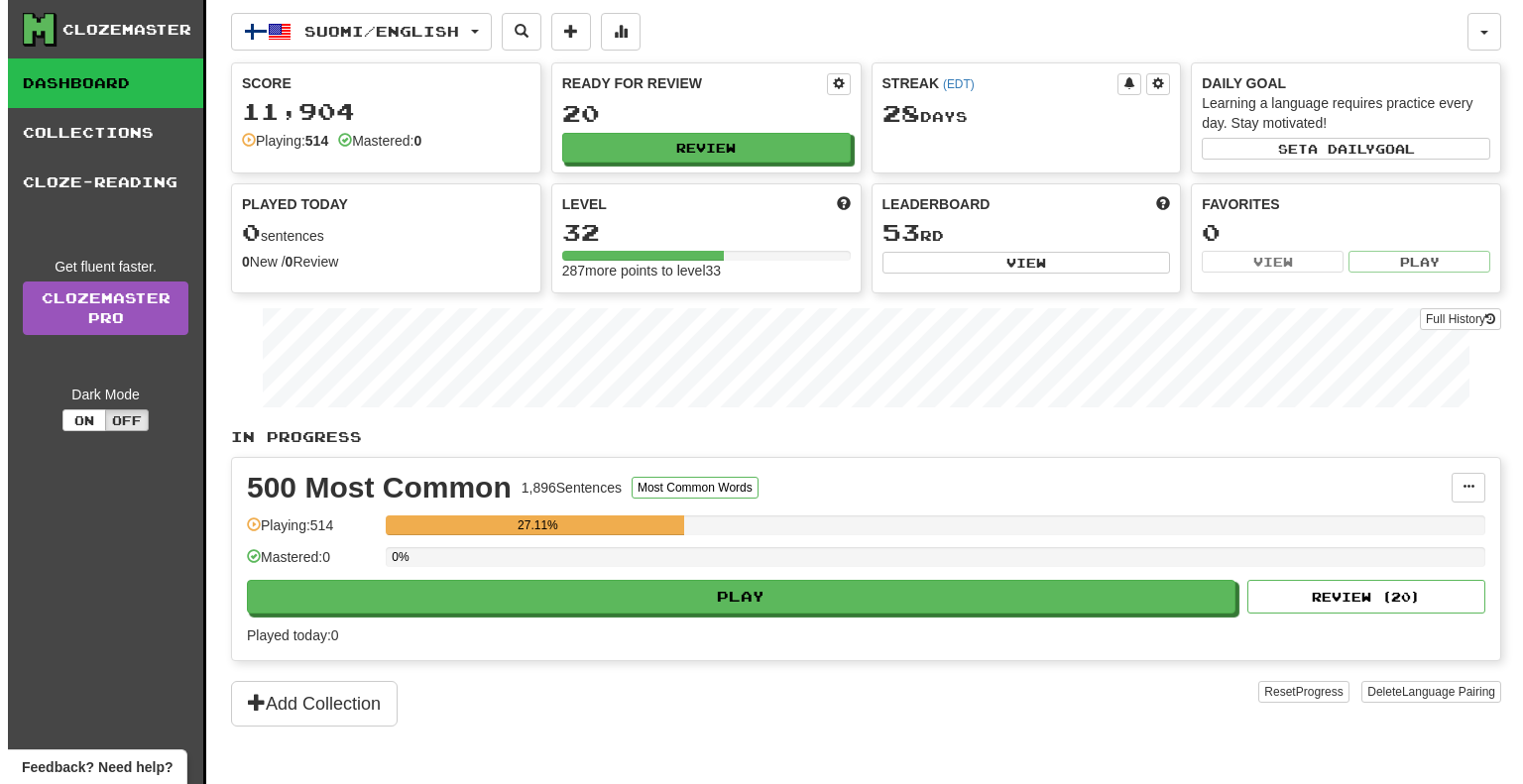 scroll, scrollTop: 0, scrollLeft: 0, axis: both 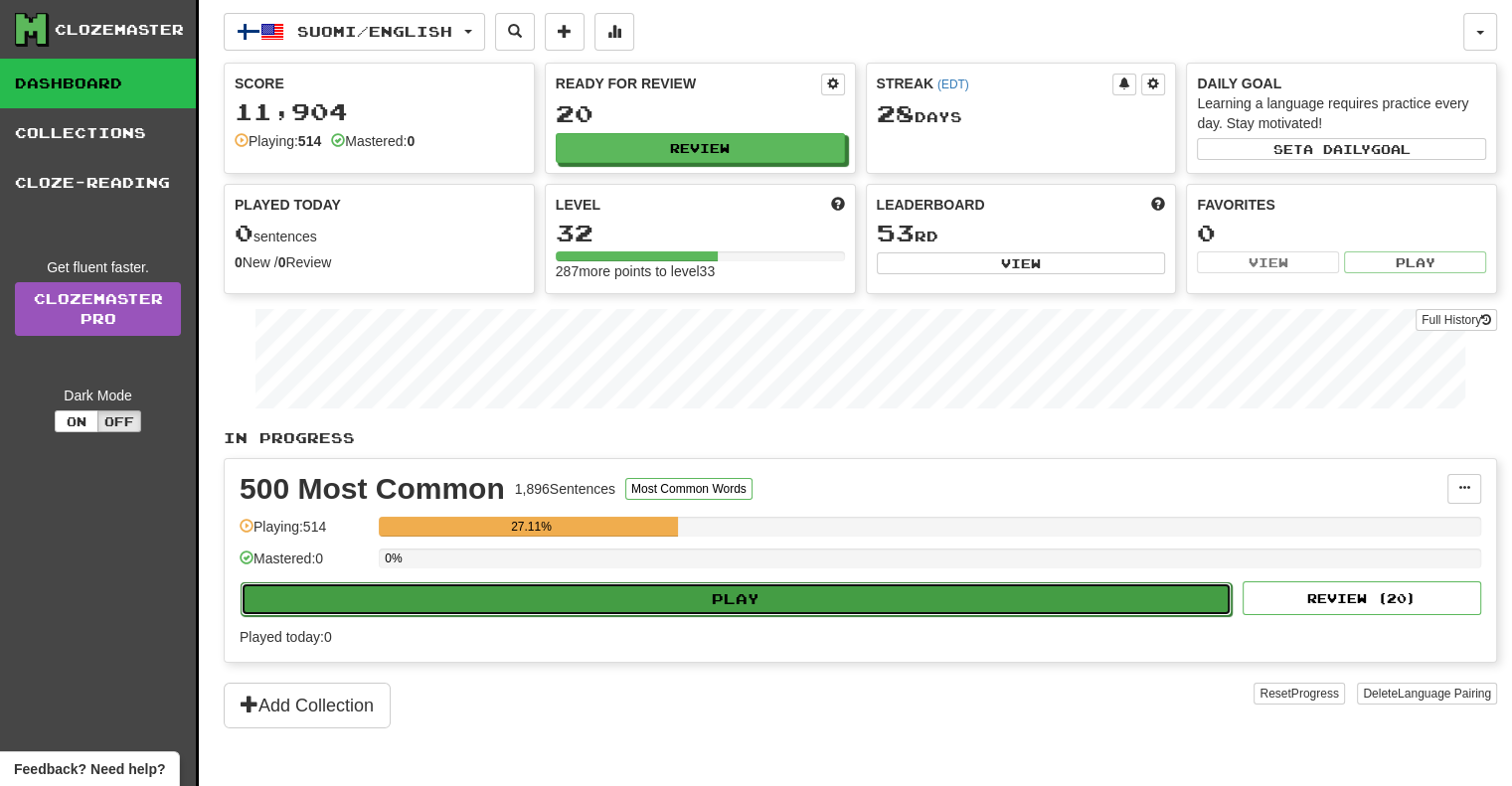 click on "Play" at bounding box center (736, 599) 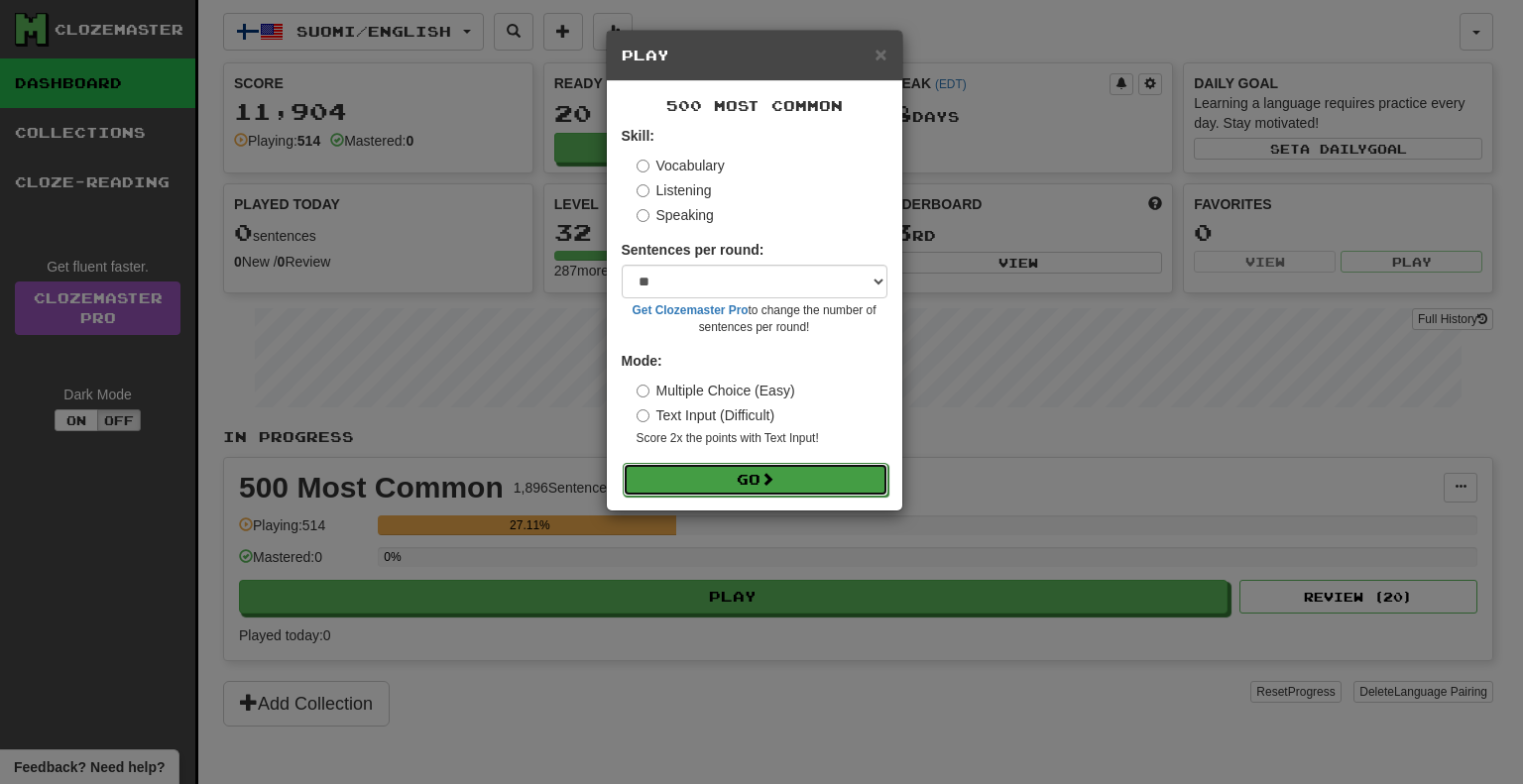 click on "Go" at bounding box center (756, 480) 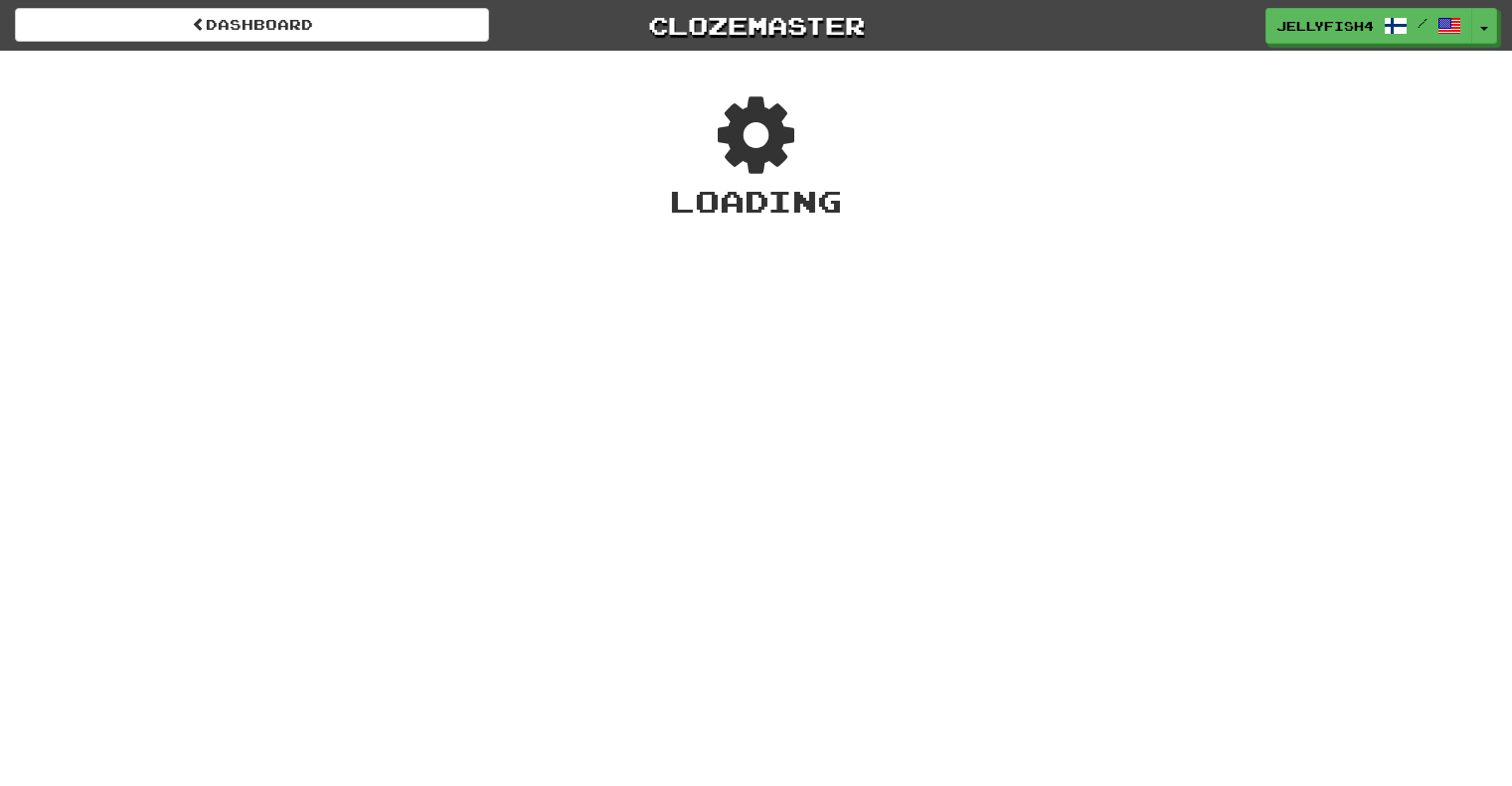 scroll, scrollTop: 0, scrollLeft: 0, axis: both 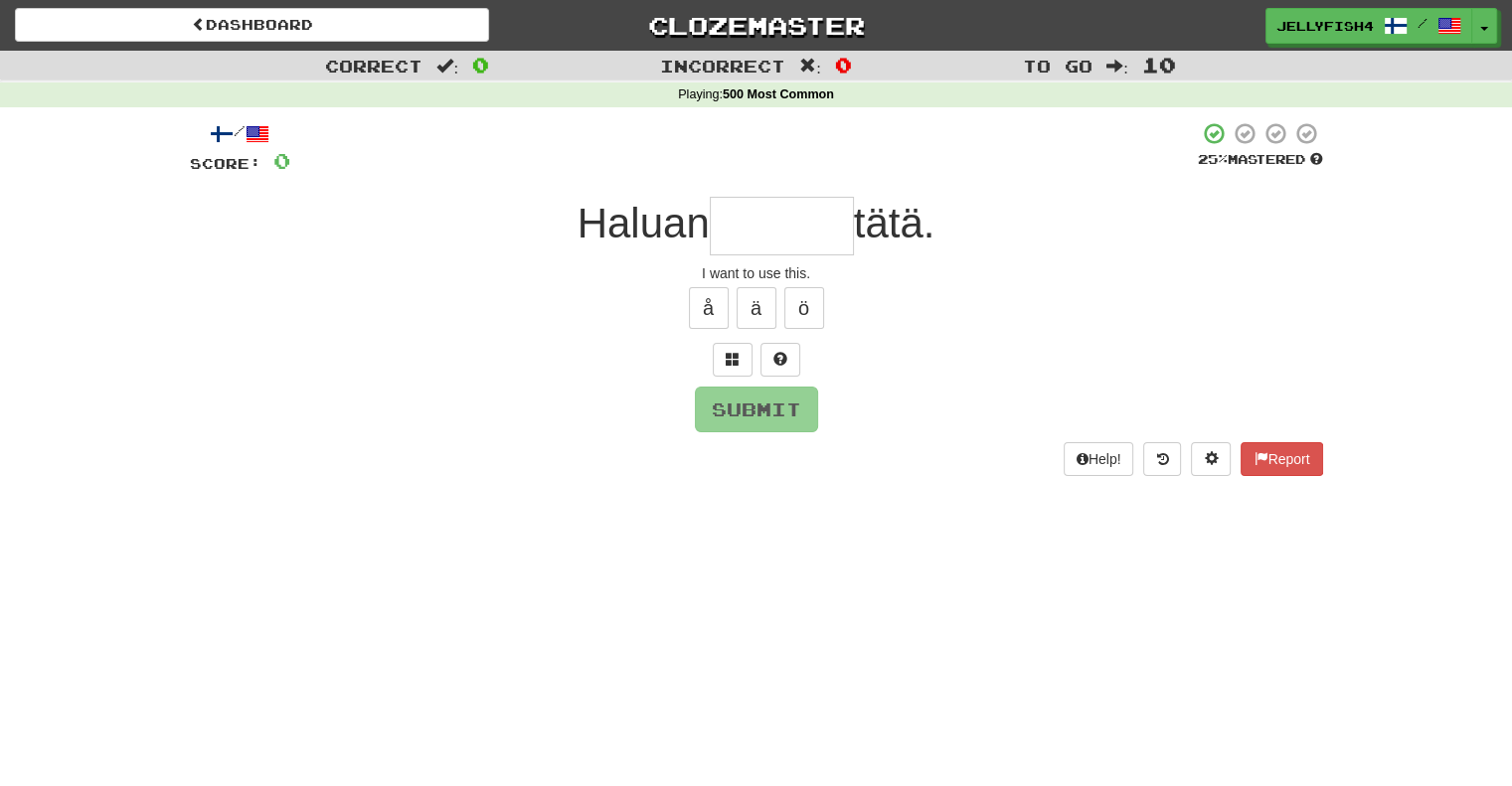 click at bounding box center (781, 226) 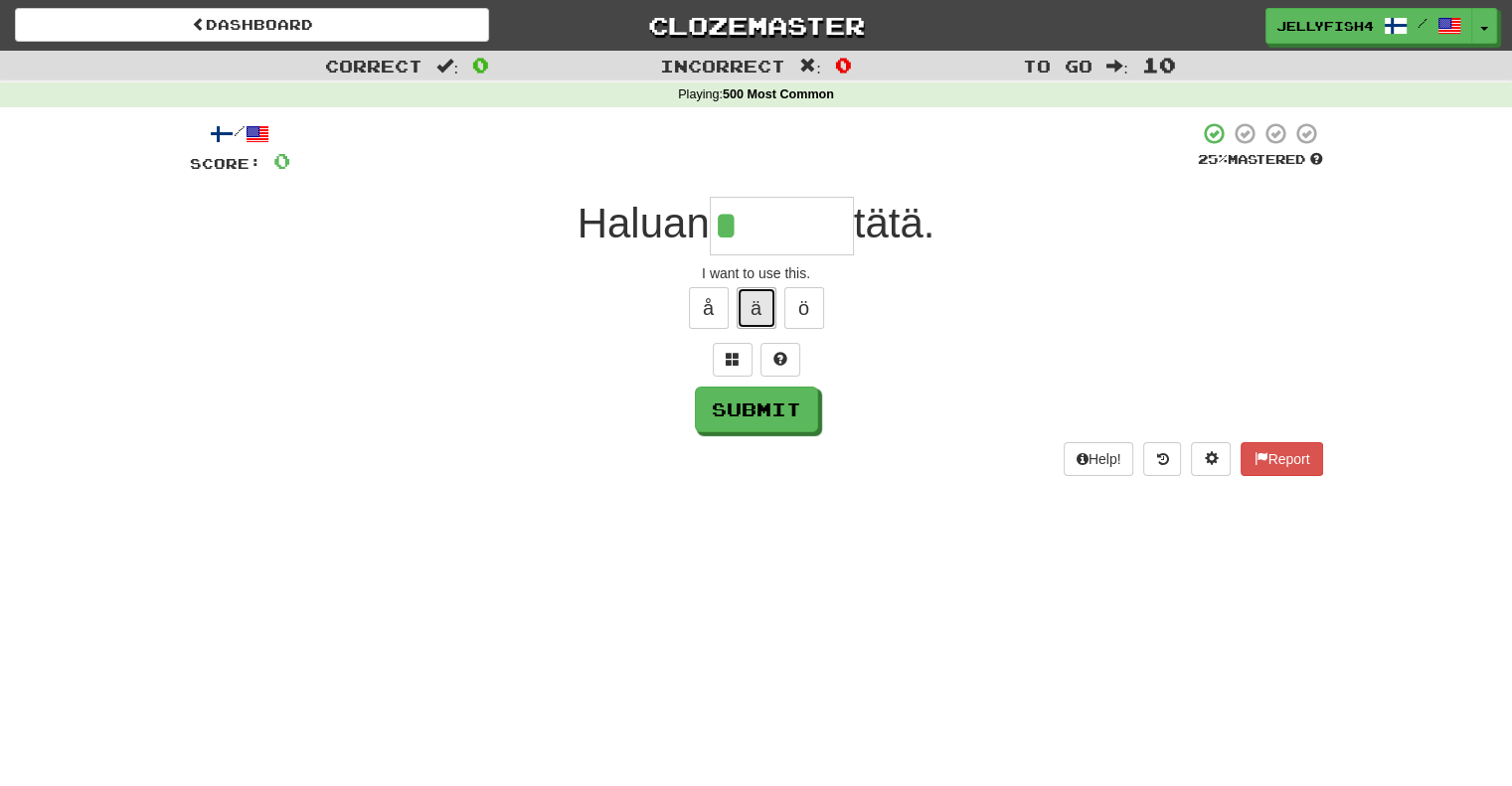 click on "ä" at bounding box center (756, 308) 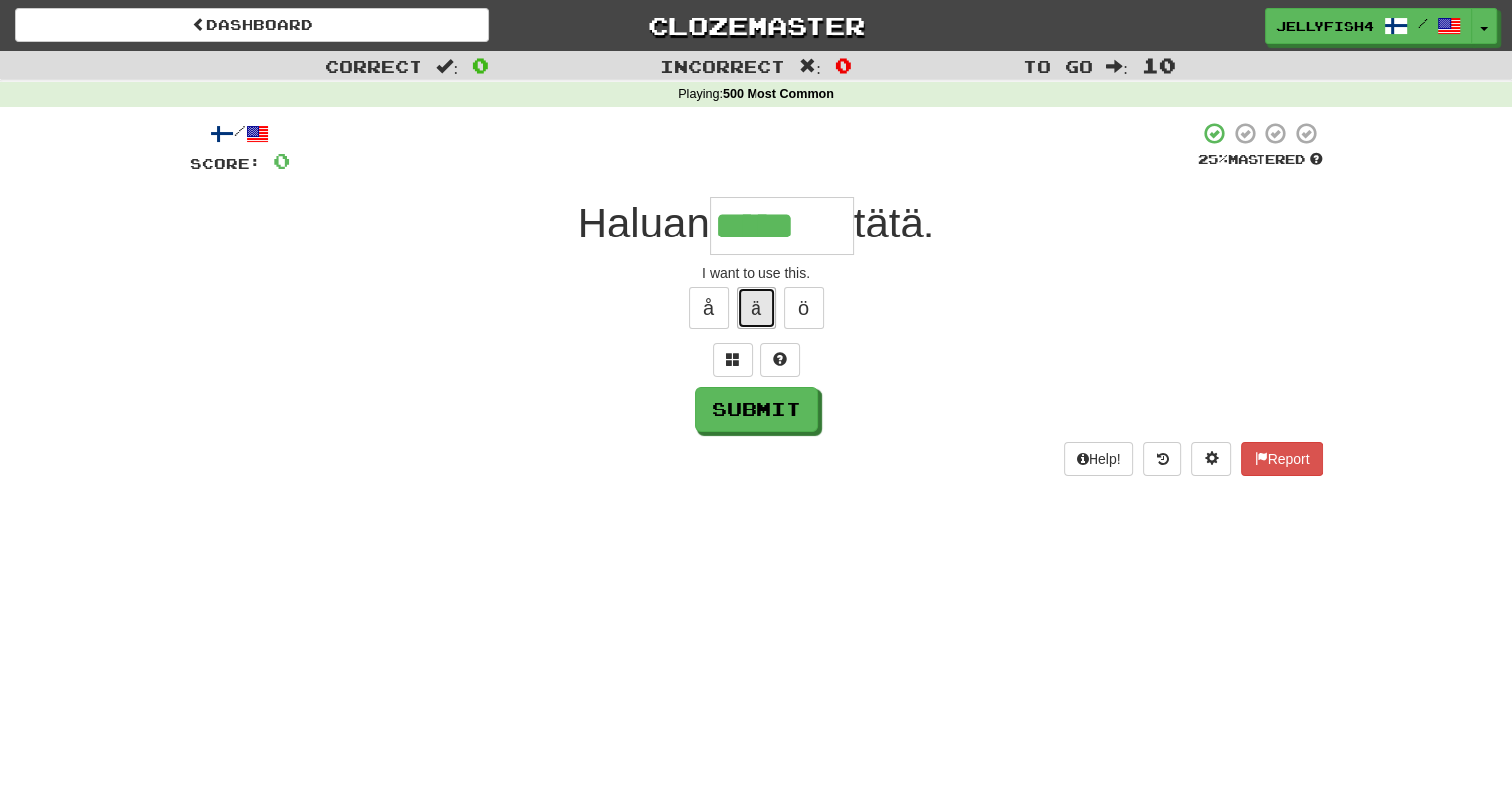 click on "ä" at bounding box center (756, 308) 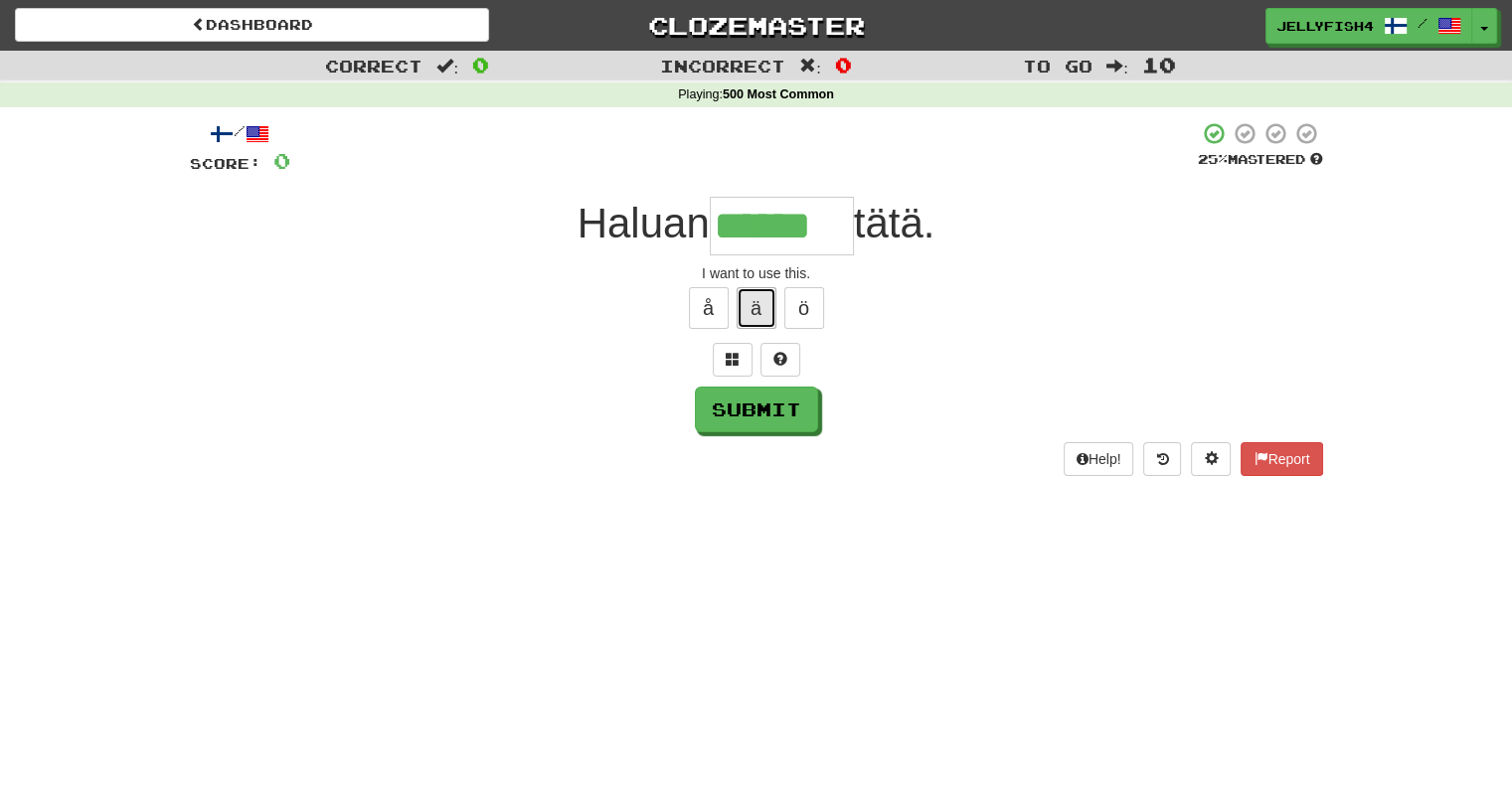 click on "ä" at bounding box center (756, 308) 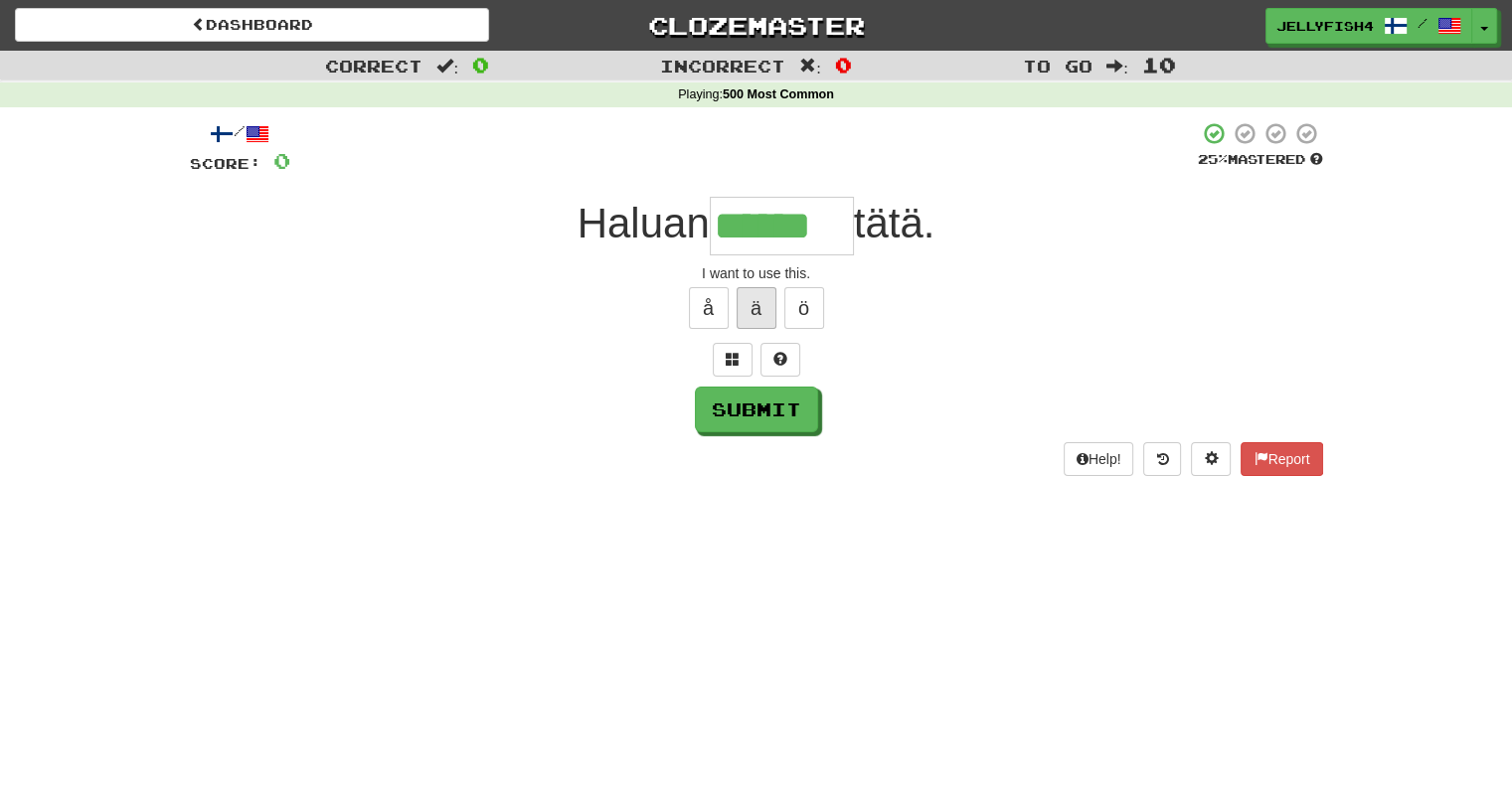 type on "*******" 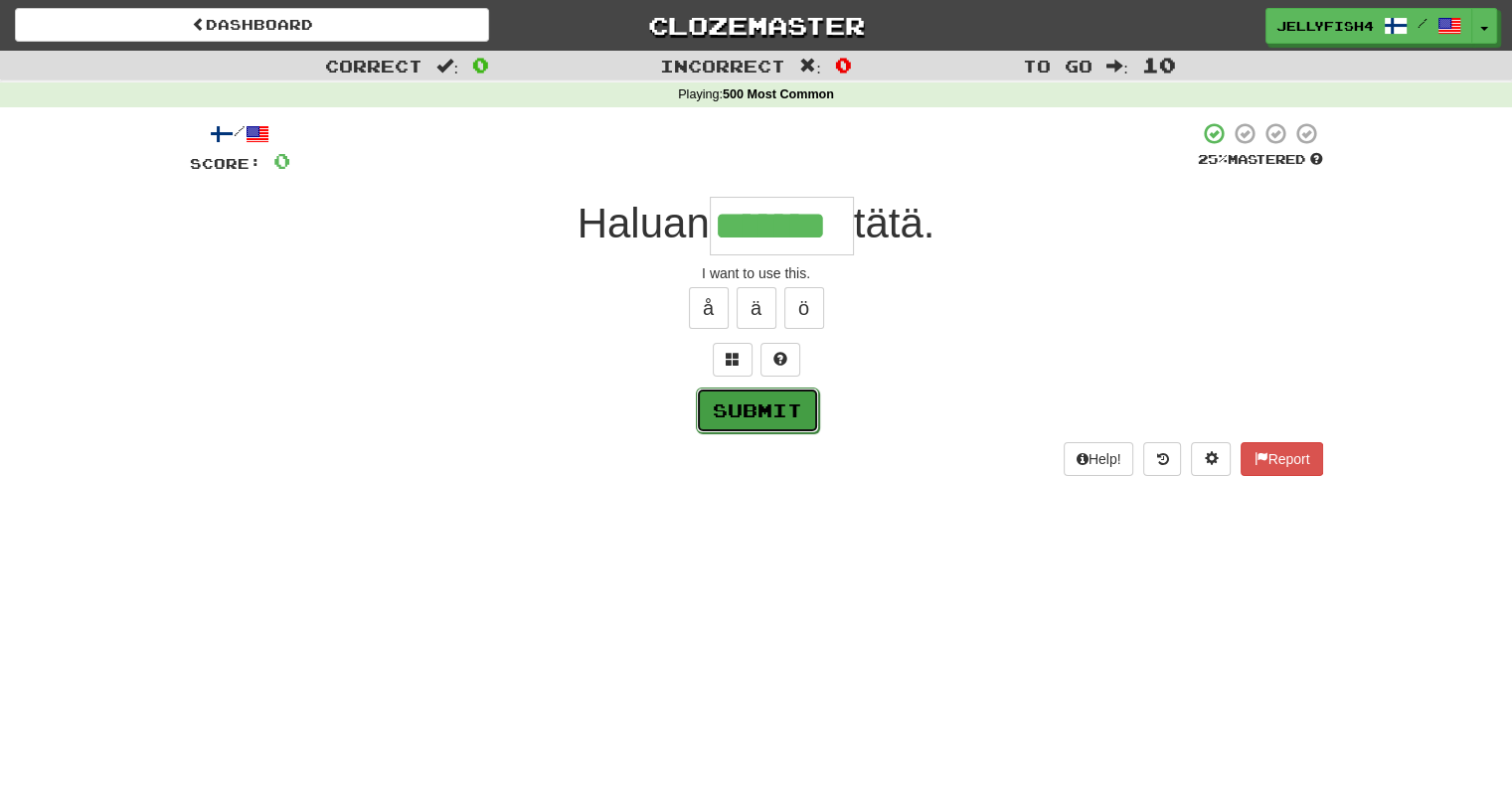 click on "Submit" at bounding box center (757, 410) 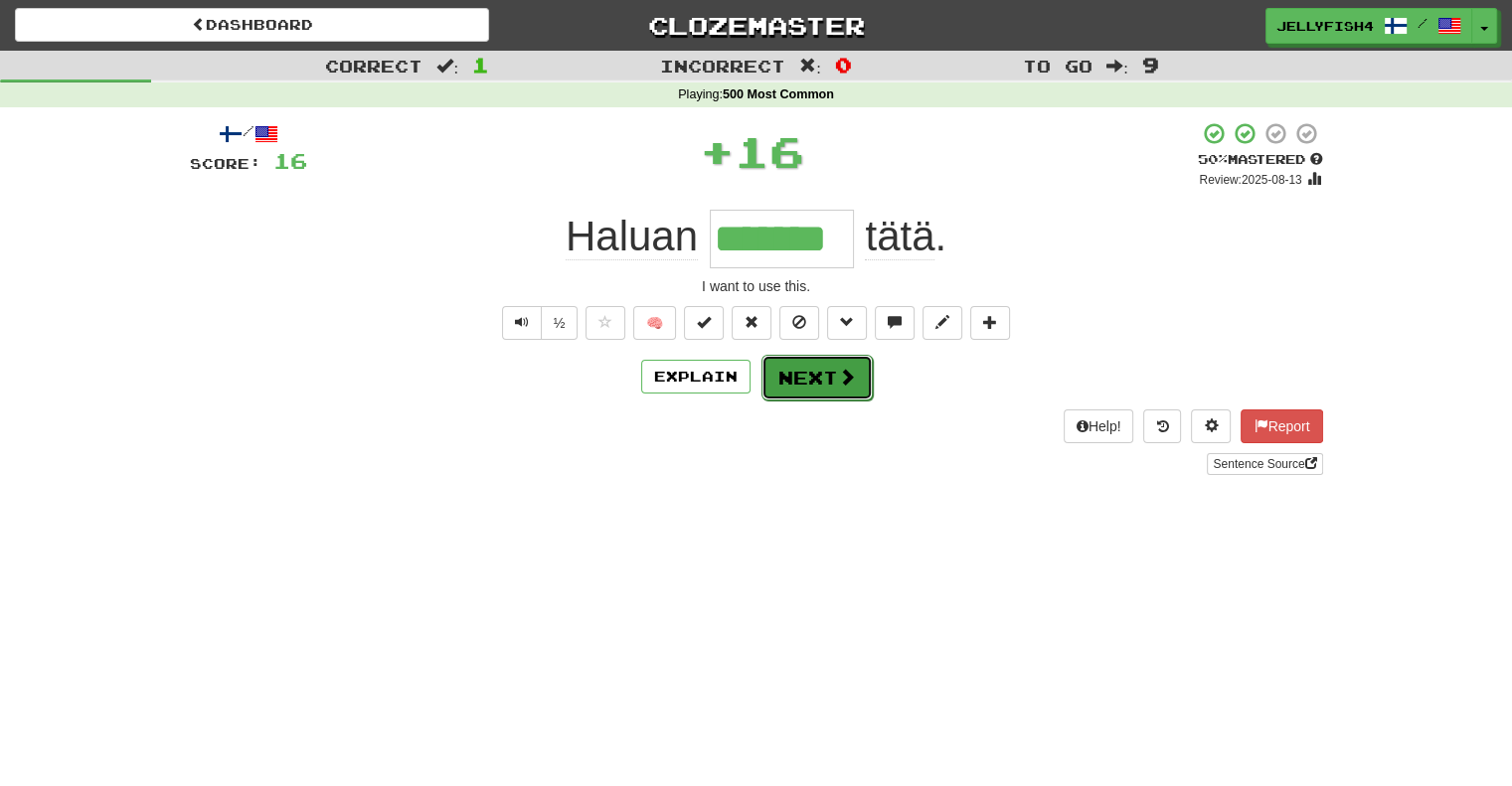 click on "Next" at bounding box center (817, 378) 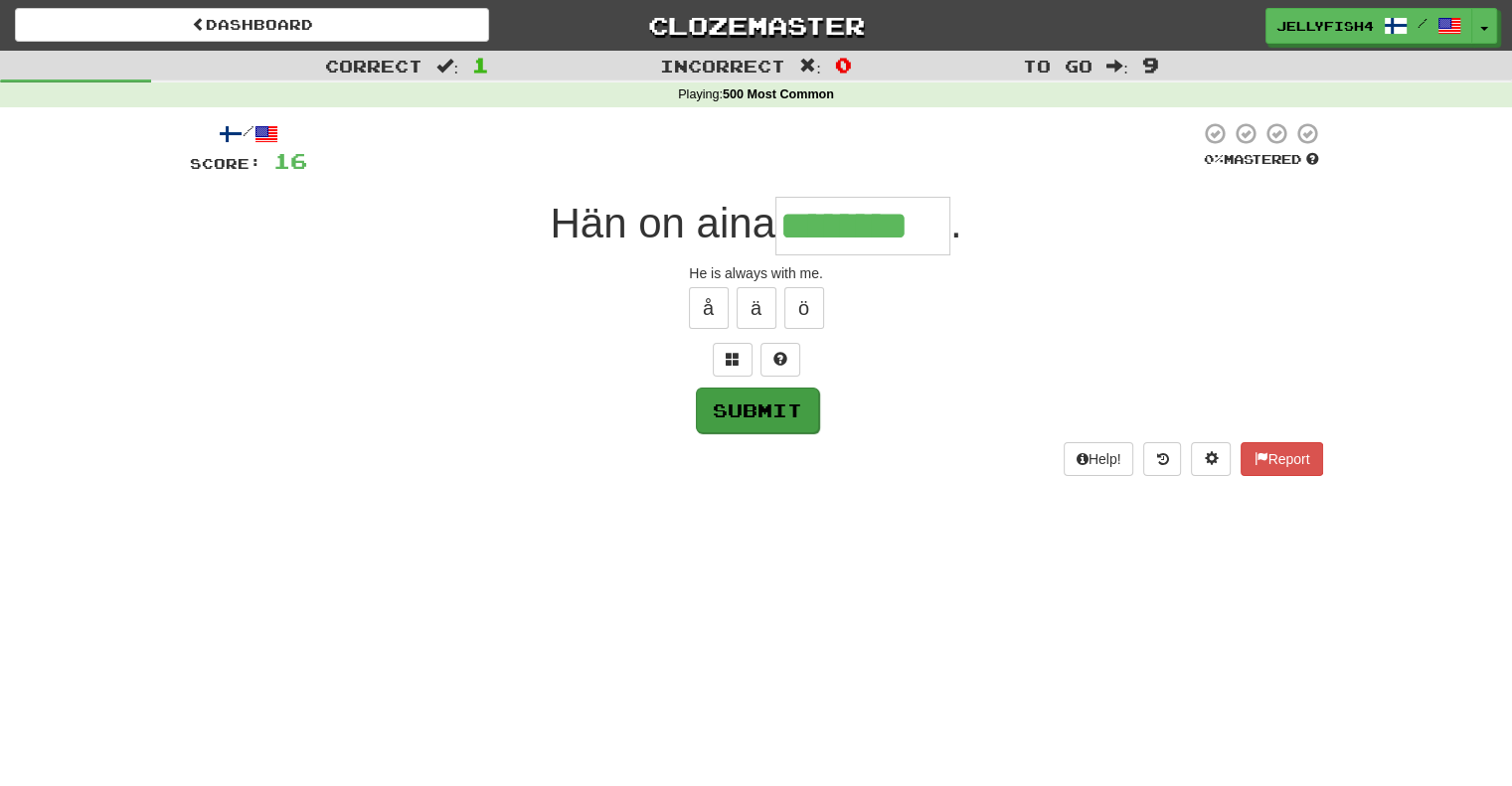 type on "********" 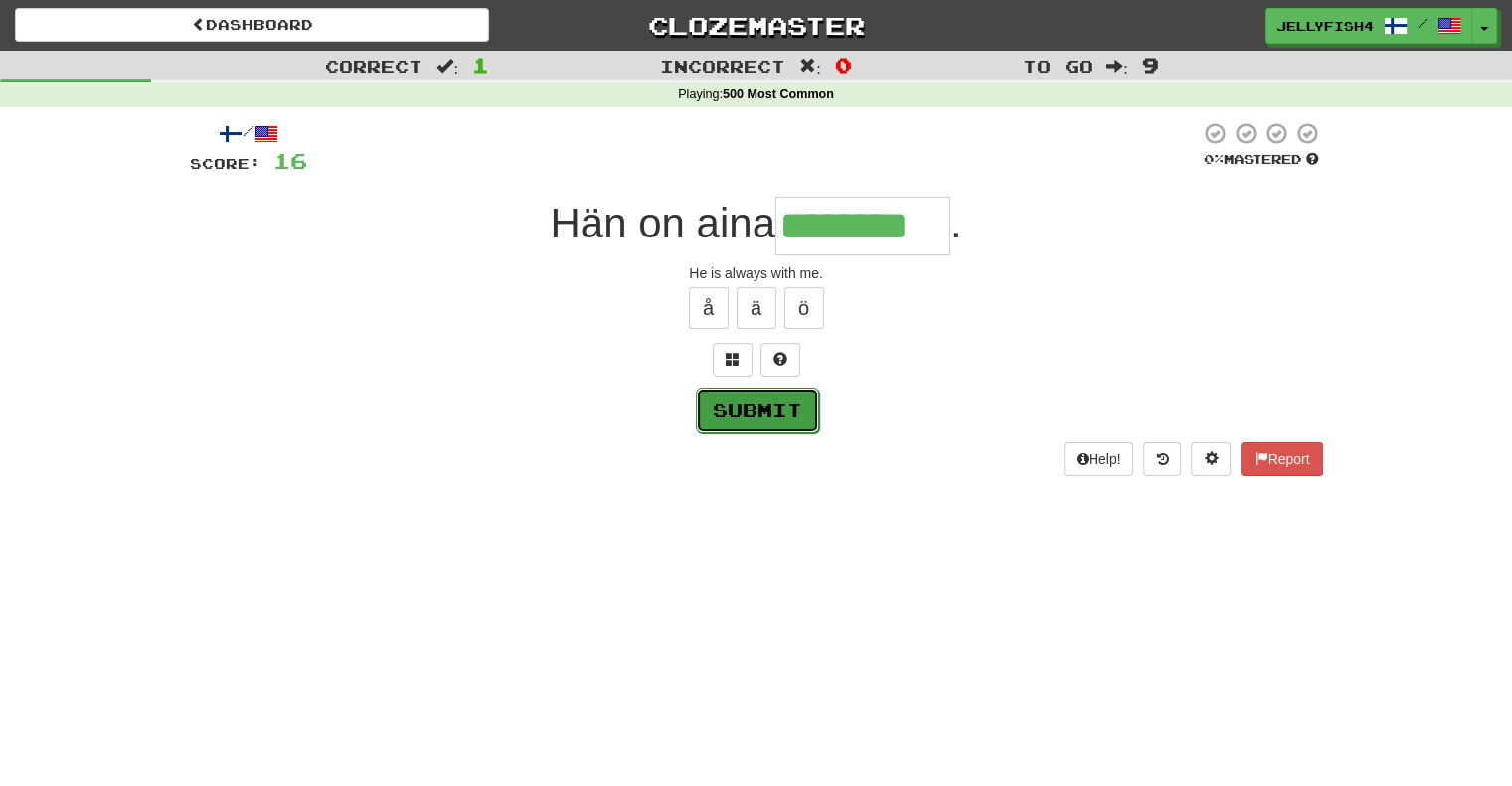 click on "Submit" at bounding box center [757, 410] 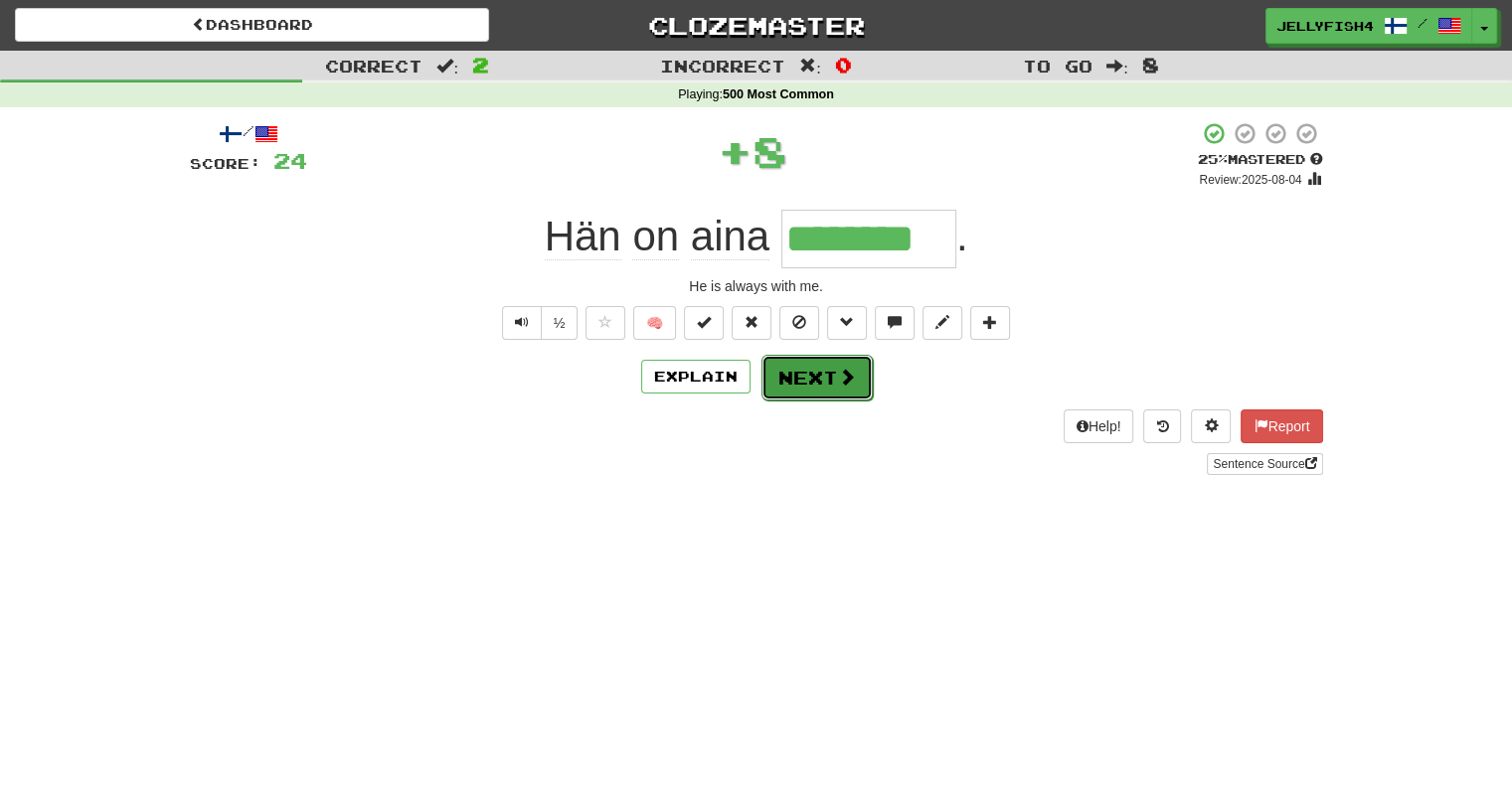 click on "Next" at bounding box center (817, 378) 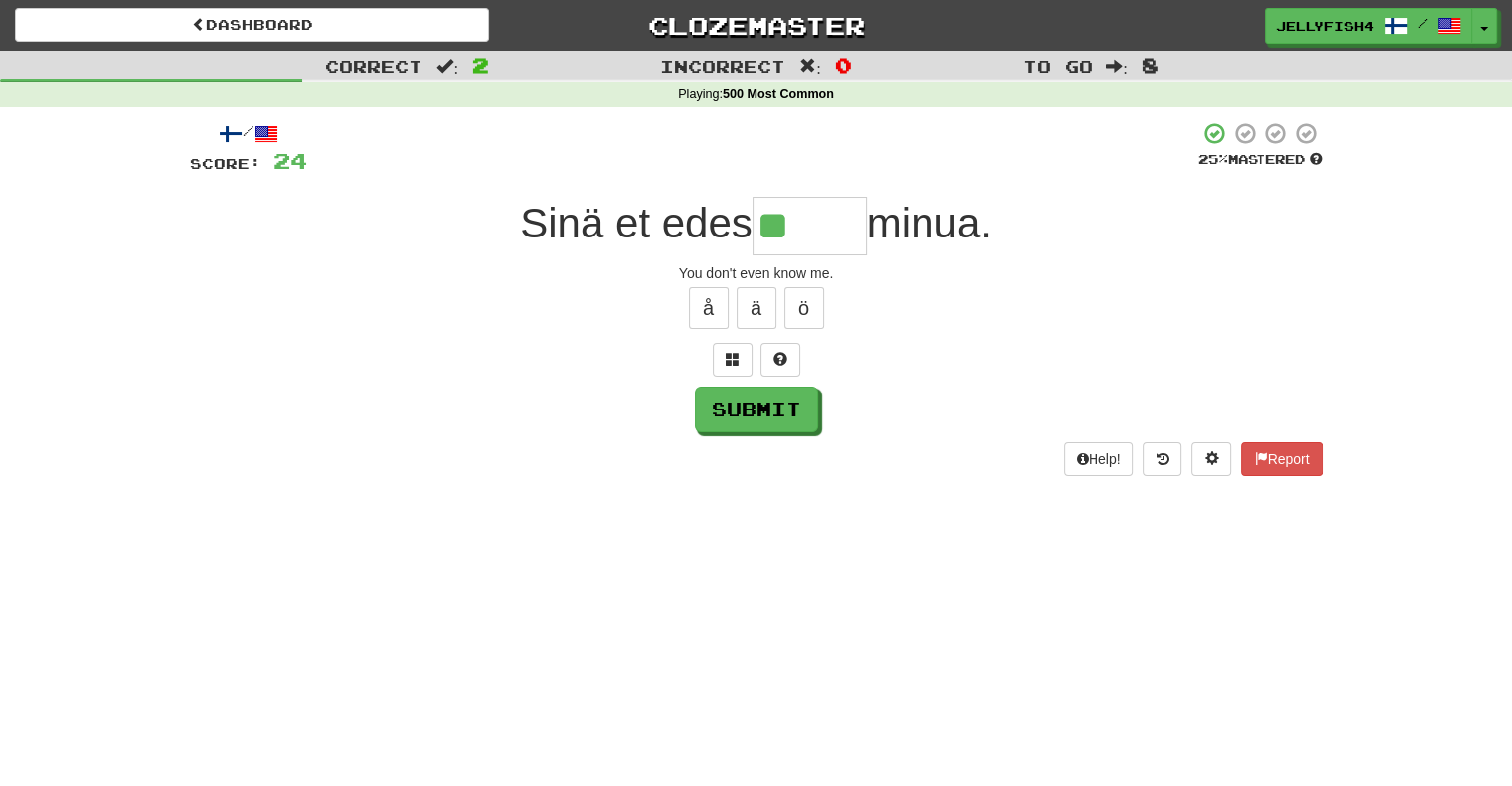 type on "*" 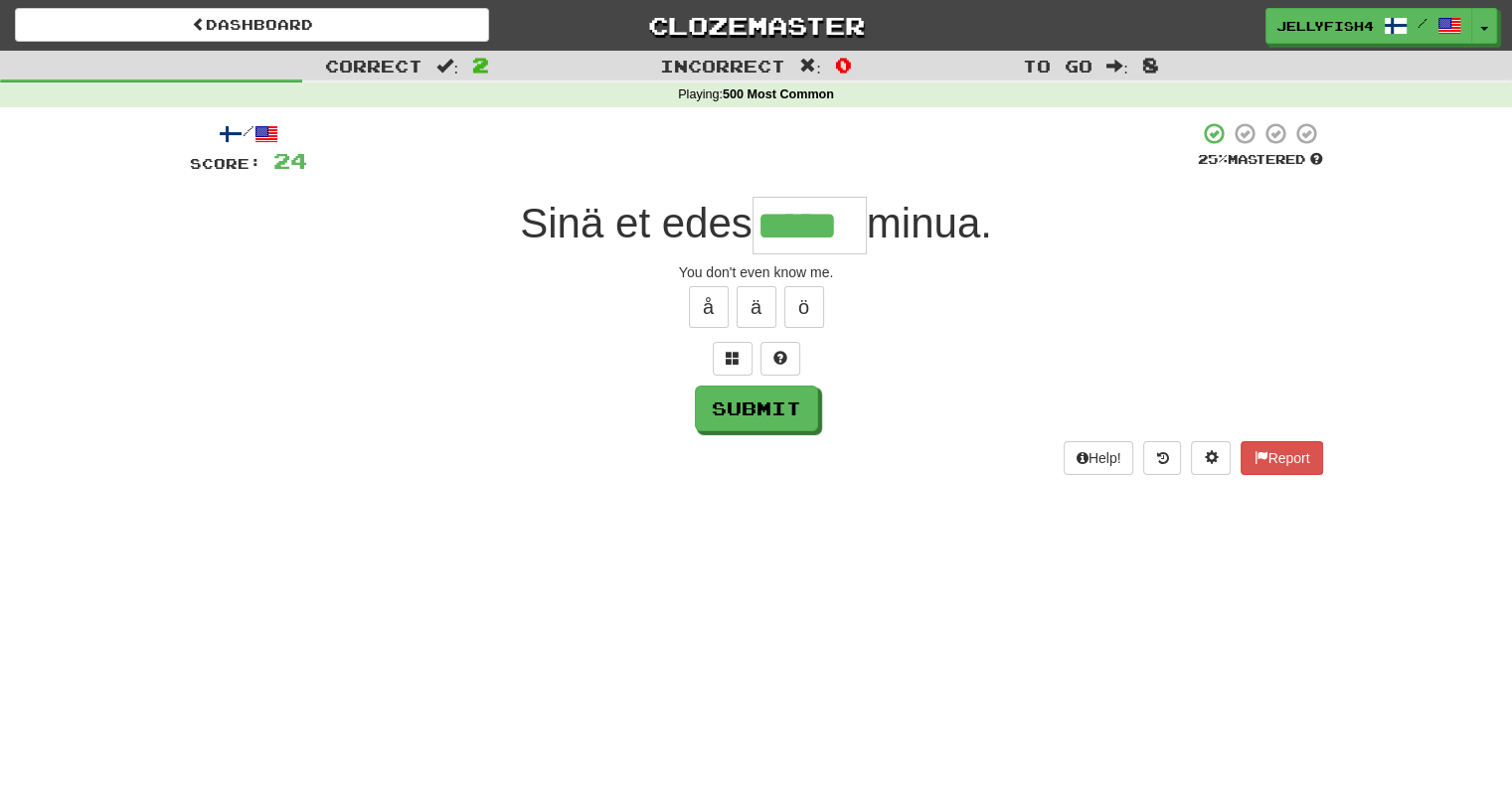 scroll, scrollTop: 0, scrollLeft: 0, axis: both 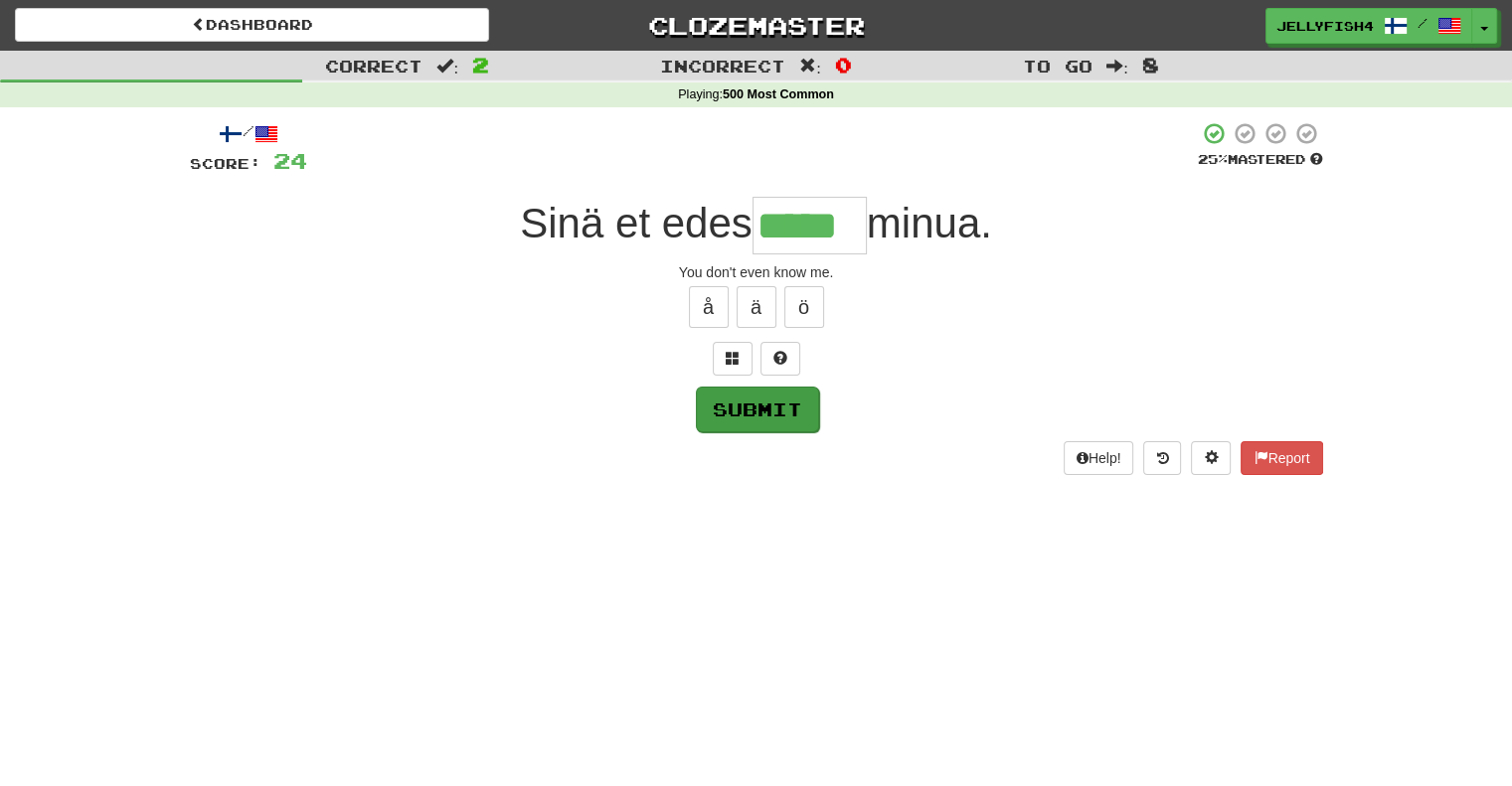 type on "*****" 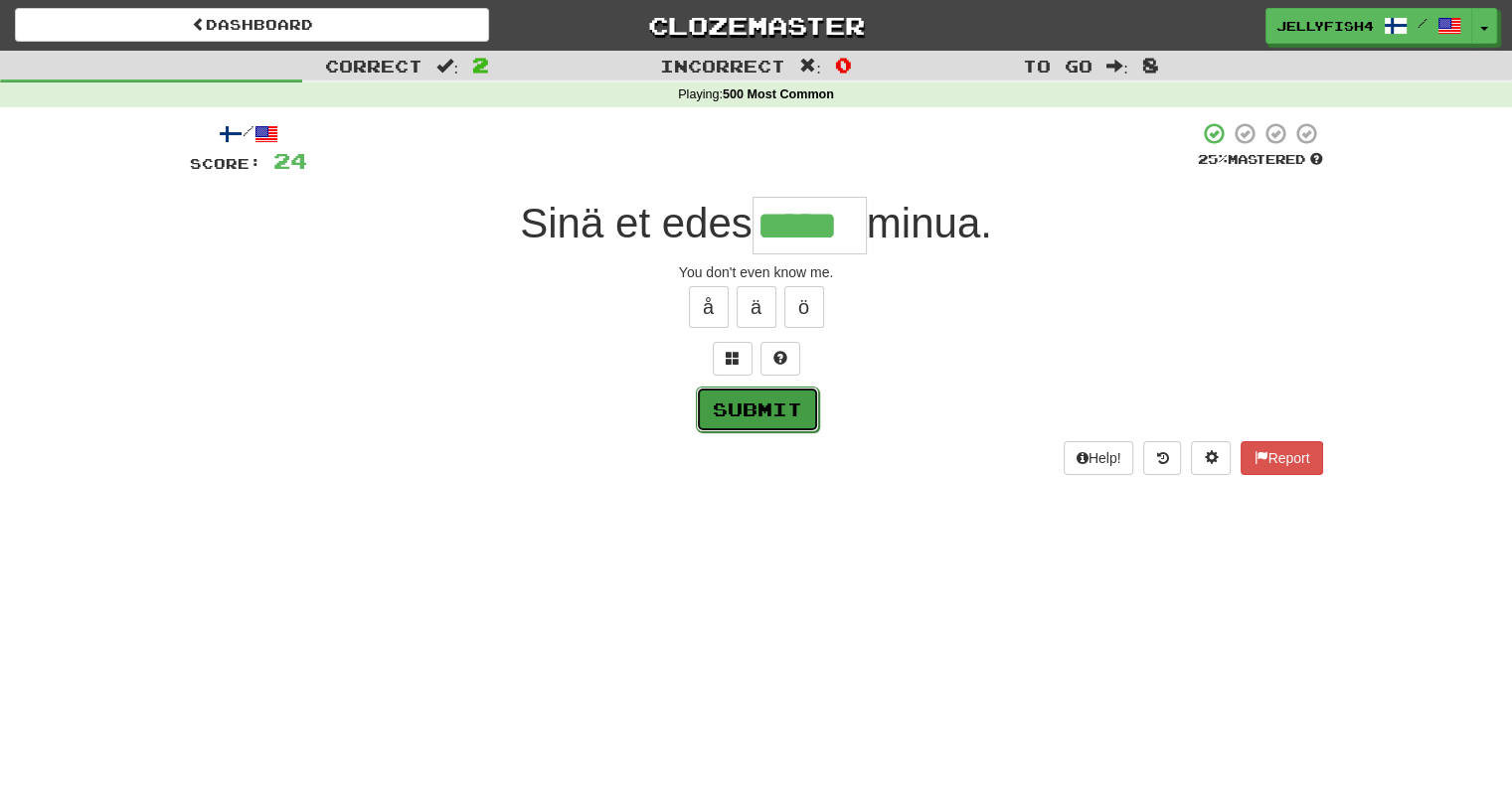 click on "Submit" at bounding box center [757, 409] 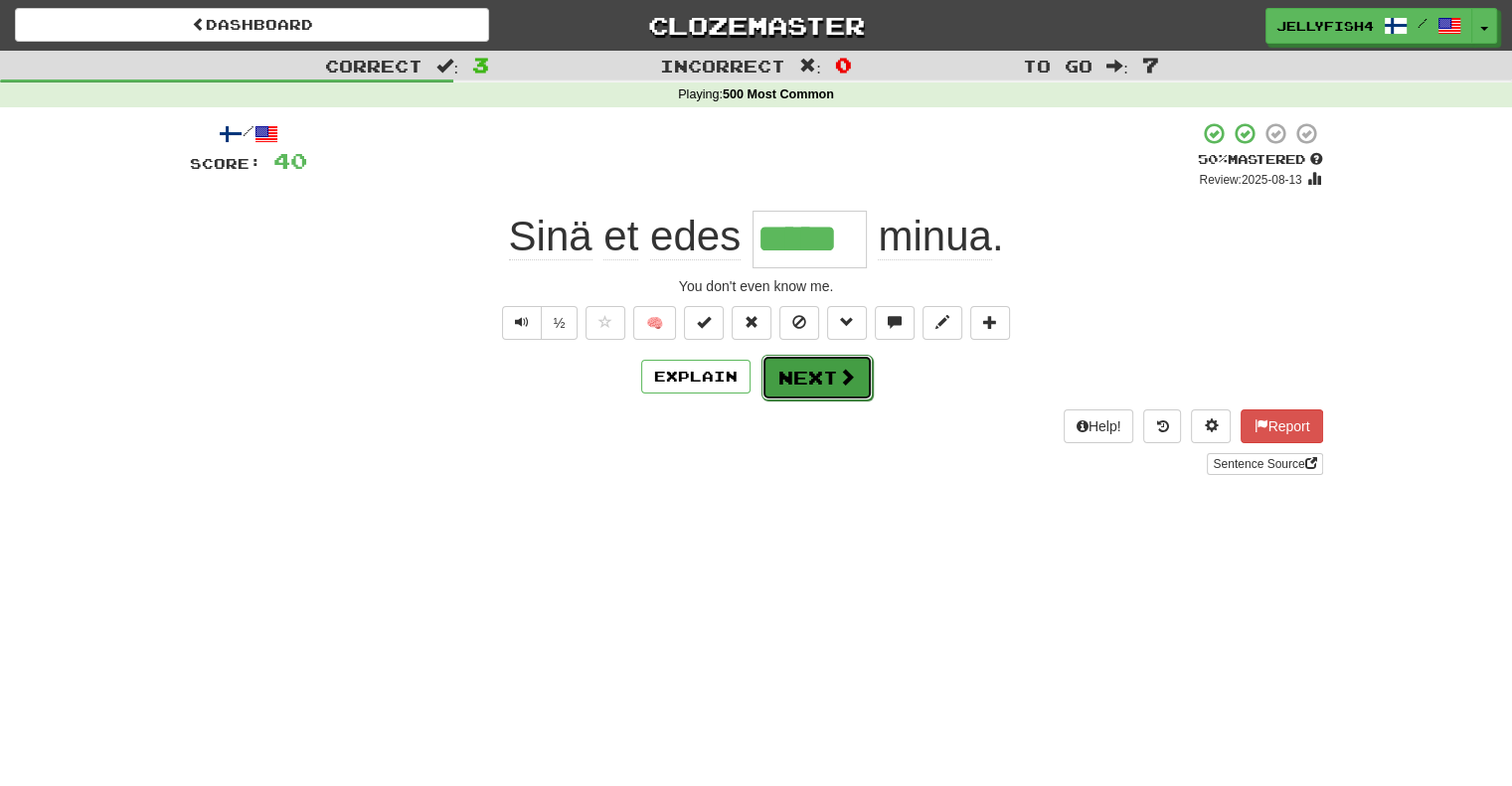 click on "Next" at bounding box center (817, 378) 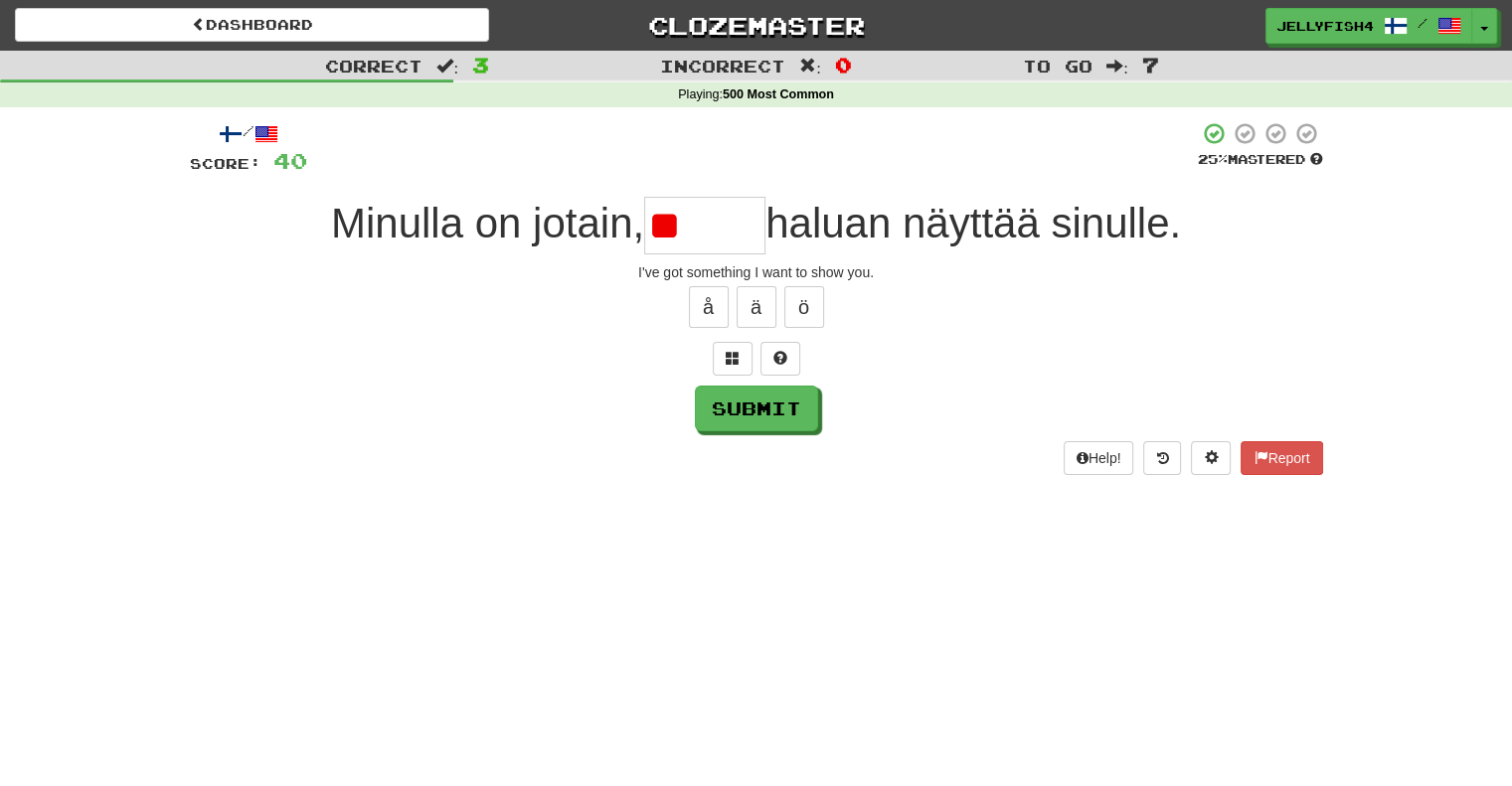type on "*" 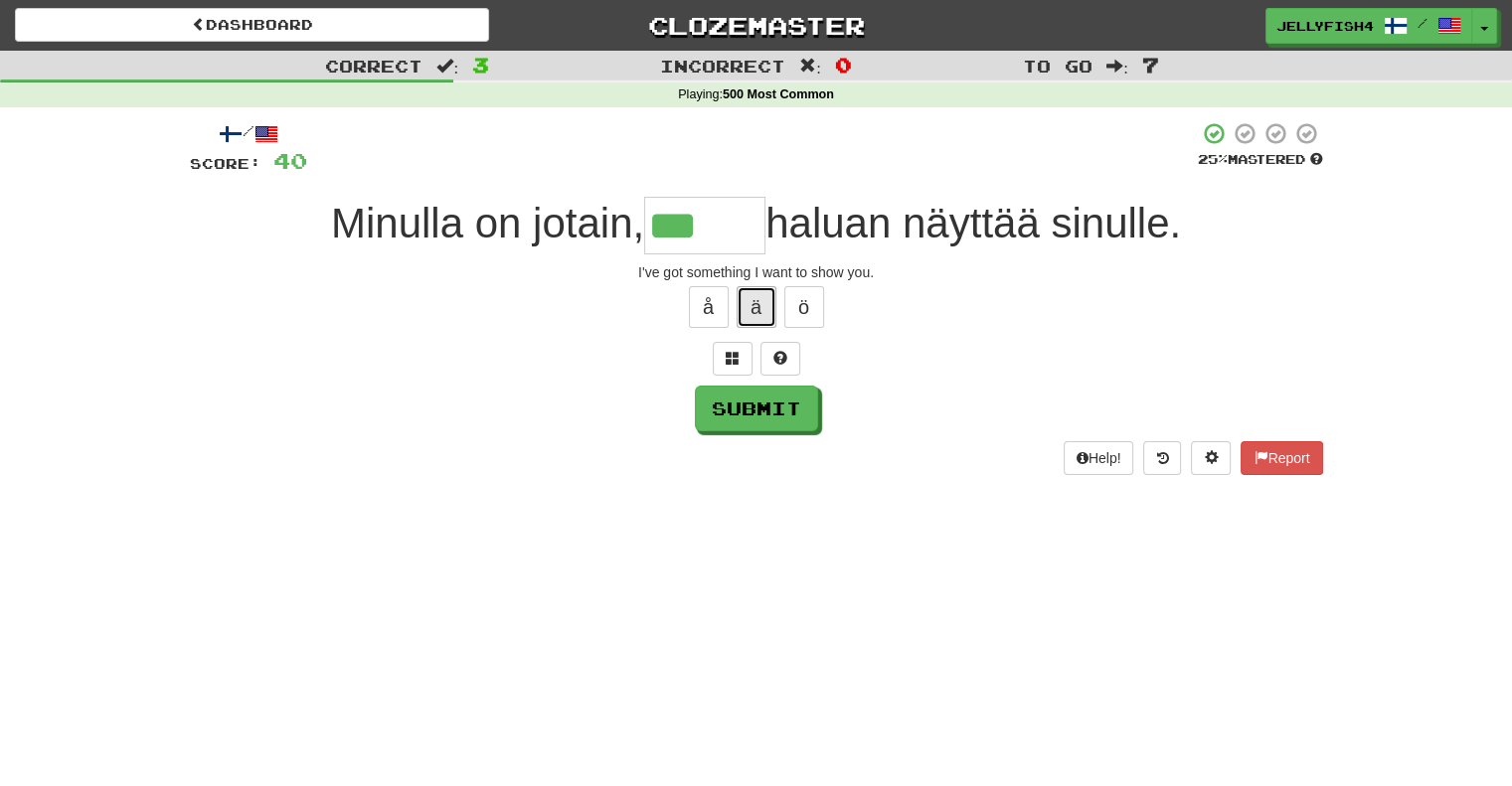 click on "ä" at bounding box center [756, 307] 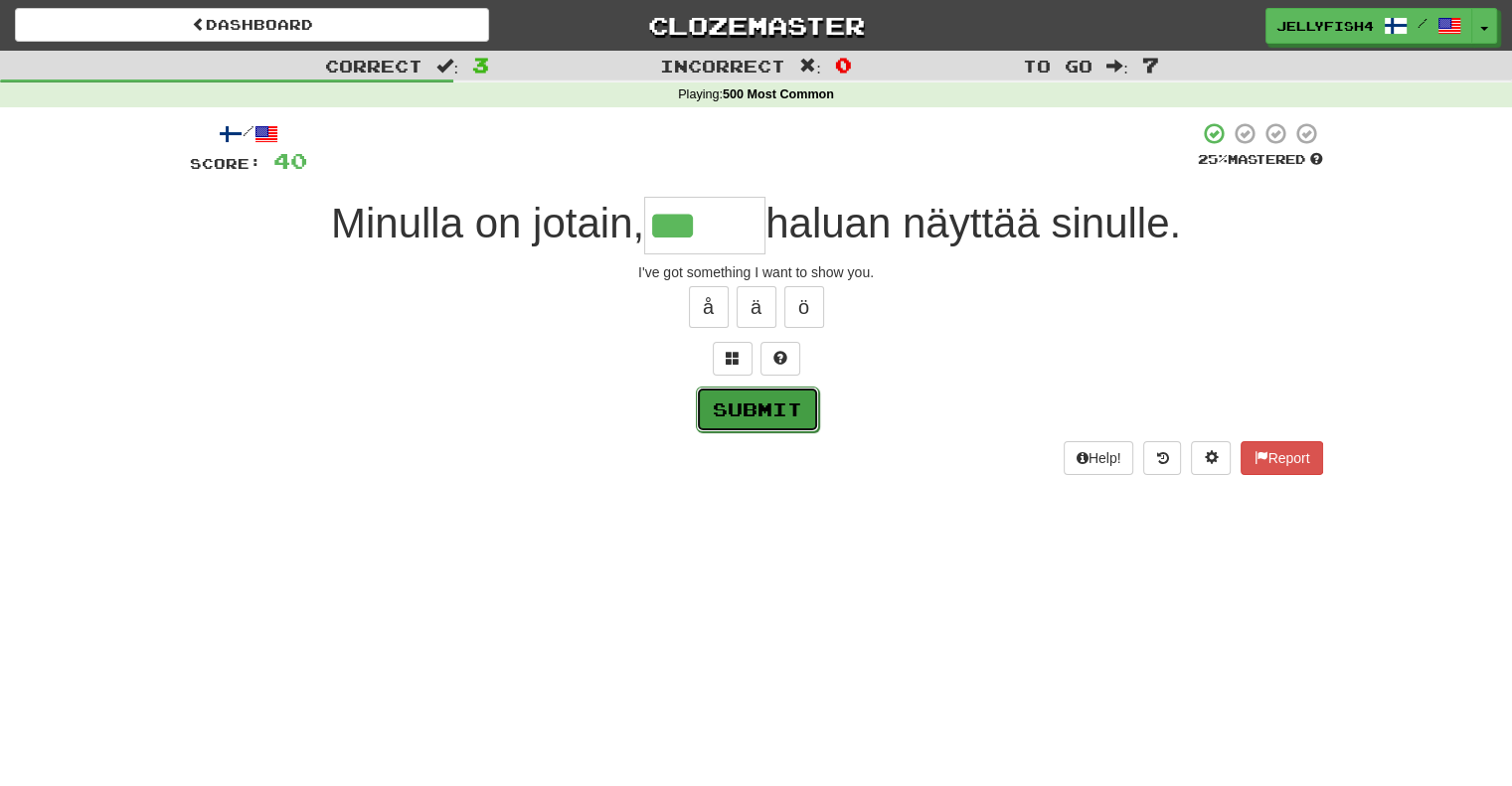 click on "Submit" at bounding box center [757, 409] 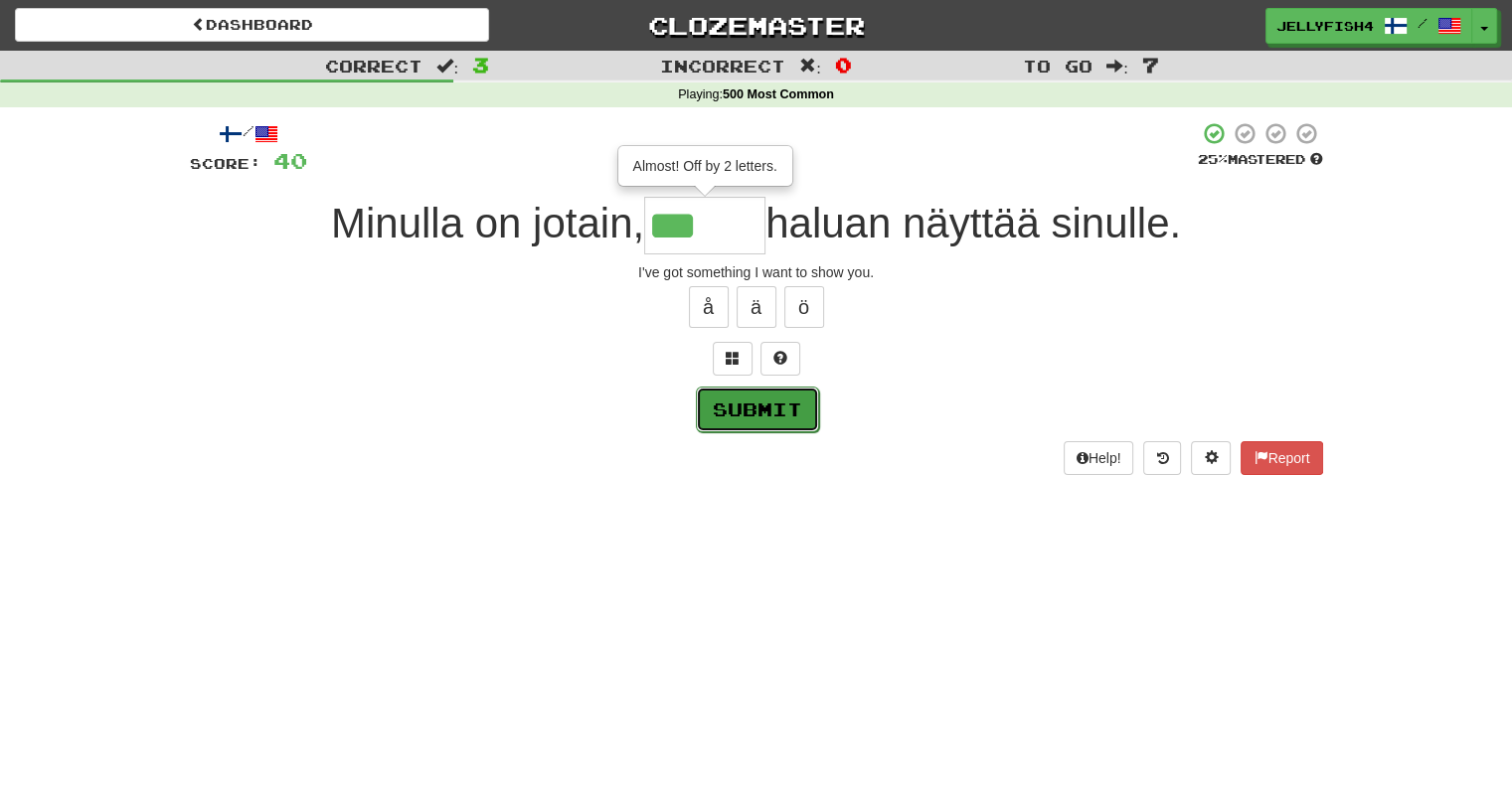 click on "Submit" at bounding box center [757, 409] 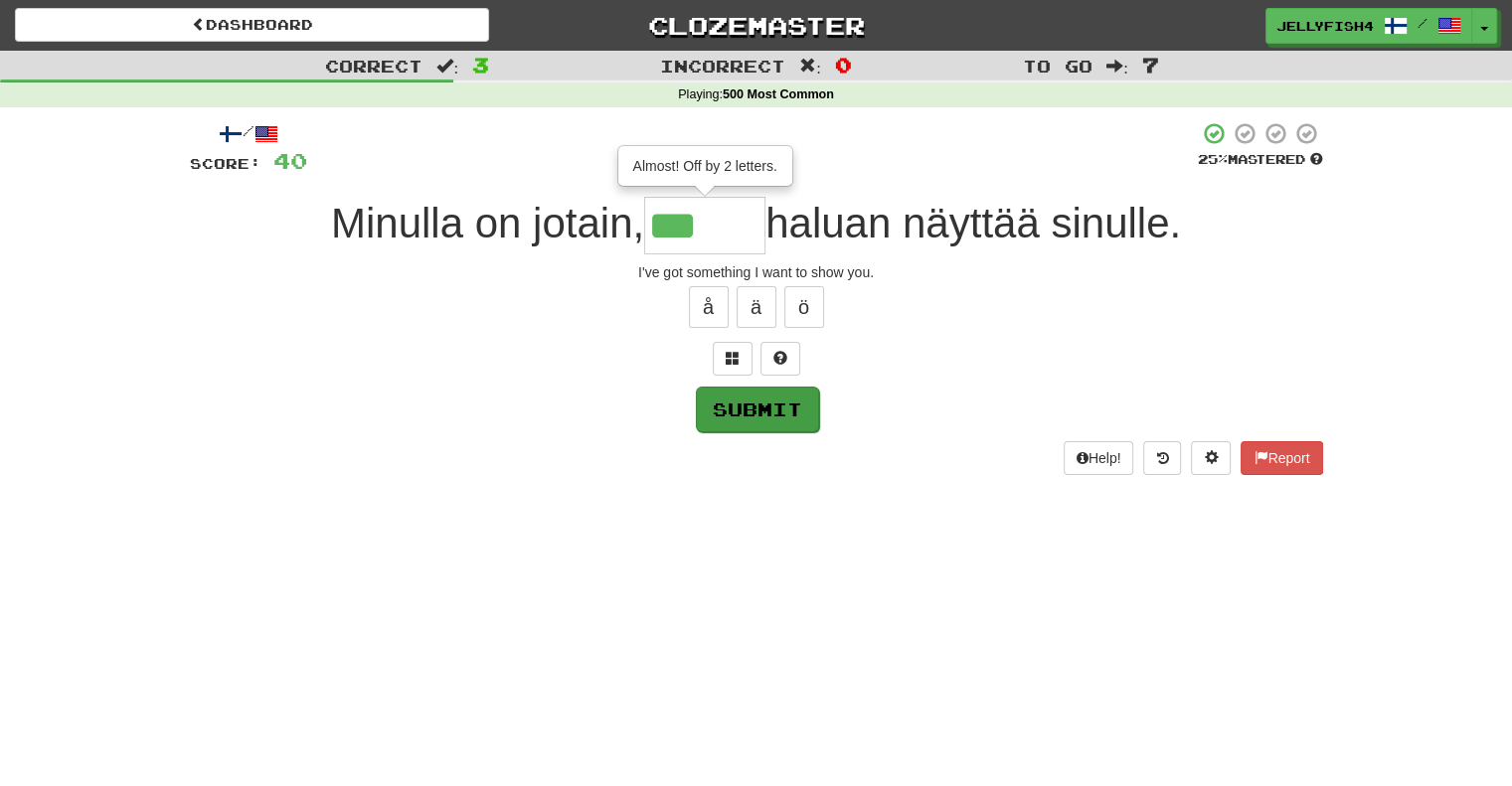 type on "*****" 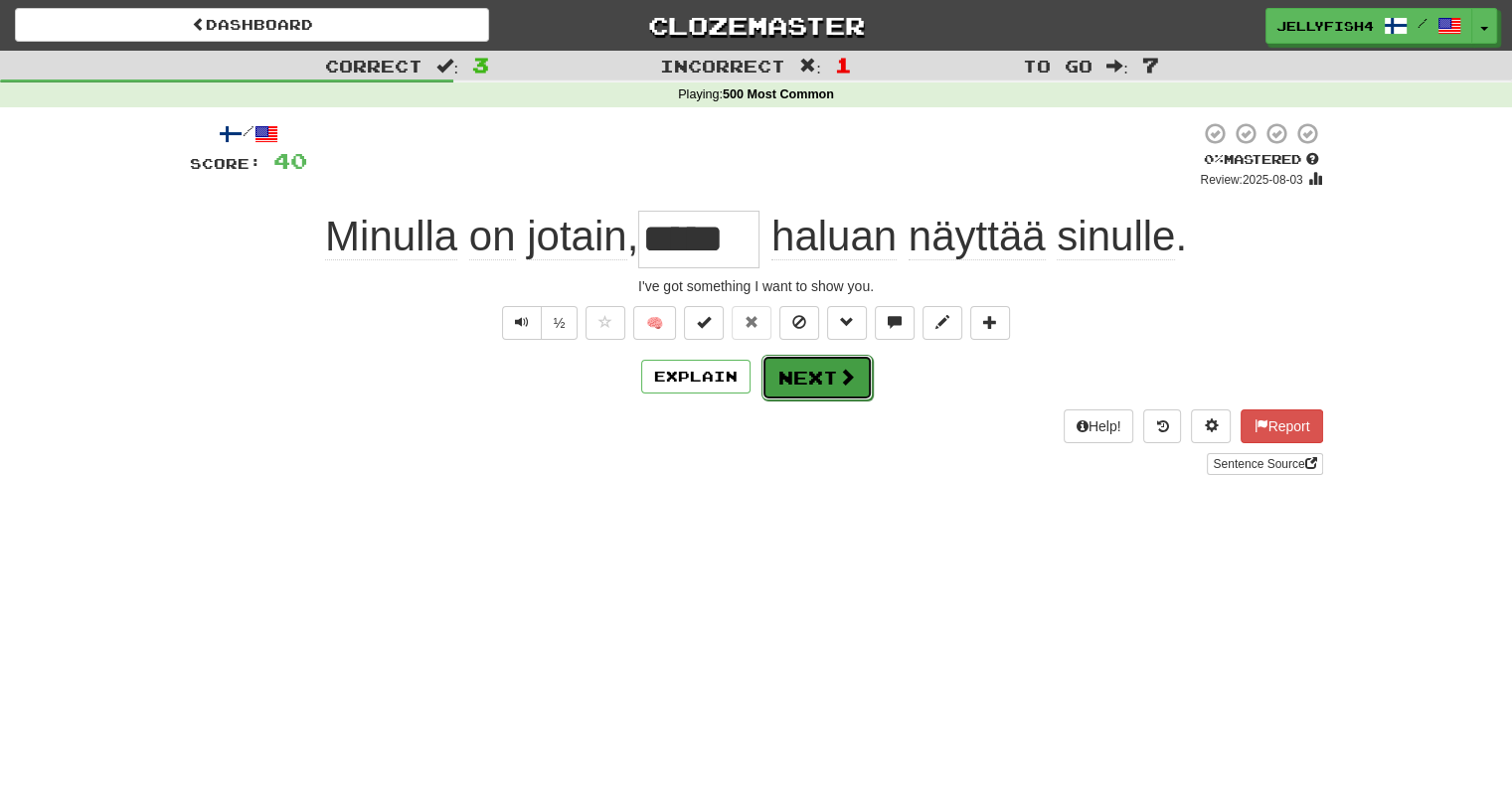 click on "Next" at bounding box center (817, 378) 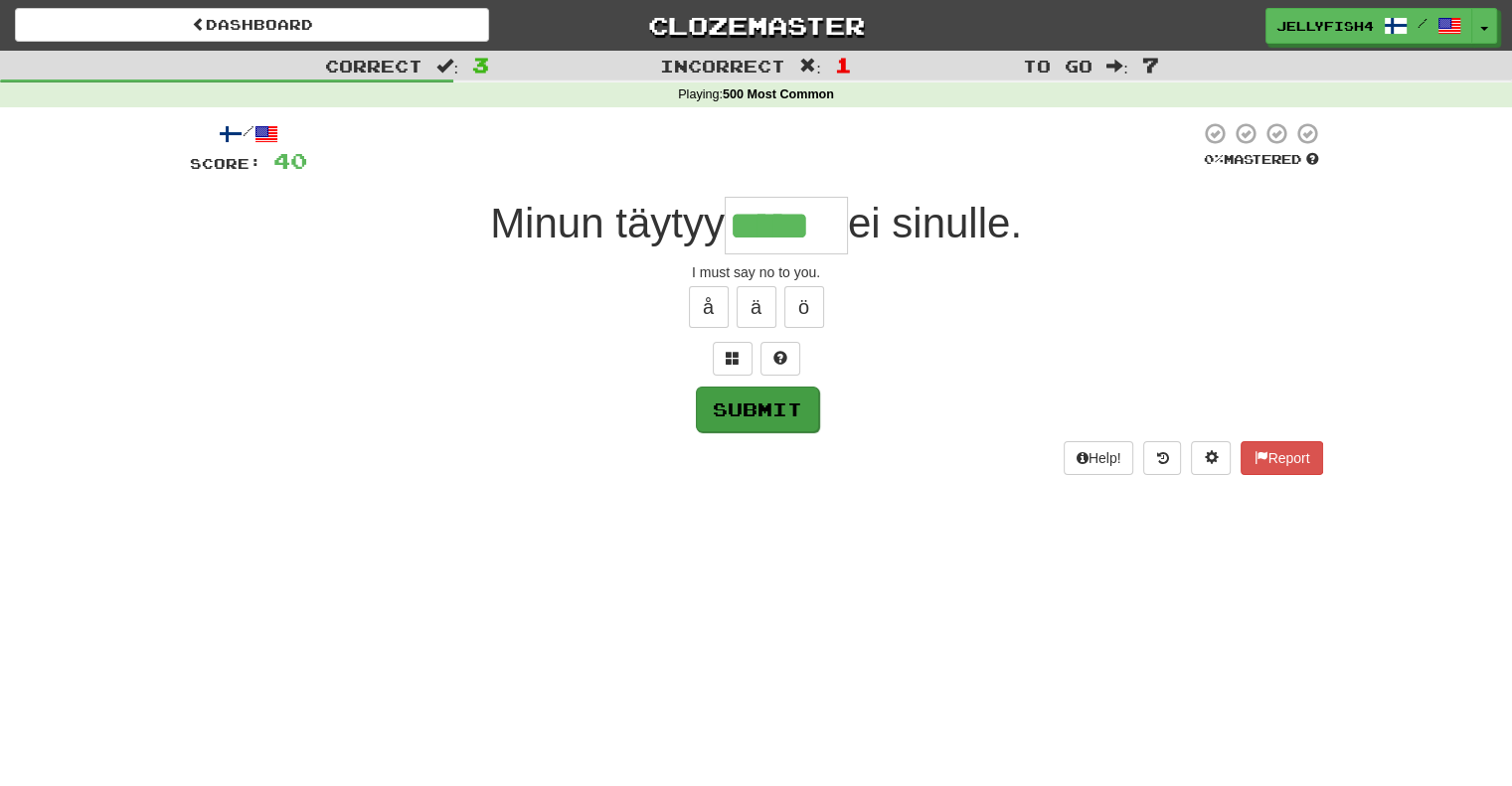 type on "*****" 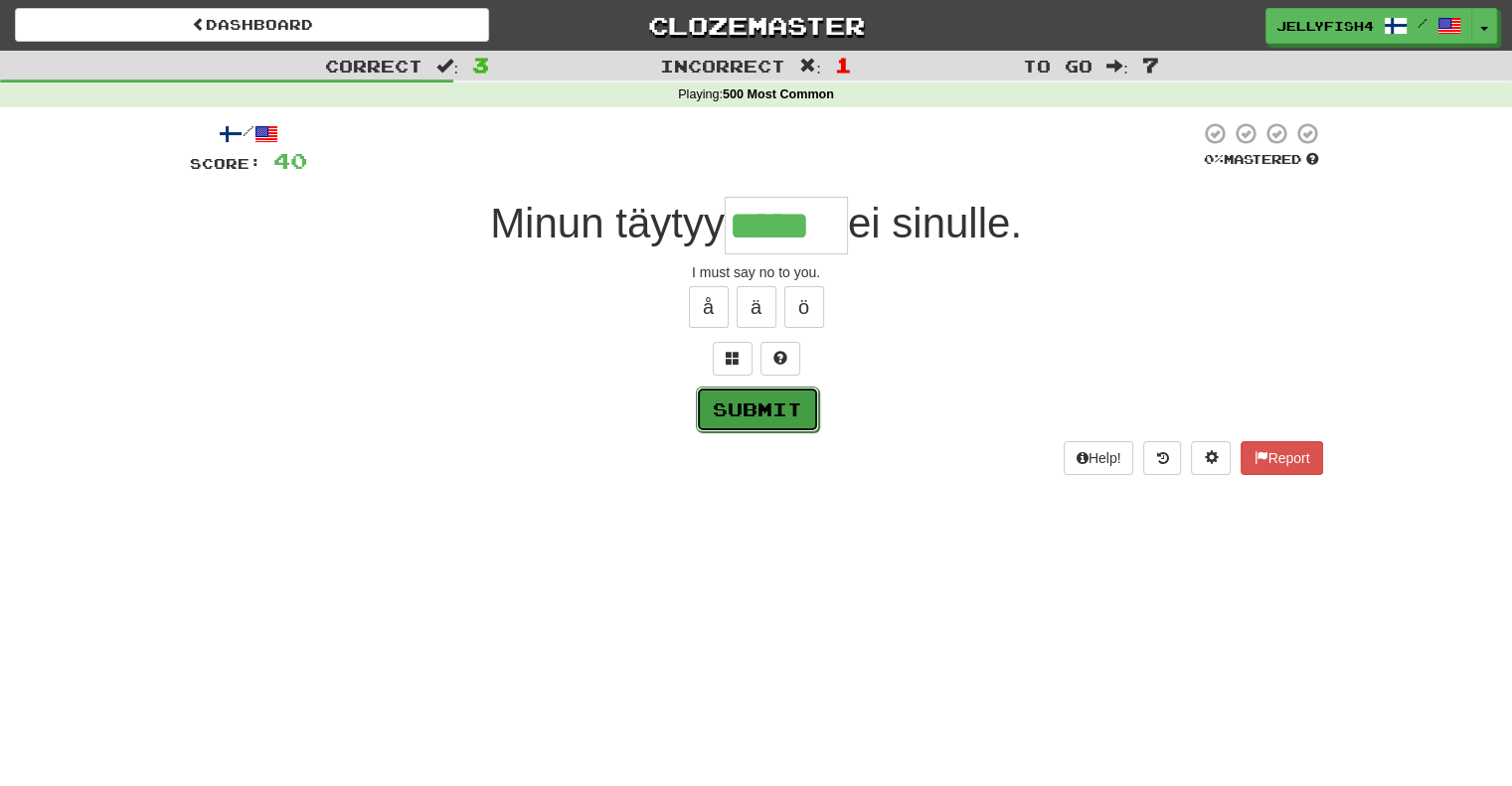 click on "Submit" at bounding box center (757, 409) 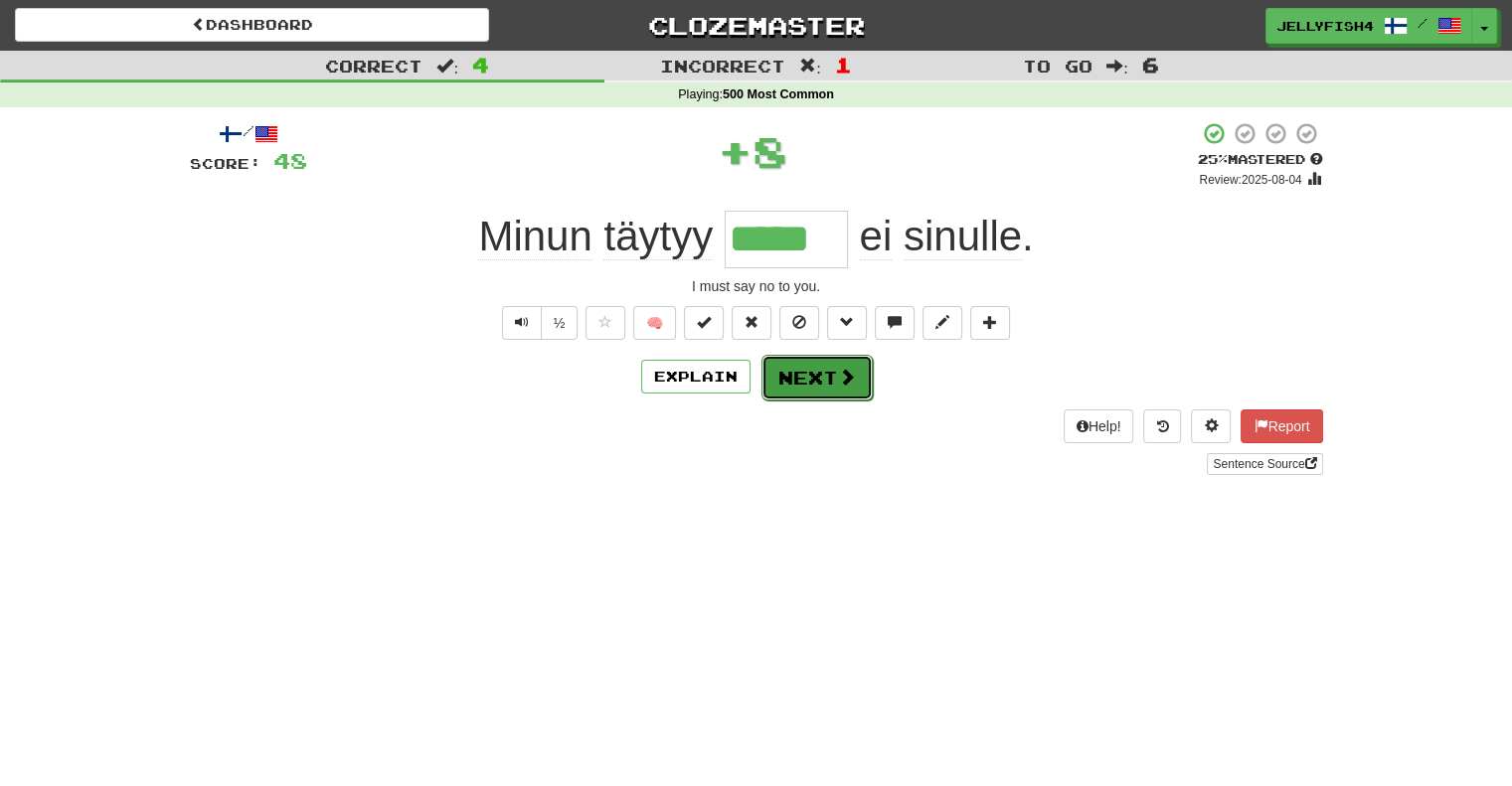 click on "Next" at bounding box center (817, 378) 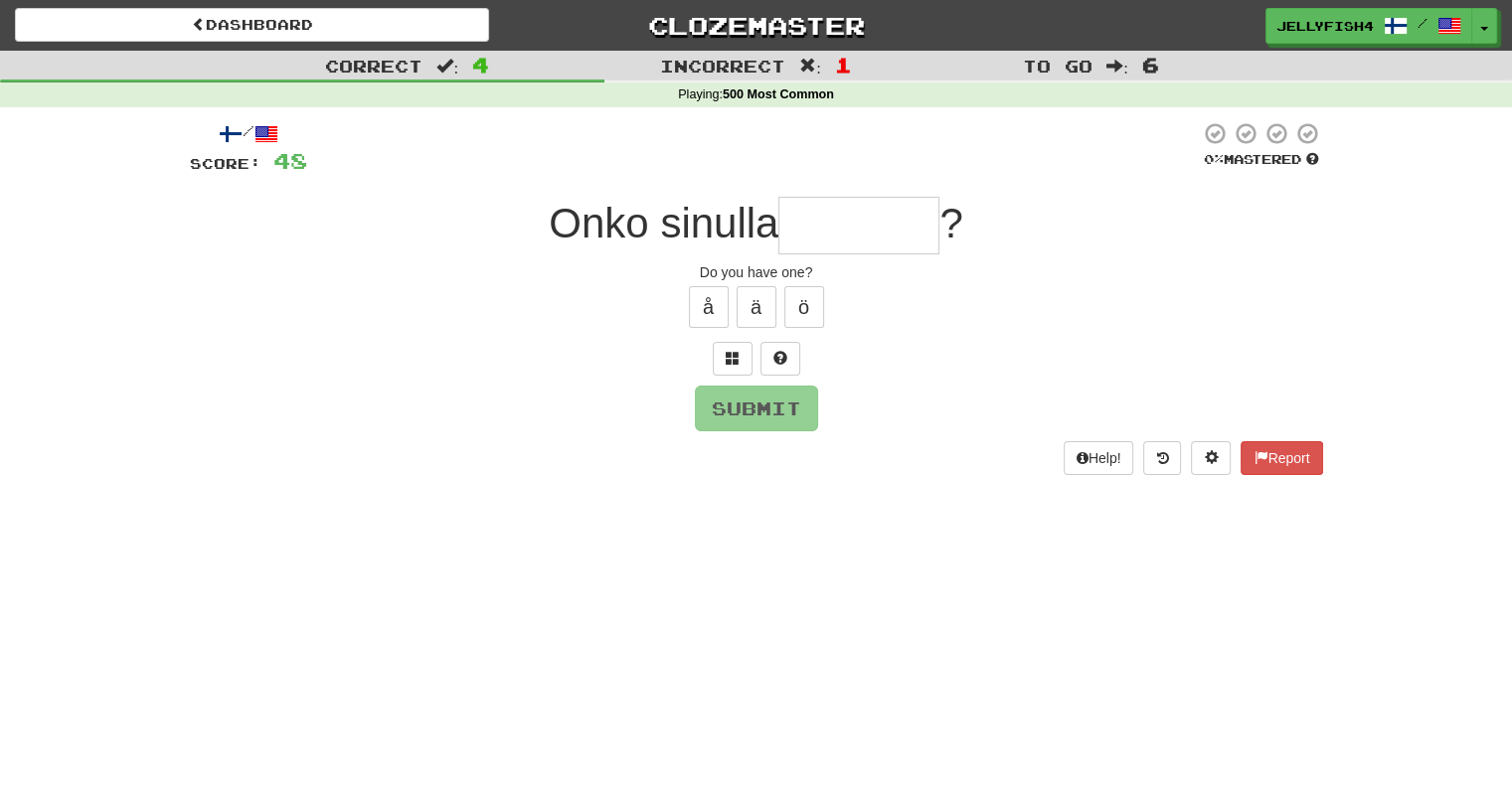 type on "*" 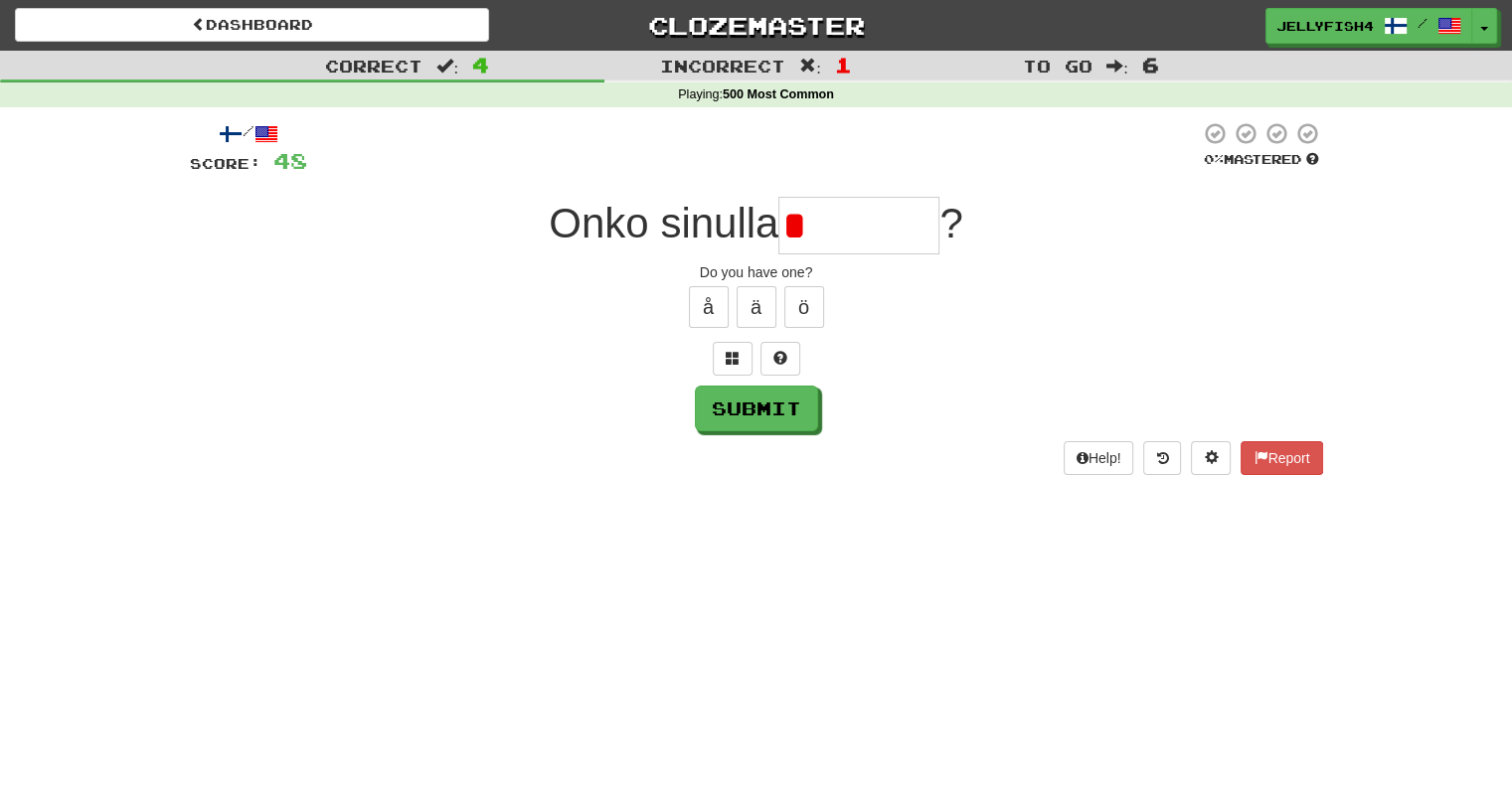 click on "/  Score:   48 0 %  Mastered Onko sinulla  * ? Do you have one? å ä ö Submit  Help!  Report" at bounding box center (756, 298) 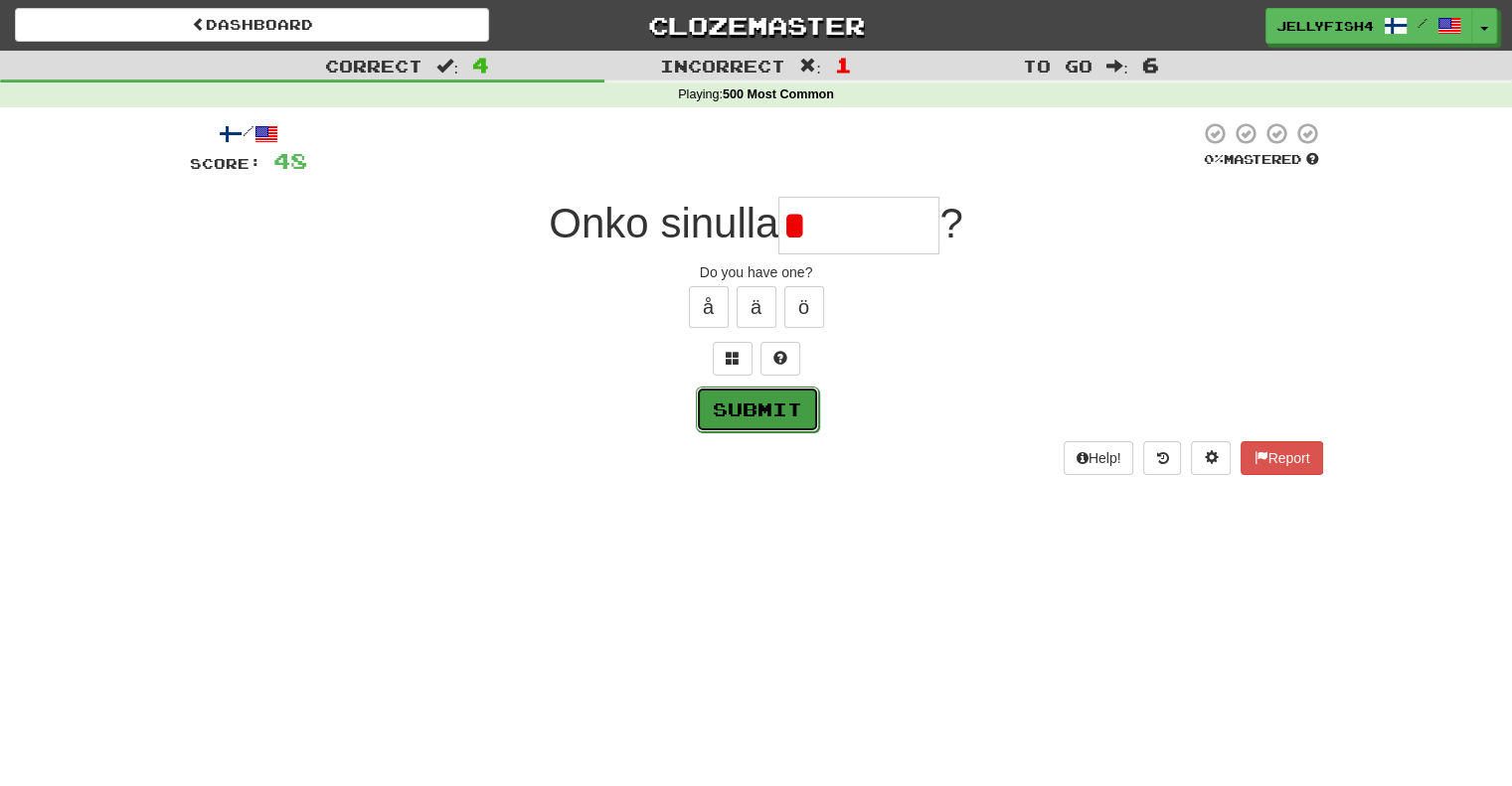 click on "Submit" at bounding box center [757, 409] 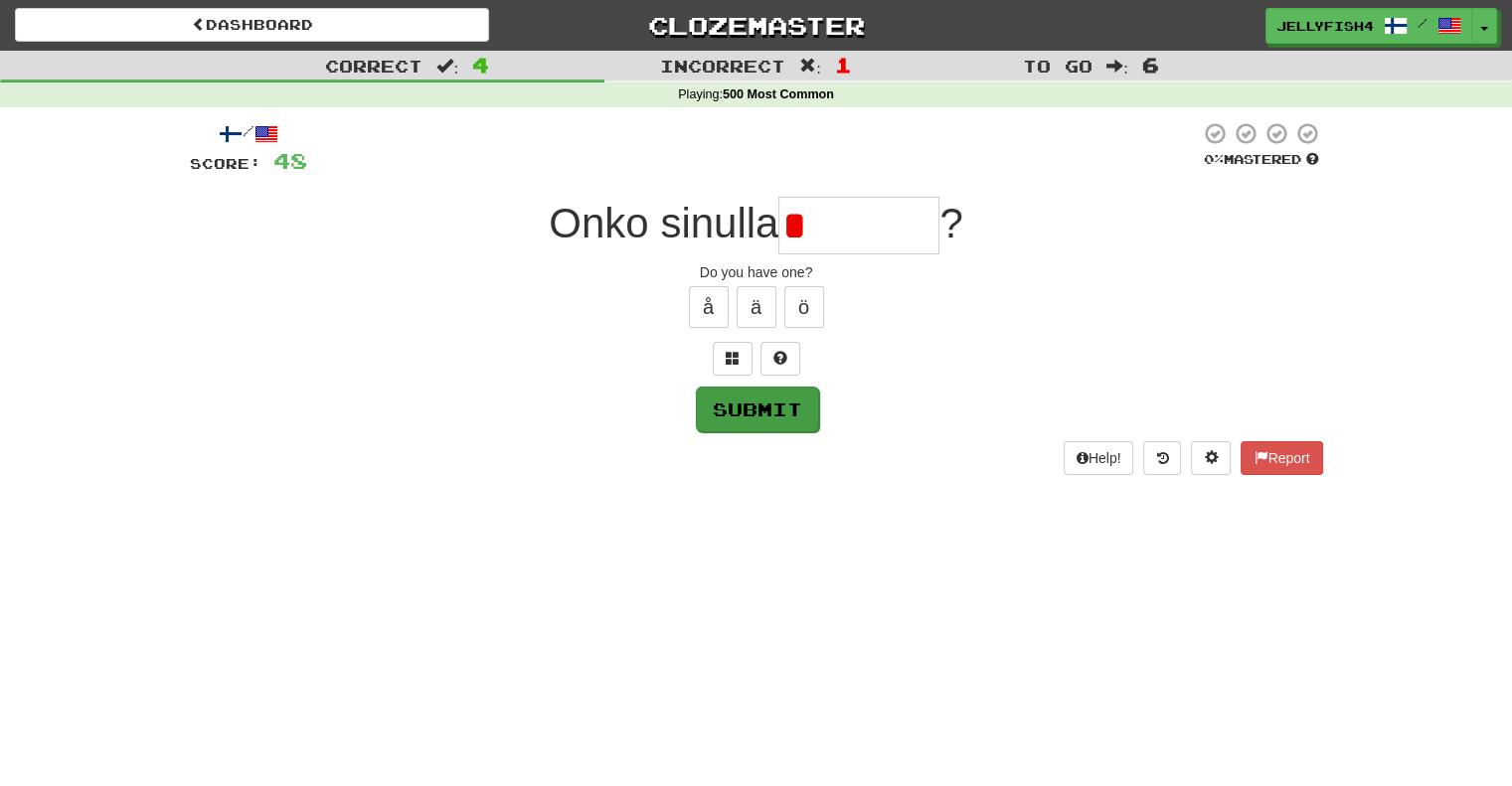 type on "*********" 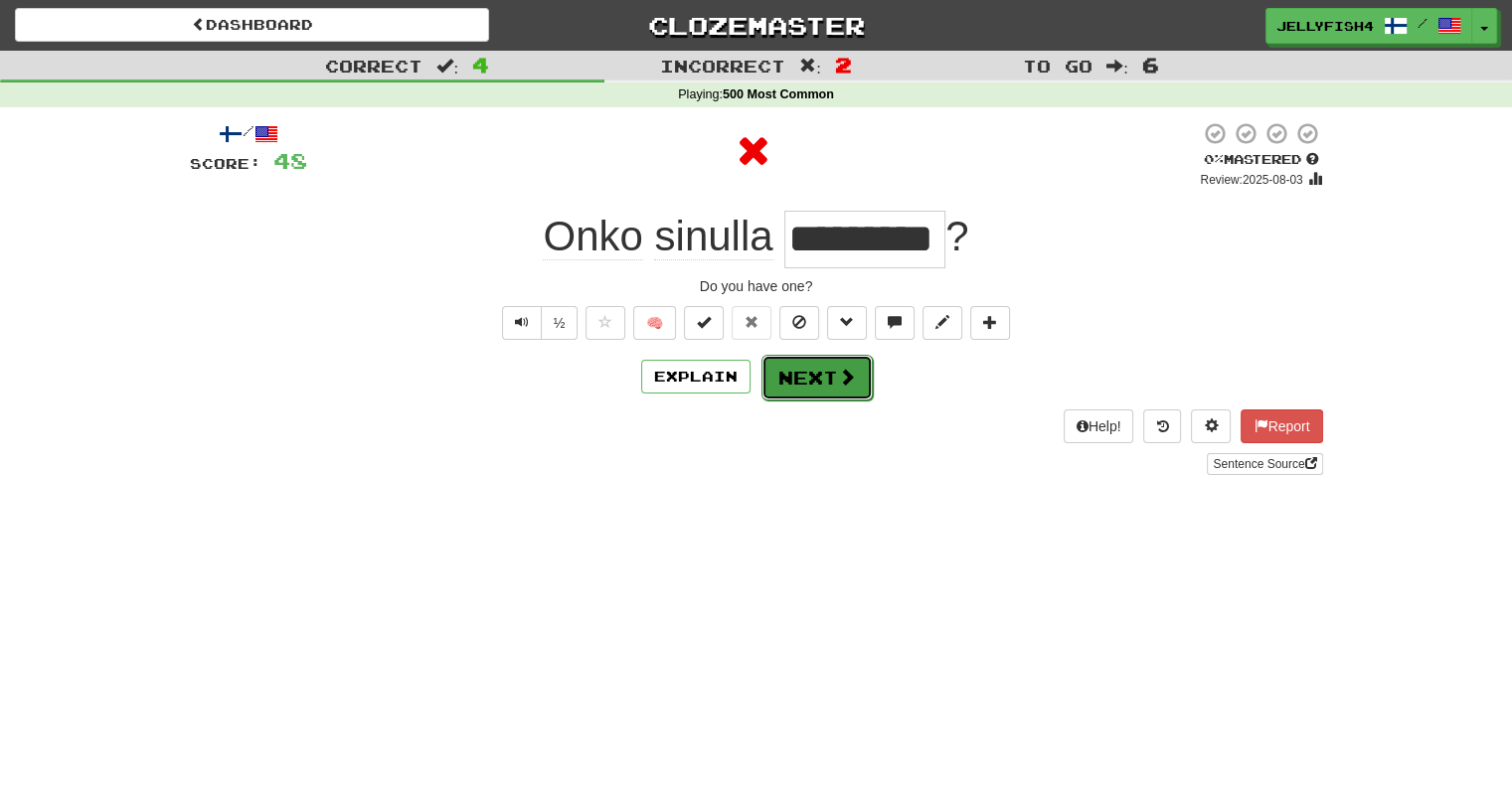 click on "Next" at bounding box center [817, 378] 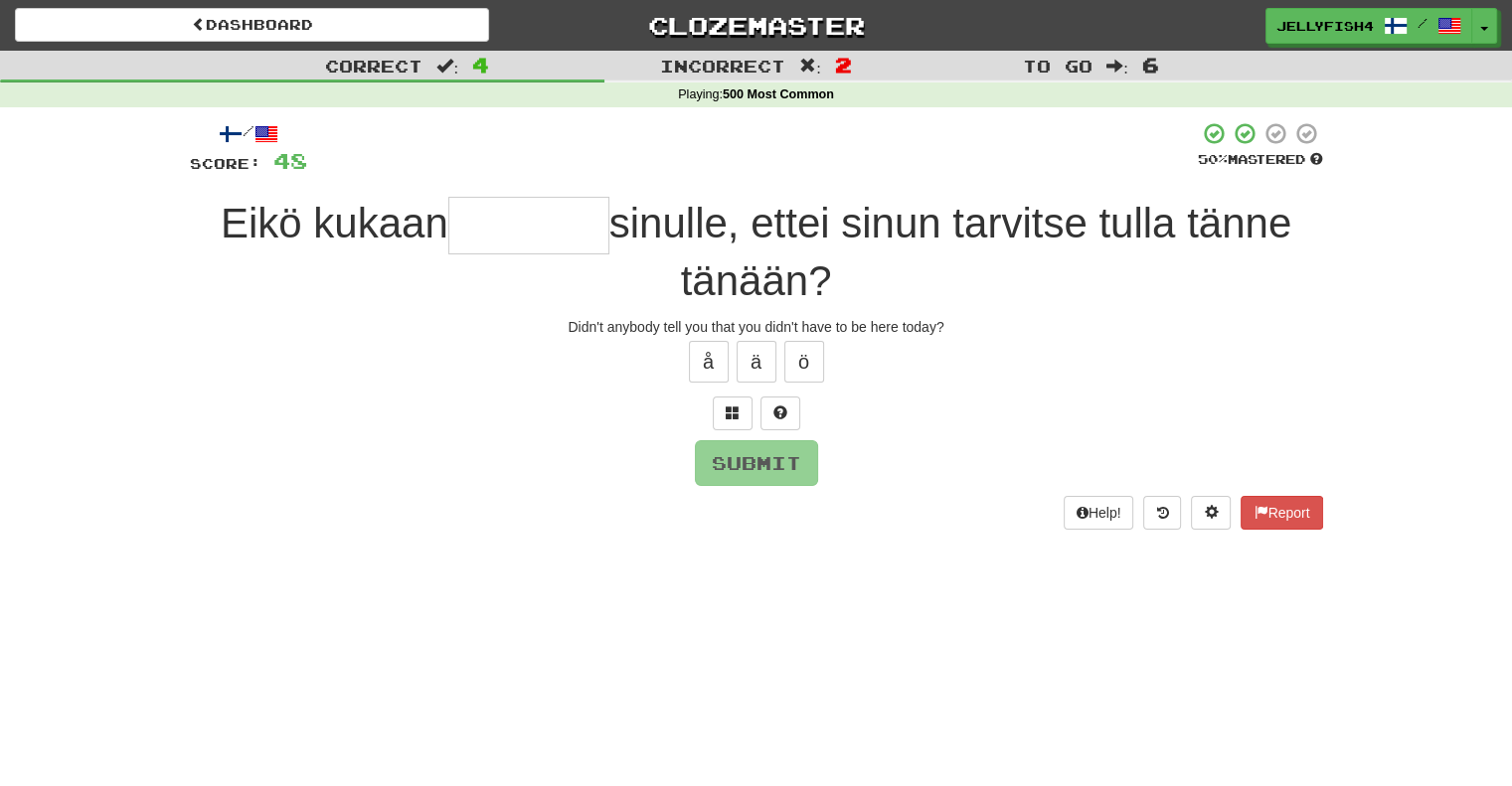 type on "*" 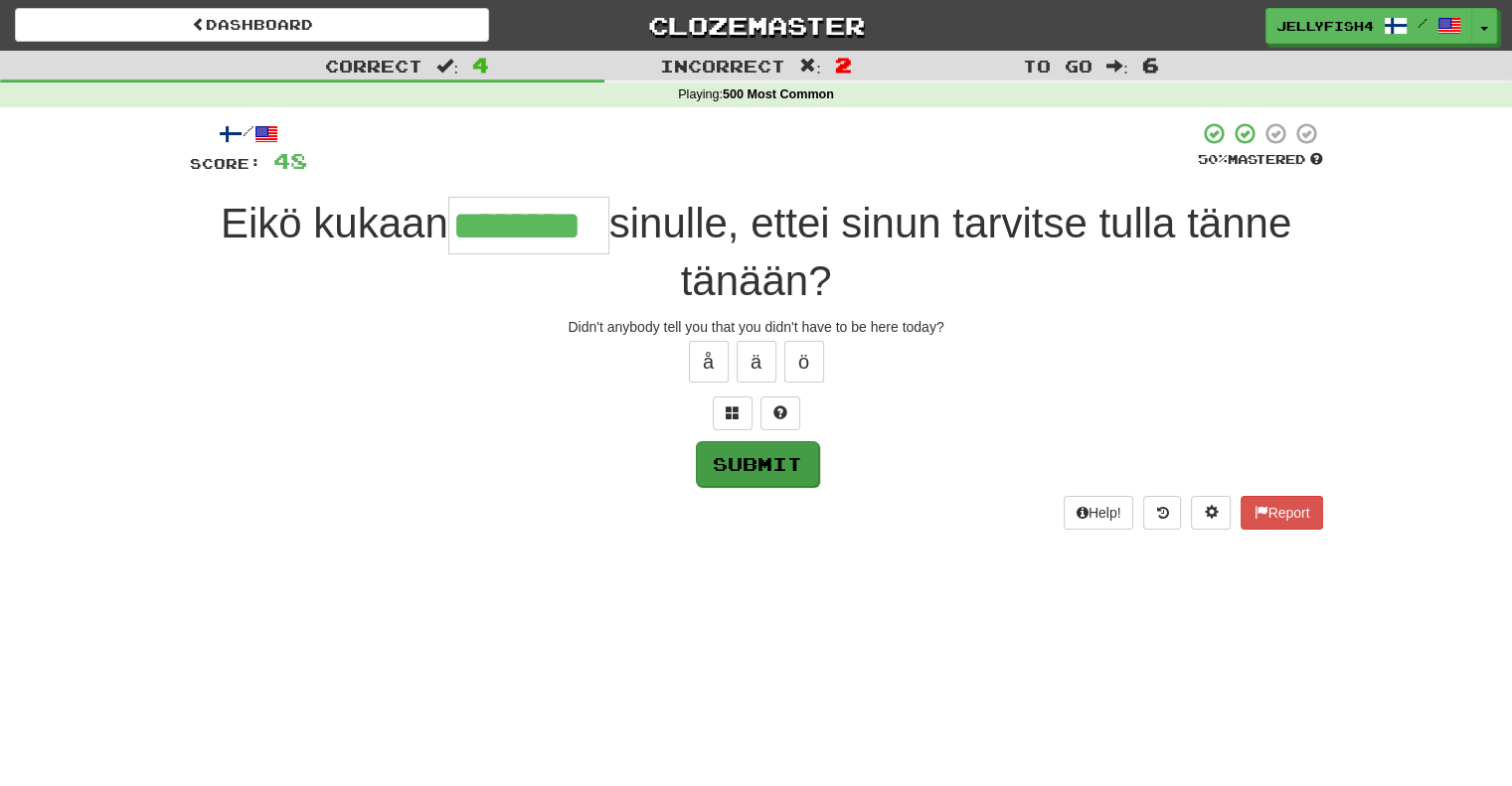 type on "********" 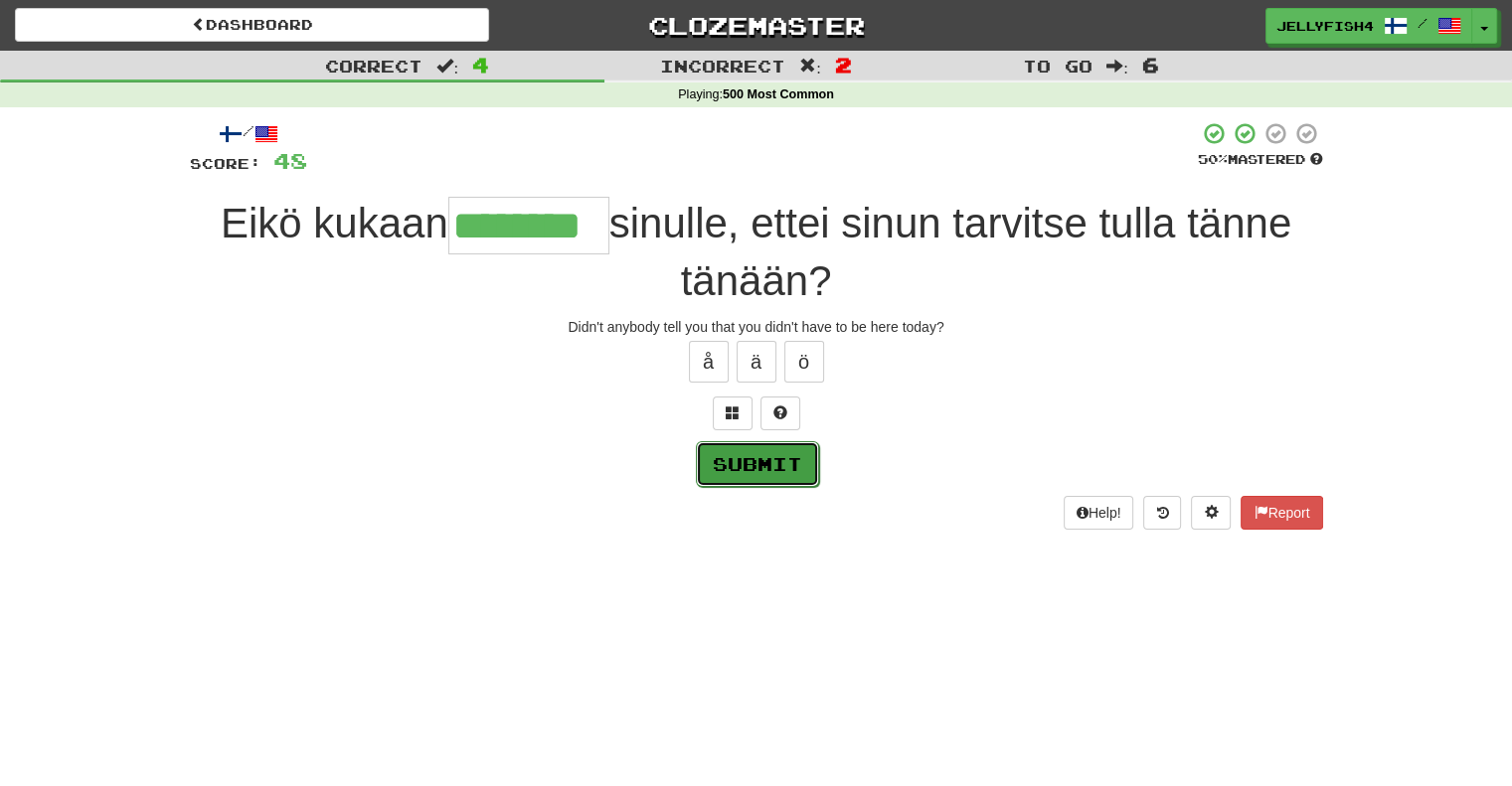 click on "Submit" at bounding box center [757, 464] 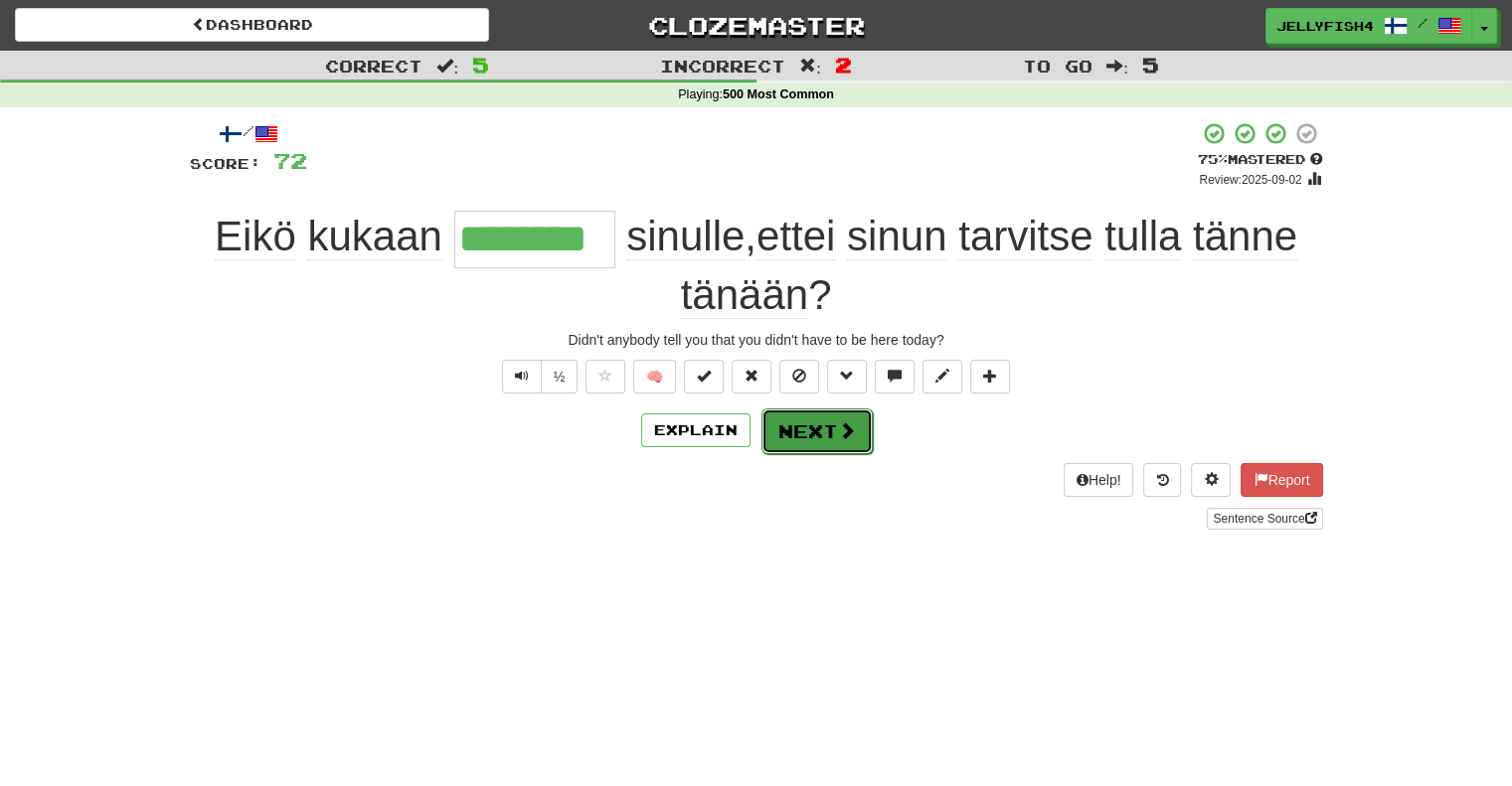 click on "Next" at bounding box center (817, 431) 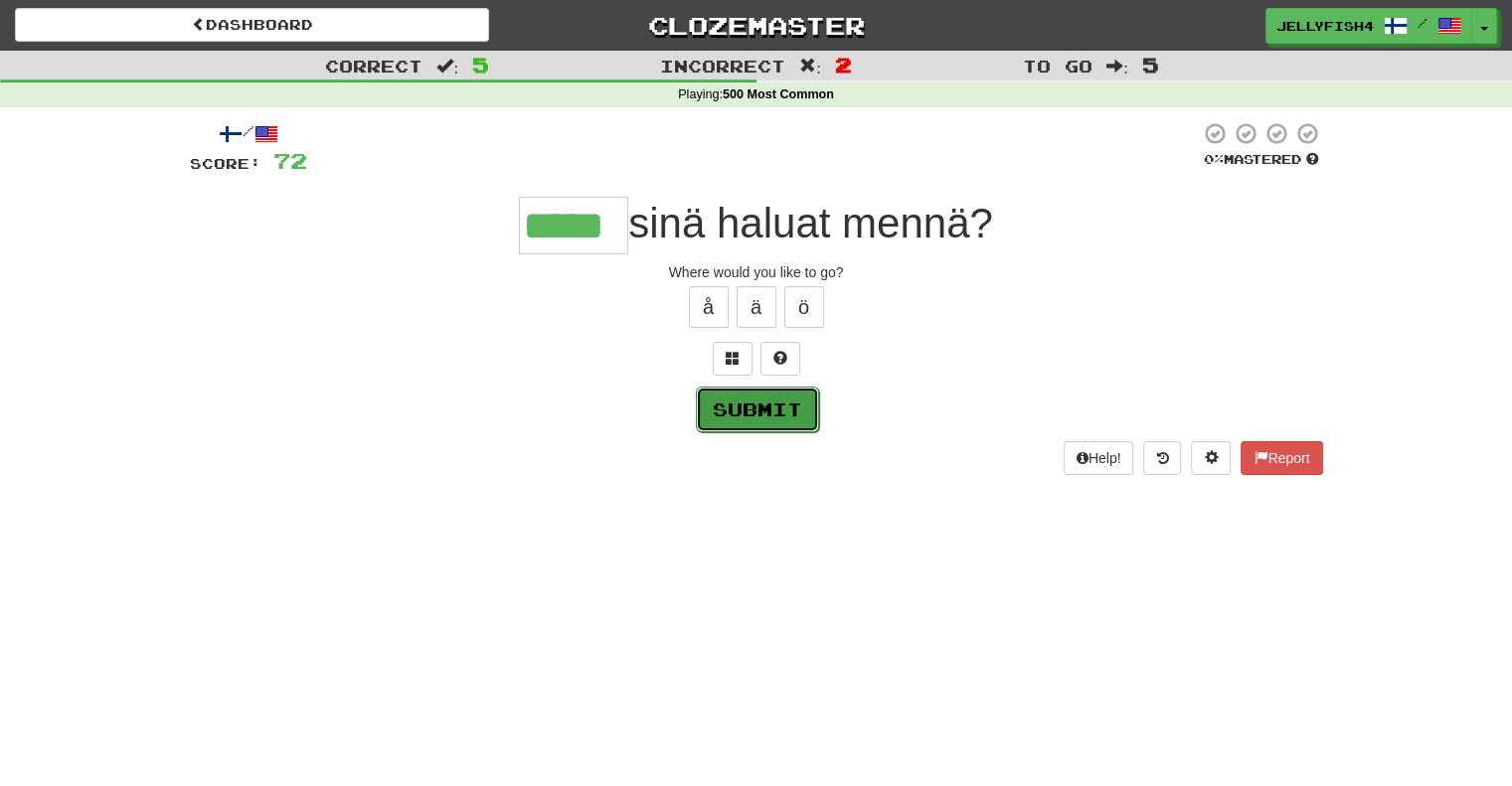 click on "Submit" at bounding box center (757, 409) 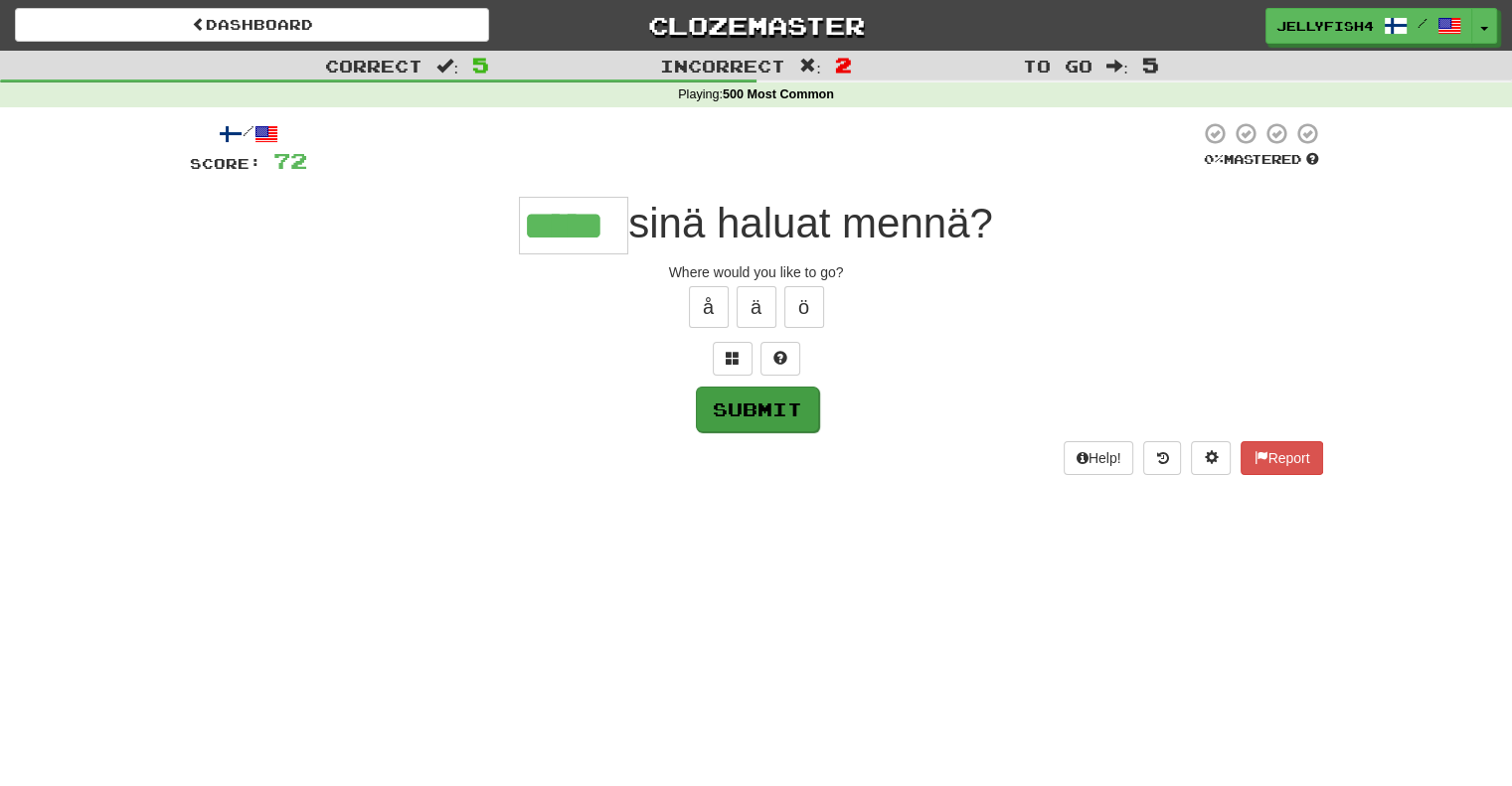 type on "*****" 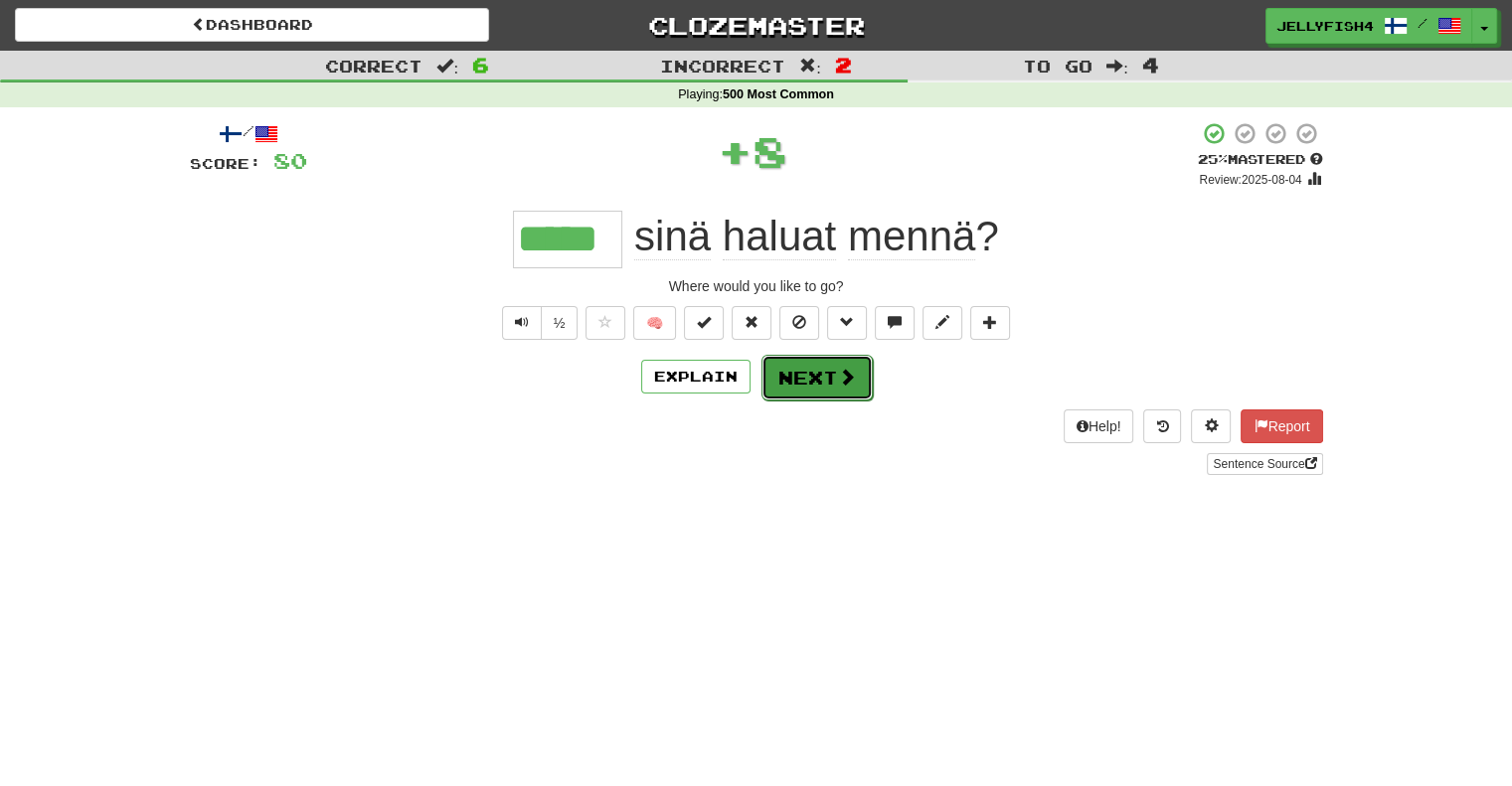 click at bounding box center (847, 377) 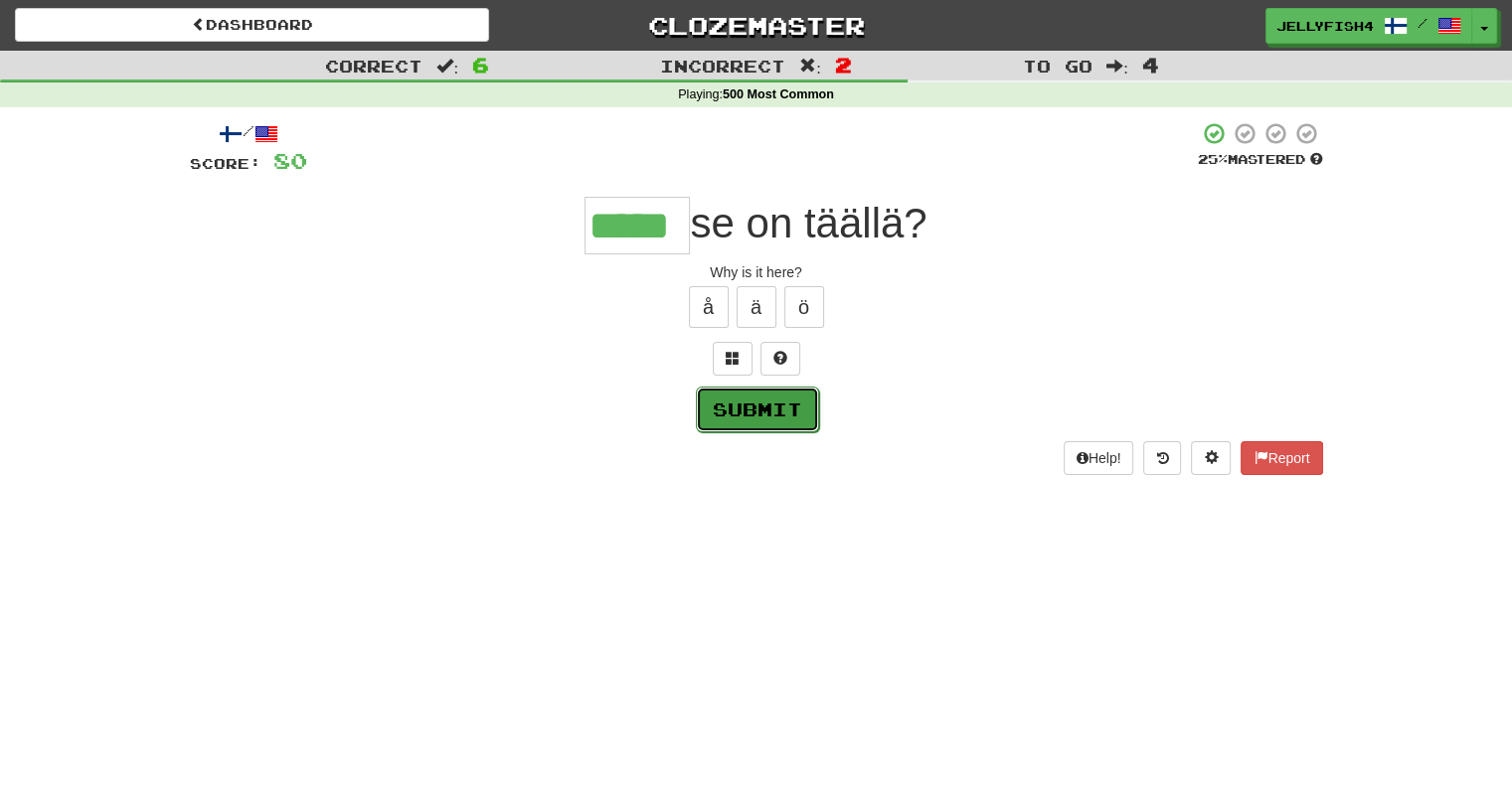 click on "Submit" at bounding box center (757, 409) 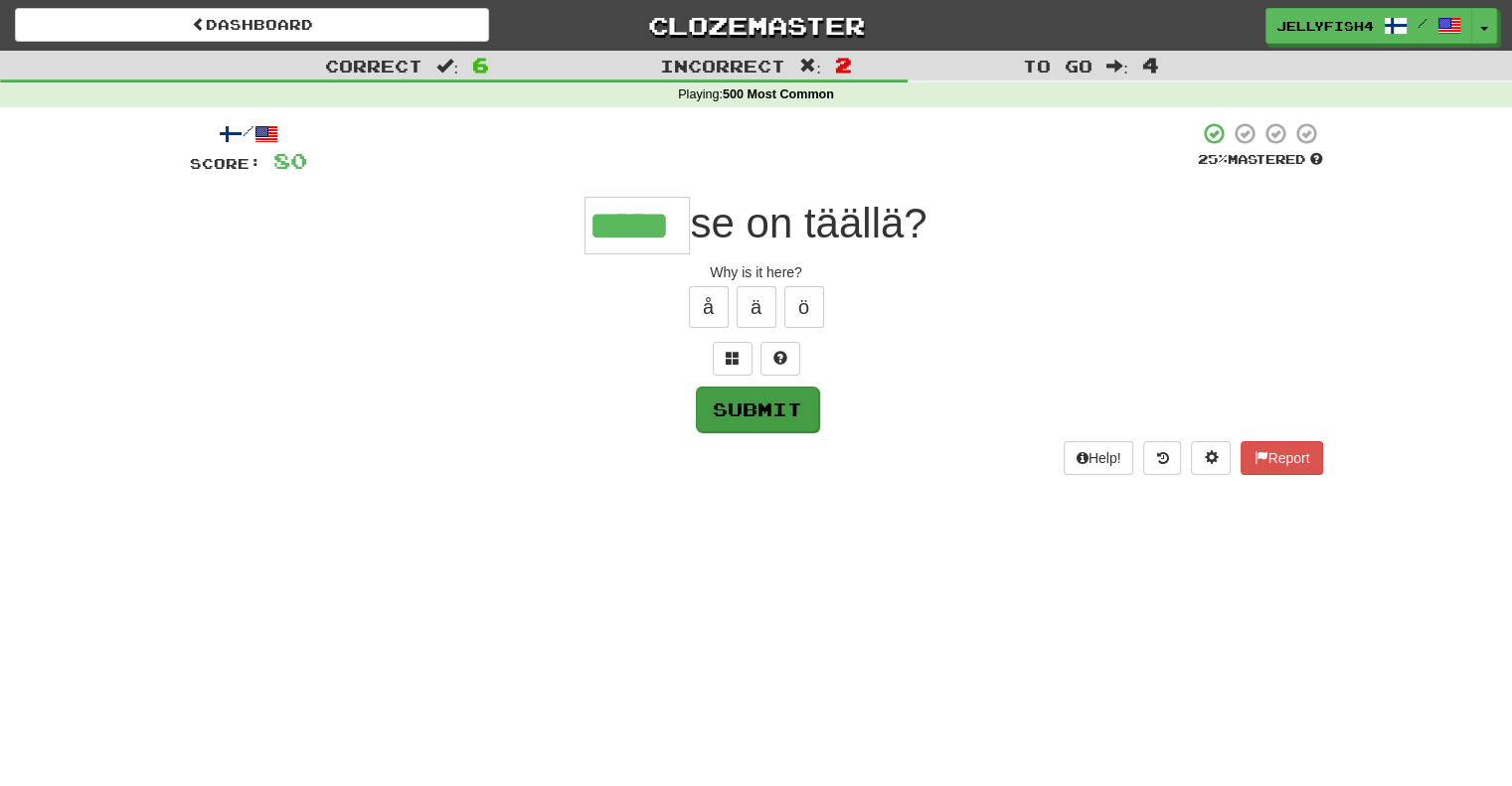 type on "*****" 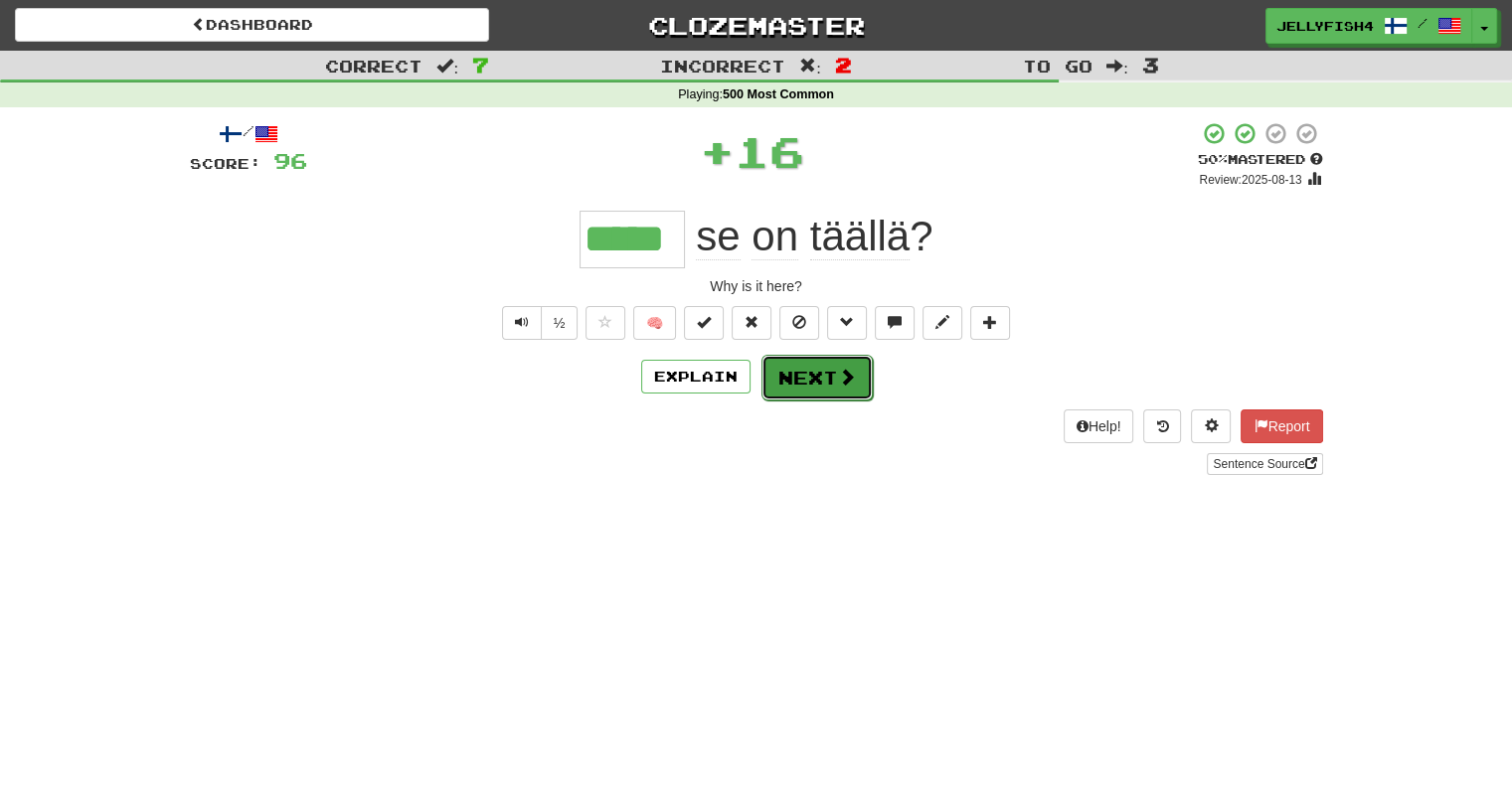 click on "Next" at bounding box center [817, 378] 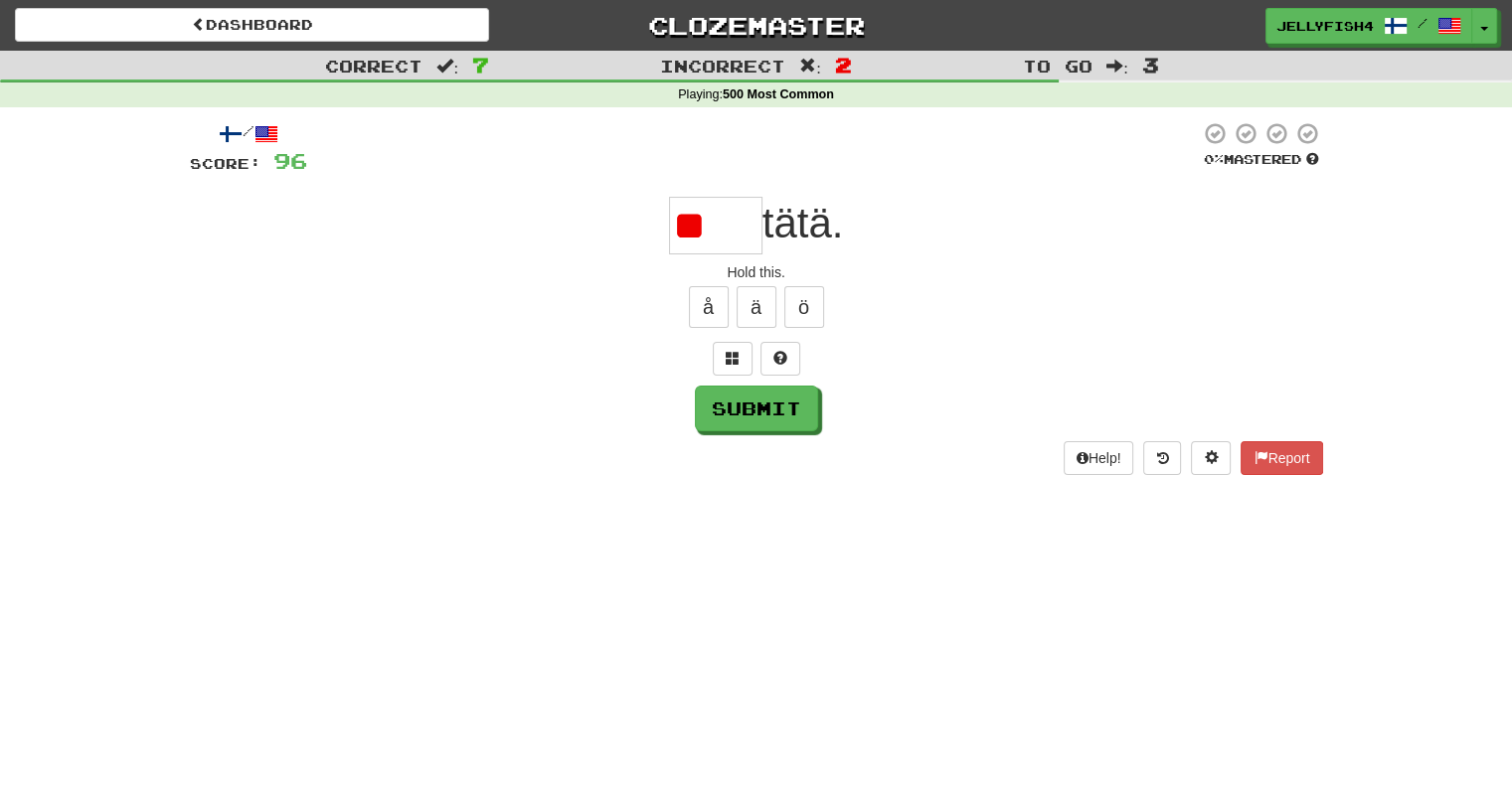 type on "*" 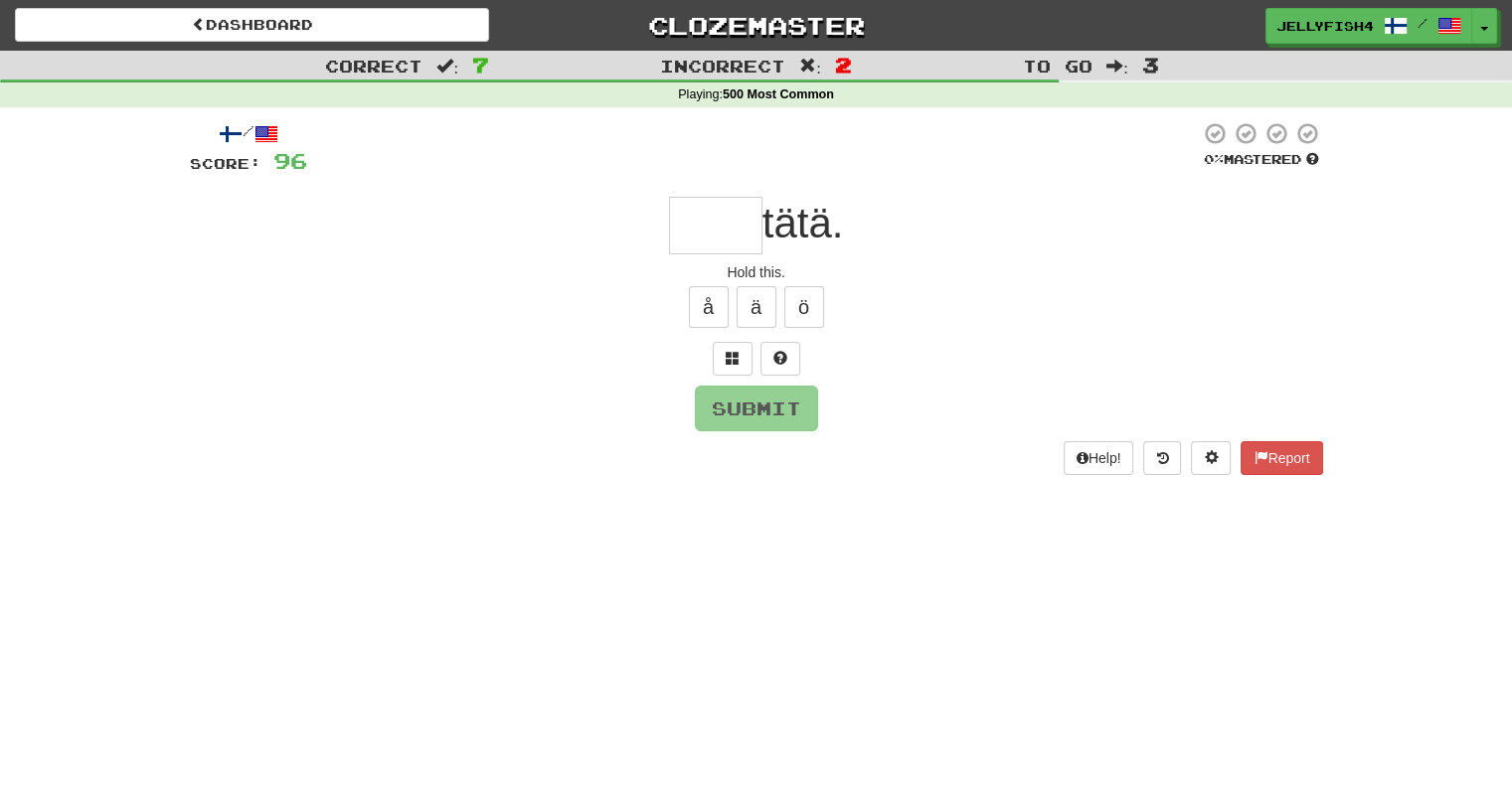 type on "*" 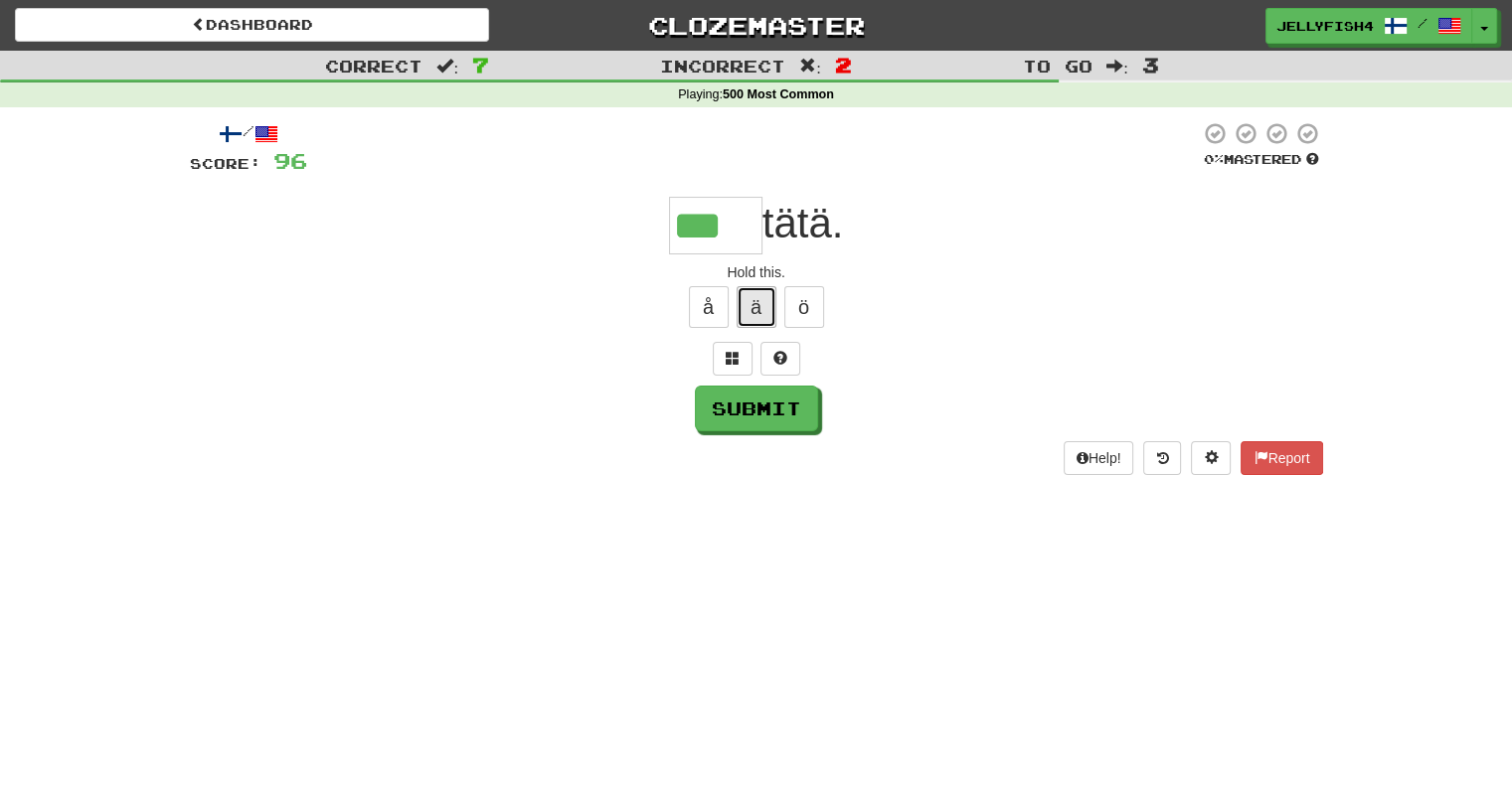 click on "ä" at bounding box center [756, 307] 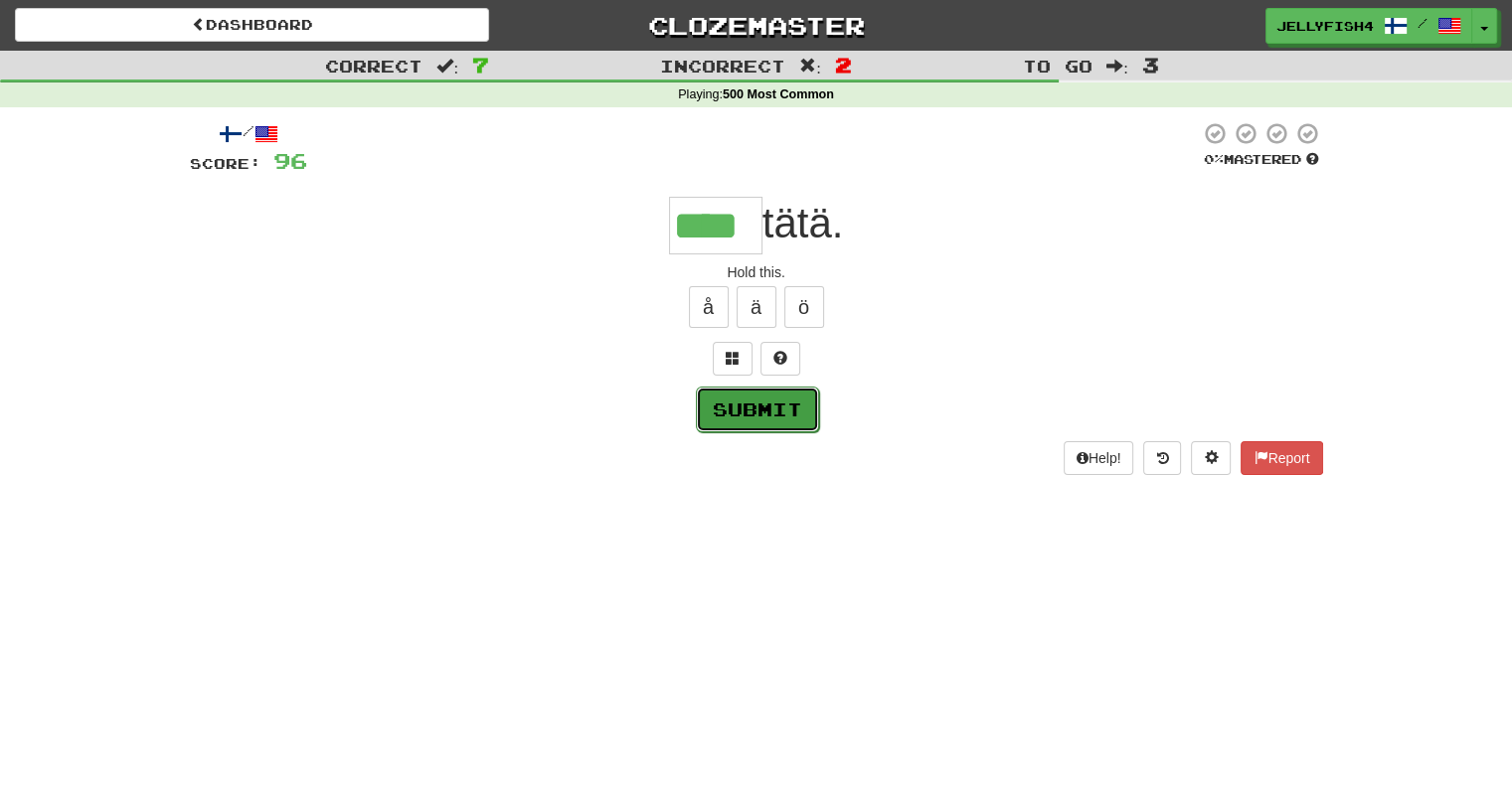 click on "Submit" at bounding box center [757, 409] 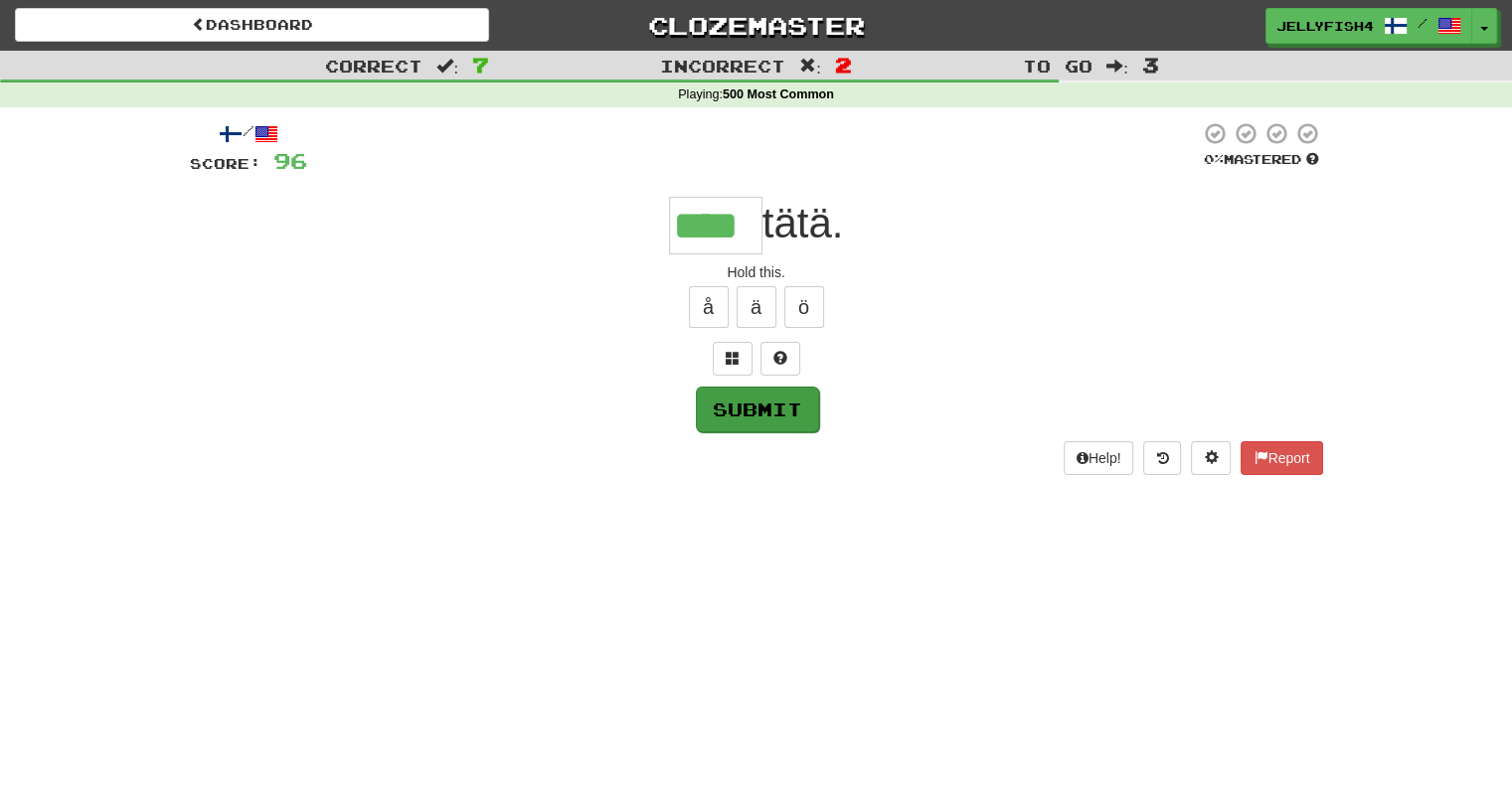 type on "****" 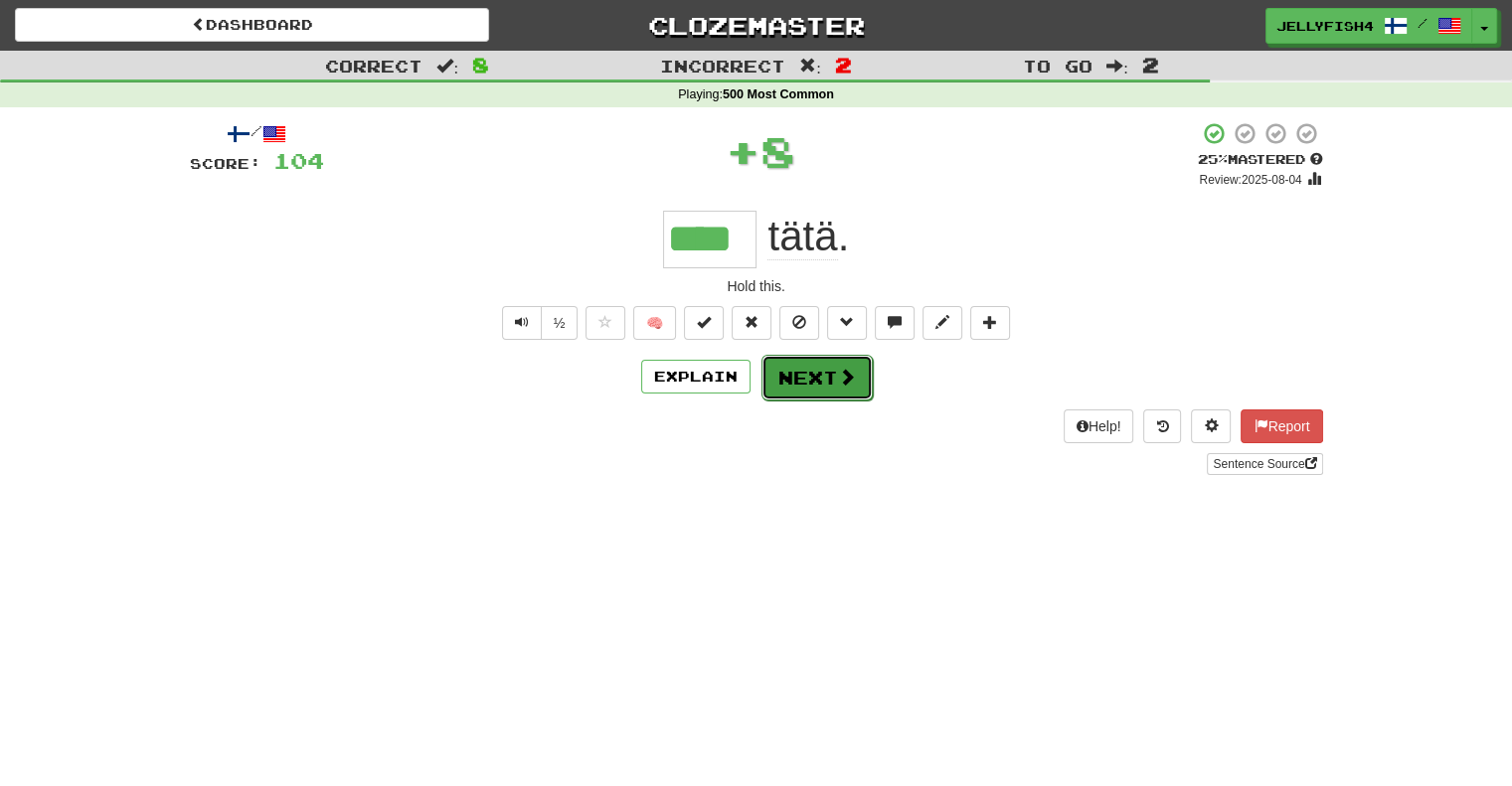 click on "Next" at bounding box center (817, 378) 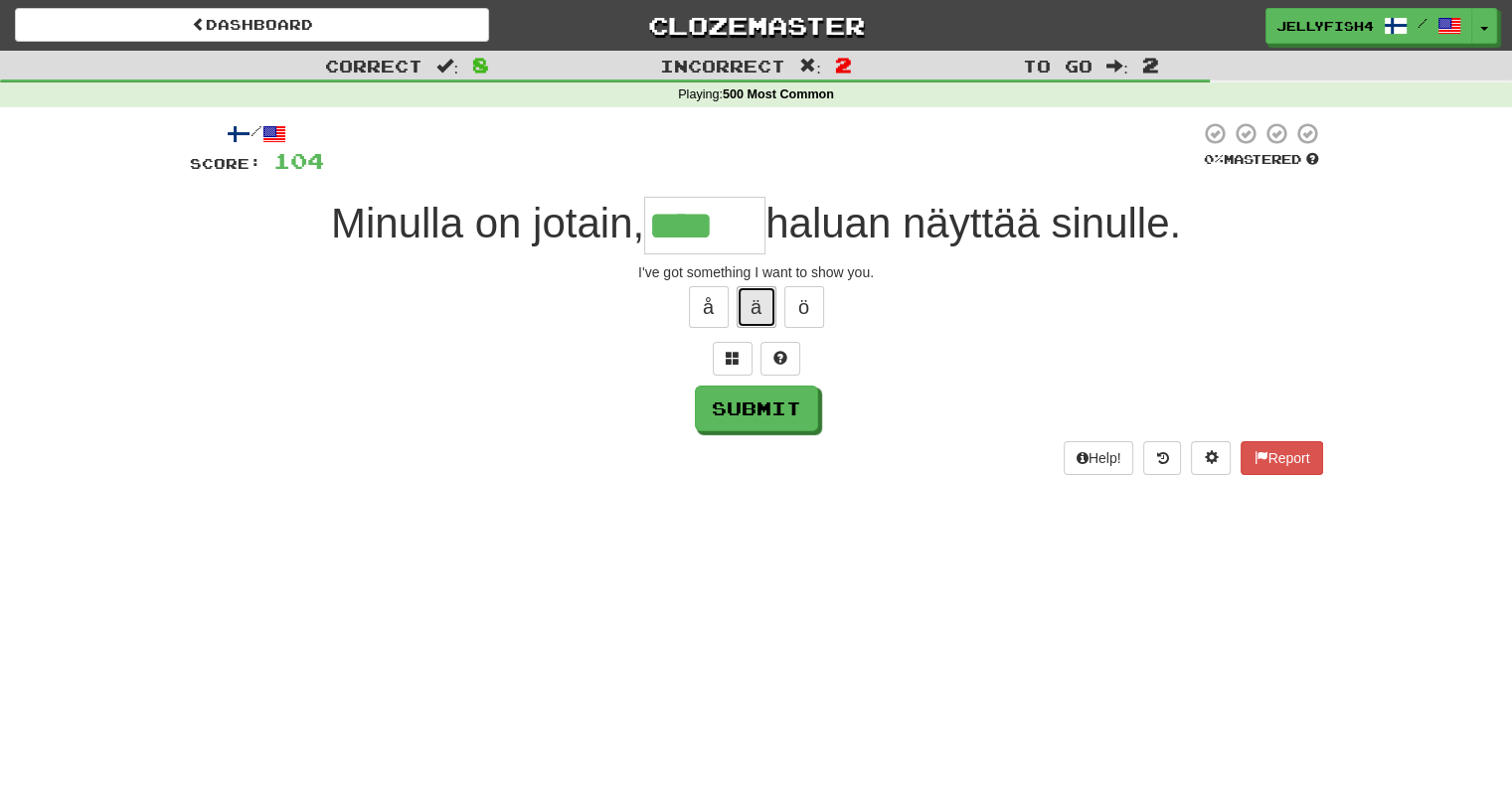 click on "ä" at bounding box center (756, 307) 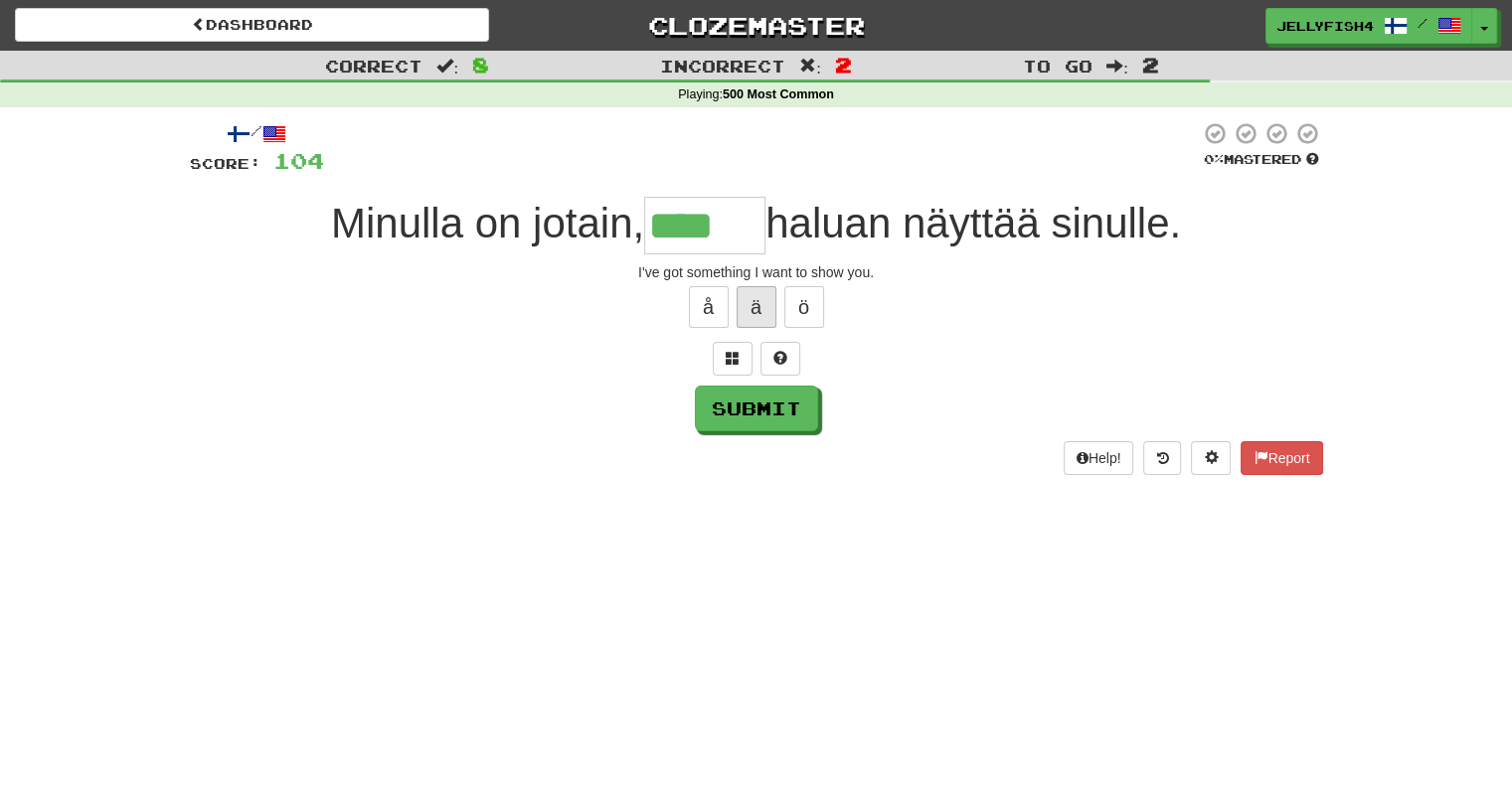 type on "*****" 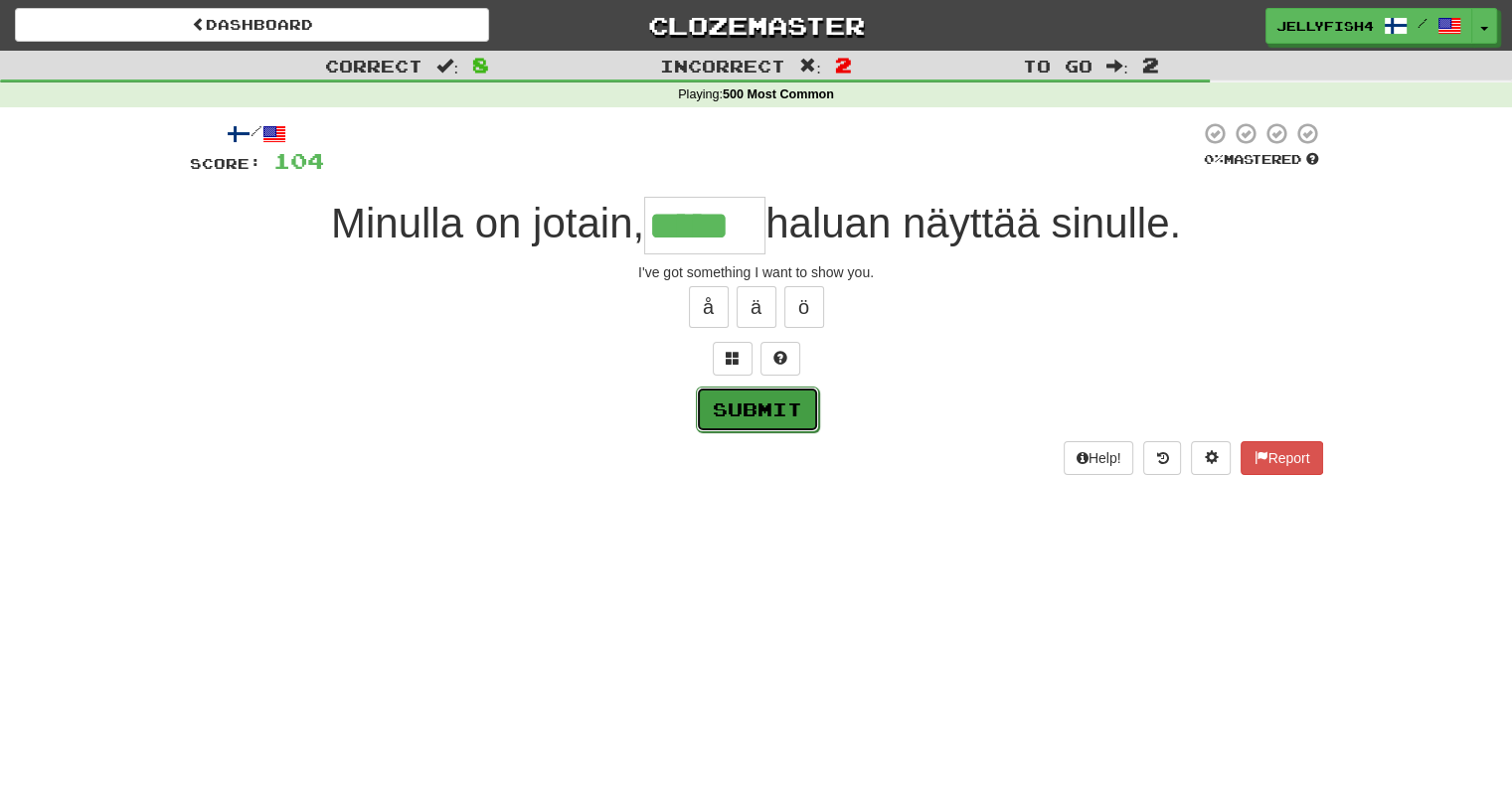 click on "Submit" at bounding box center (757, 409) 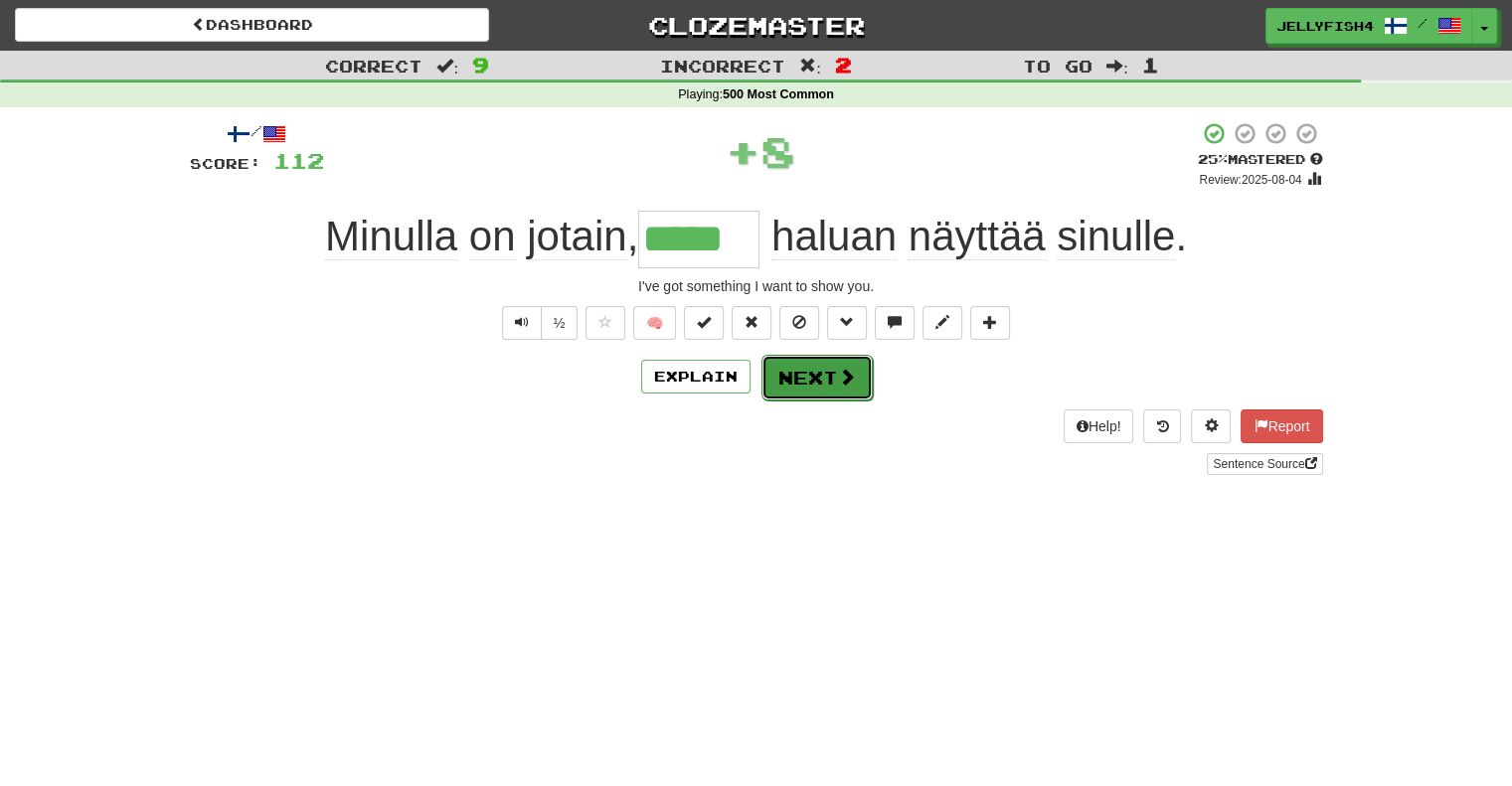 click on "Next" at bounding box center (817, 378) 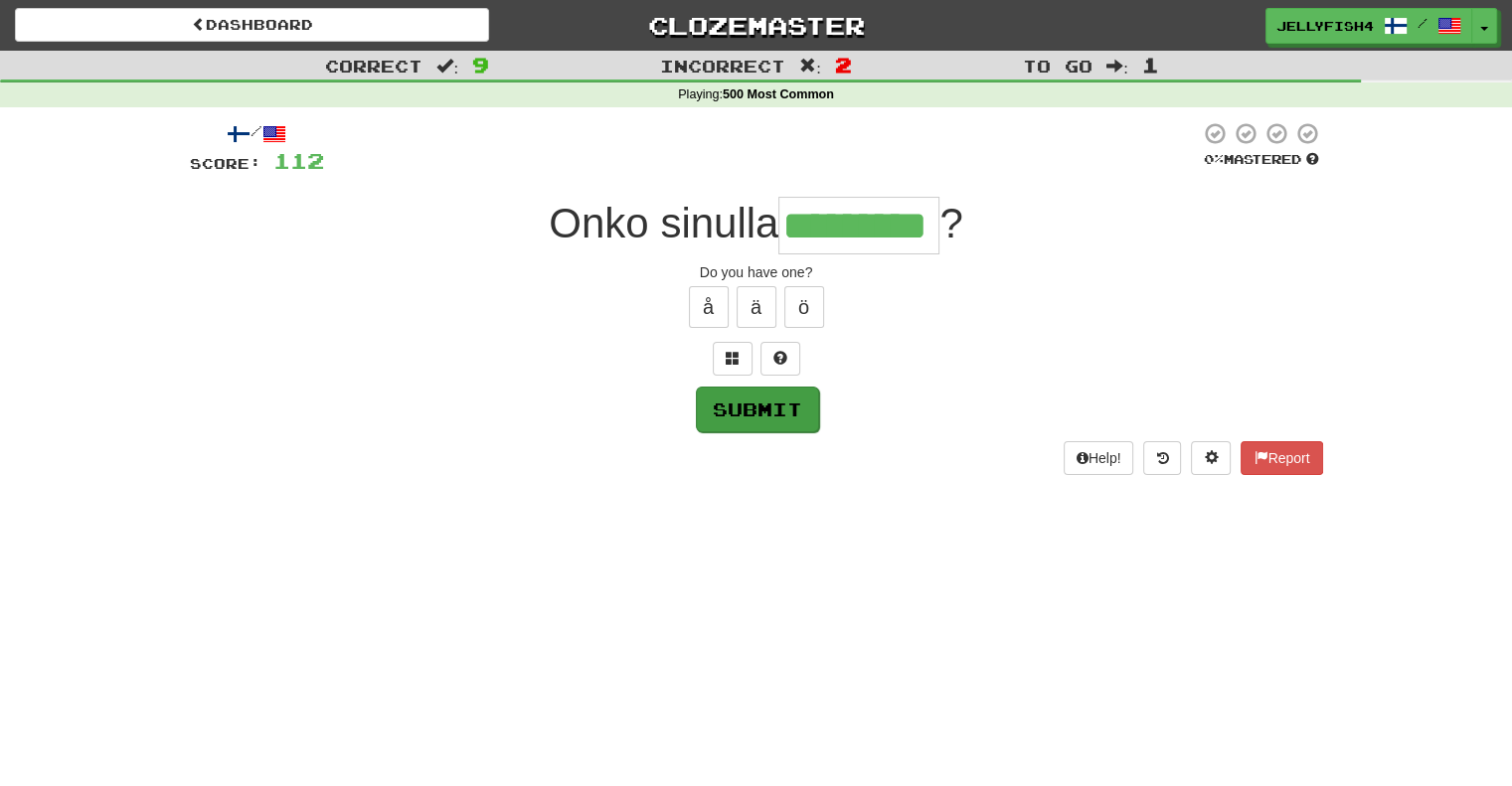 type on "*********" 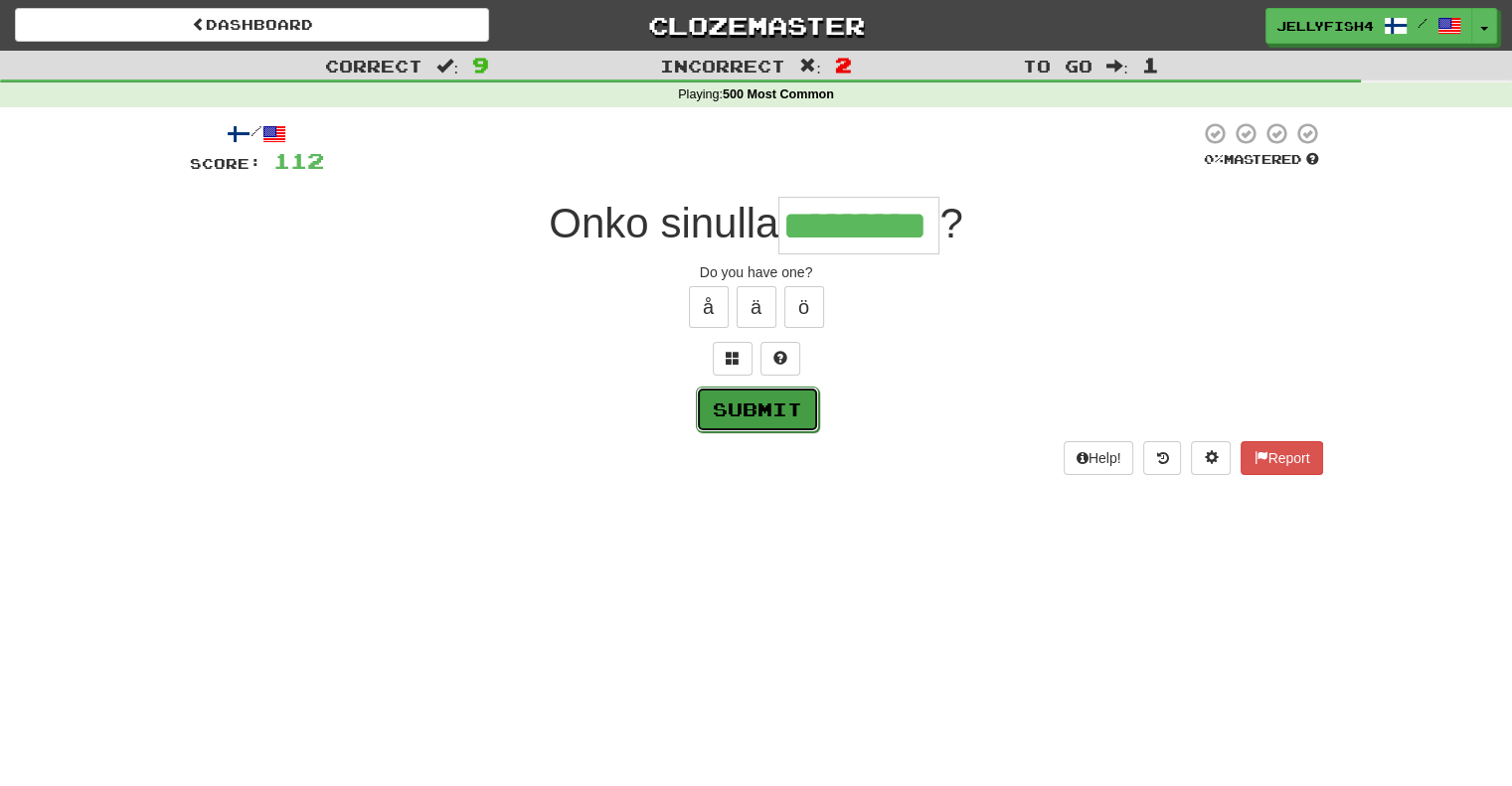 click on "Submit" at bounding box center [757, 409] 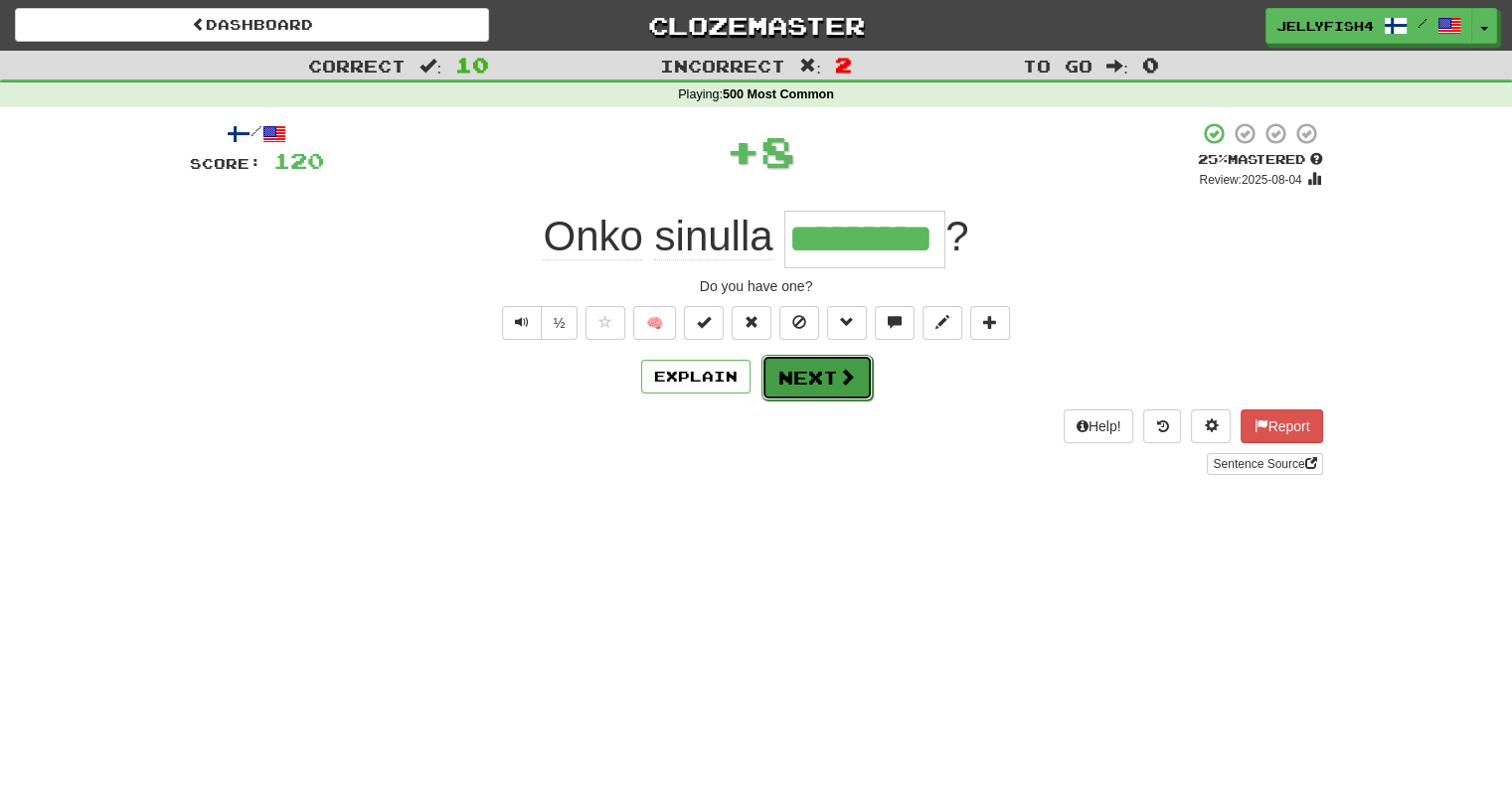 click at bounding box center [847, 377] 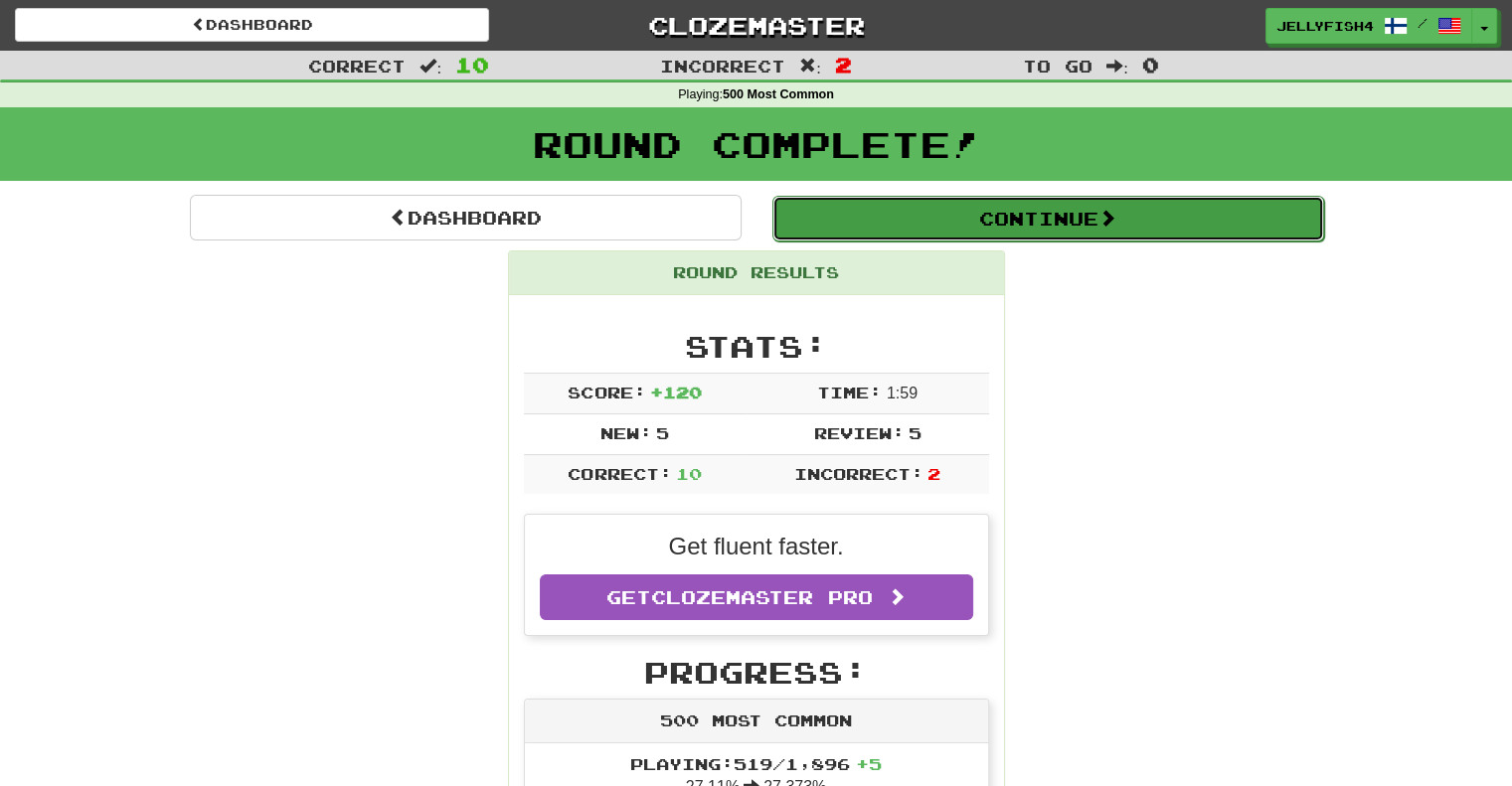 click on "Continue" at bounding box center (1048, 219) 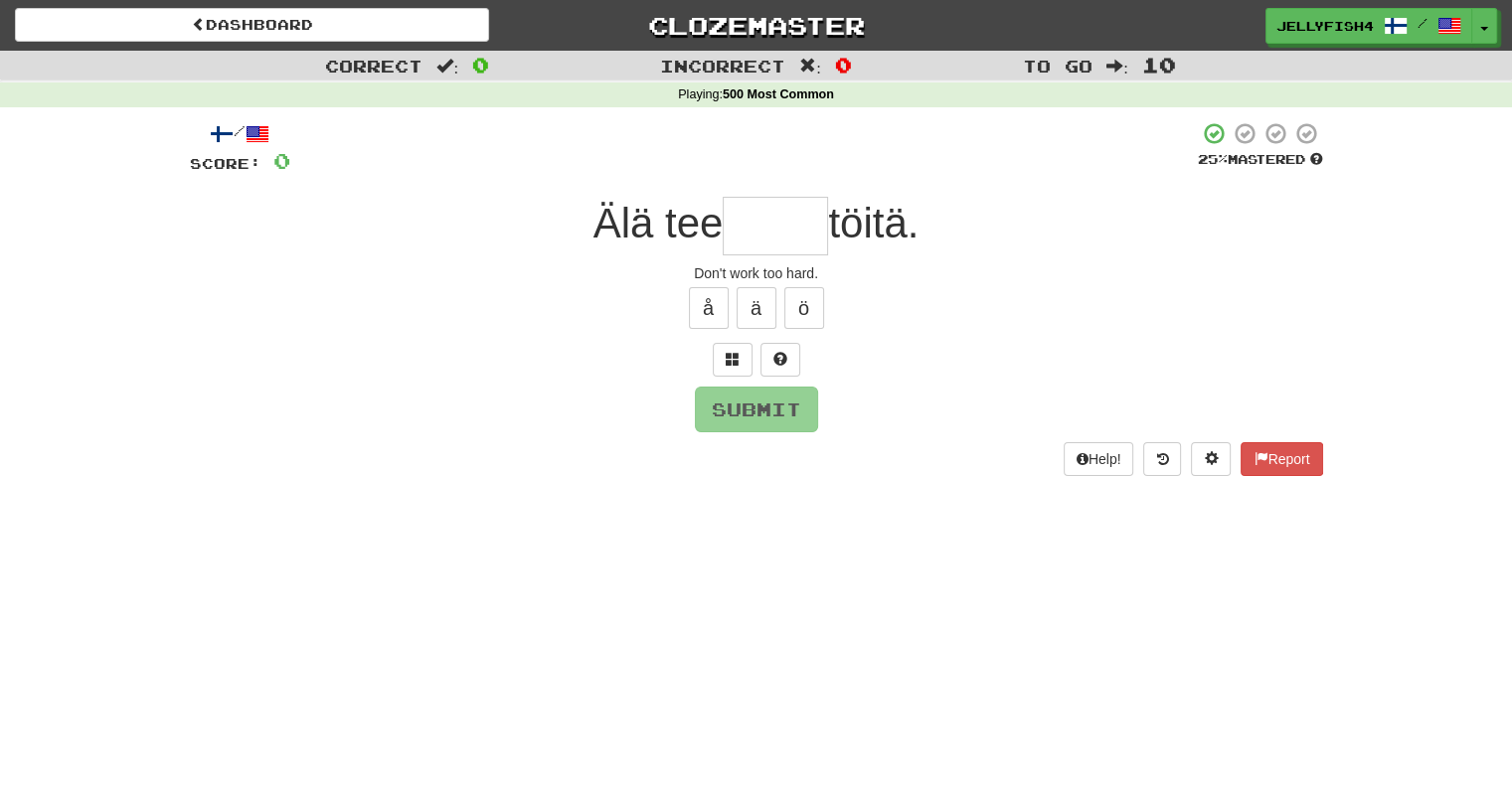 type on "*" 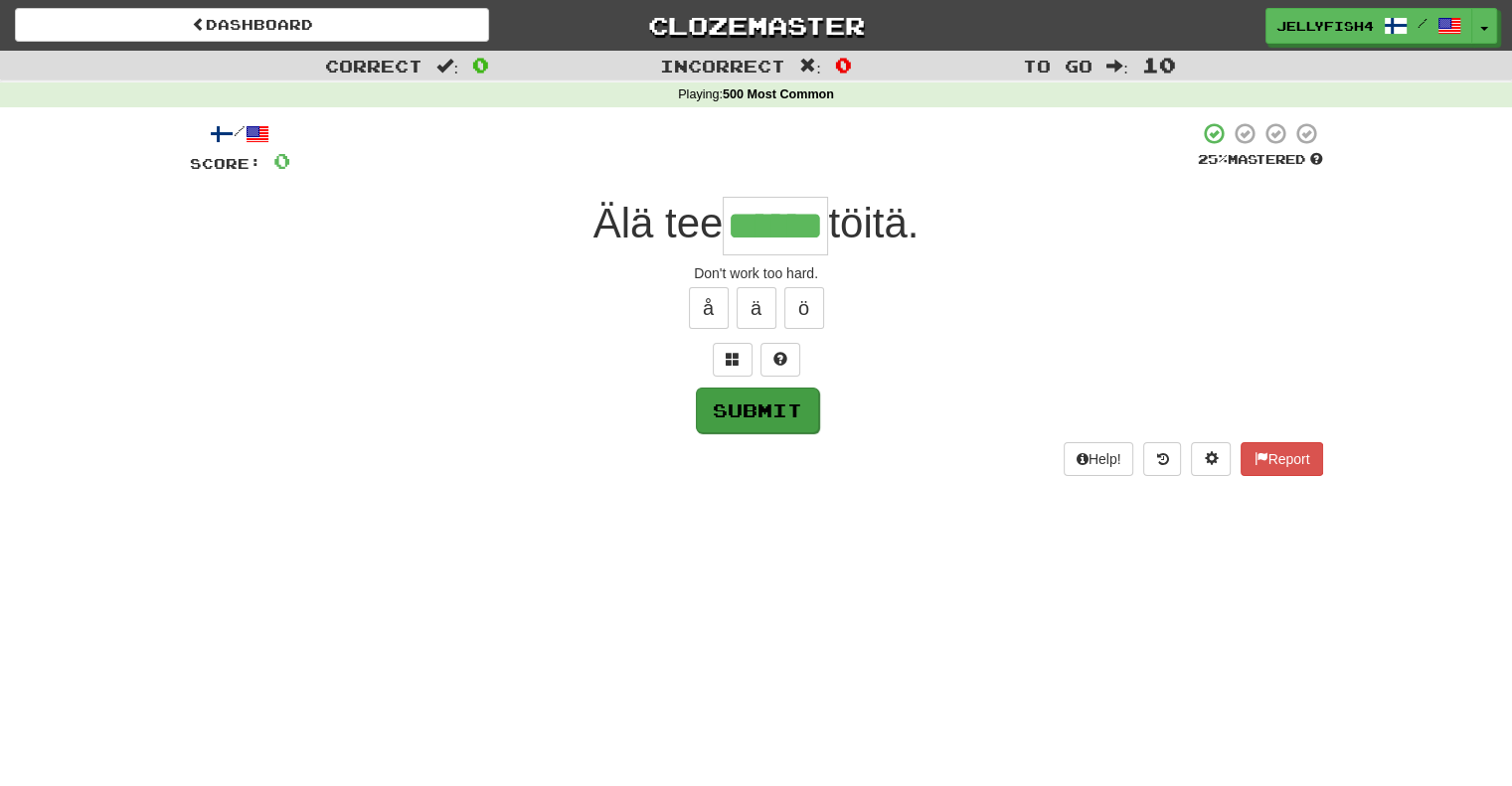 type on "******" 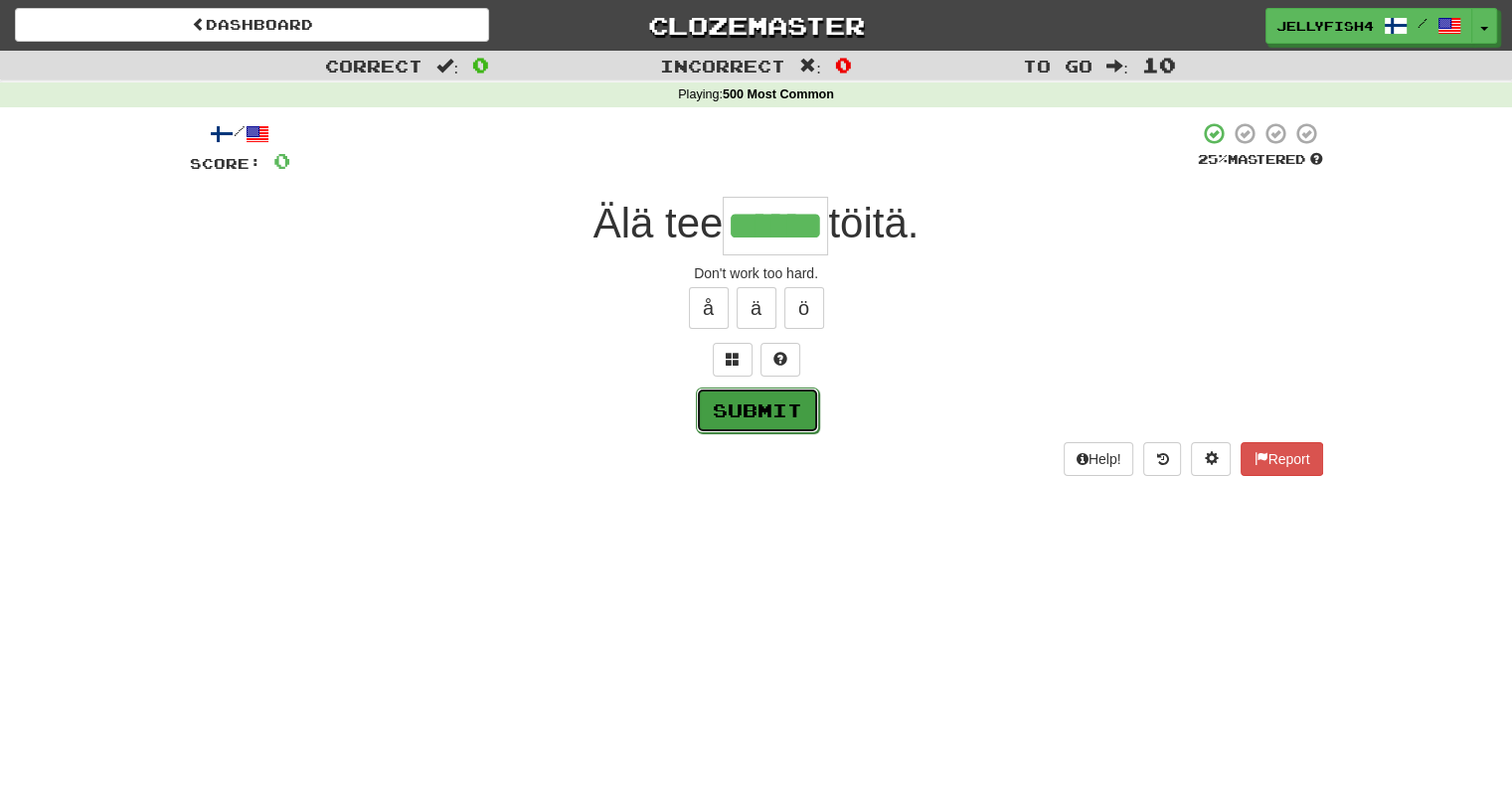 click on "Submit" at bounding box center [757, 410] 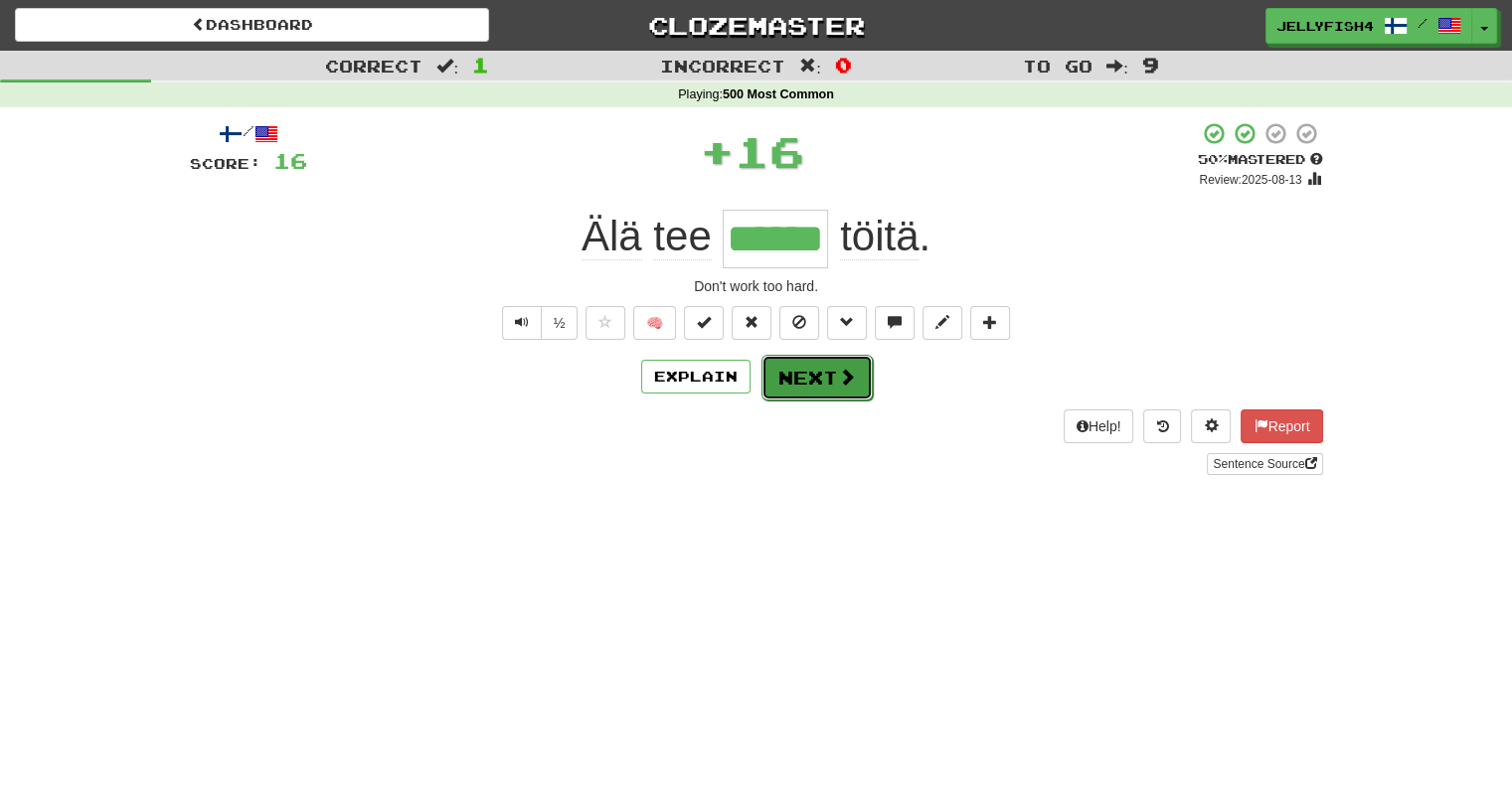 click on "Next" at bounding box center (817, 378) 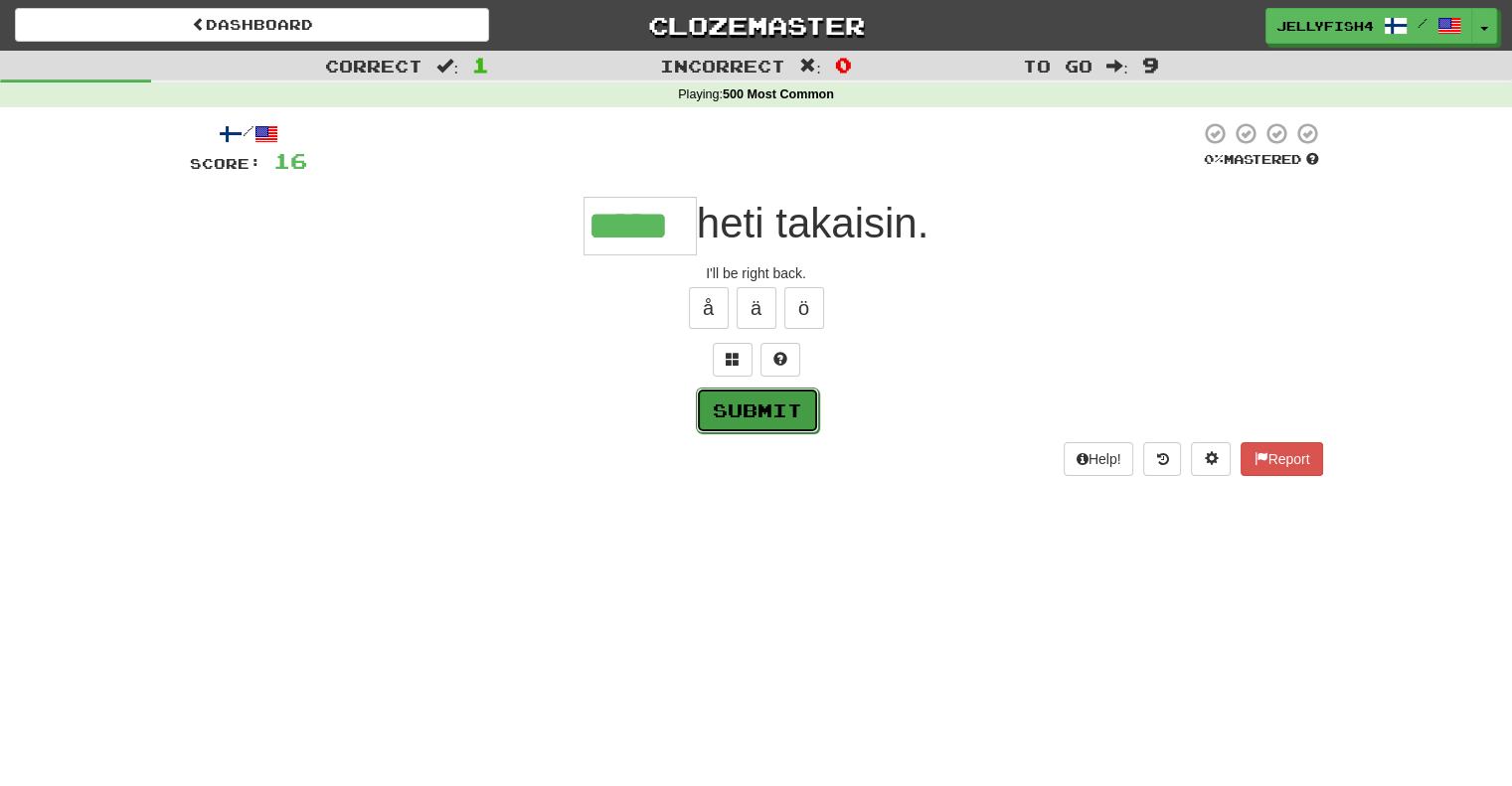 click on "Submit" at bounding box center [757, 410] 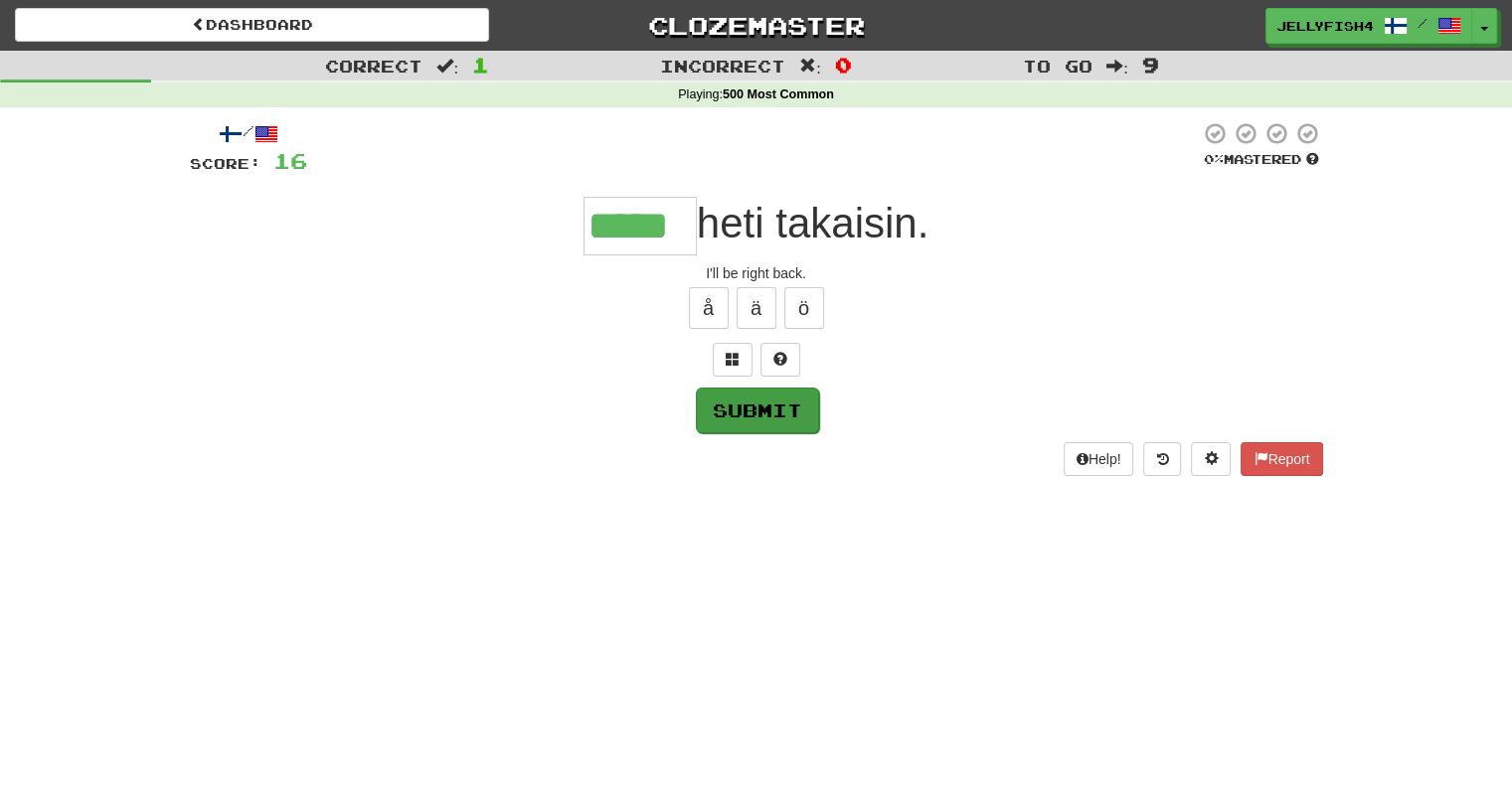 type on "*****" 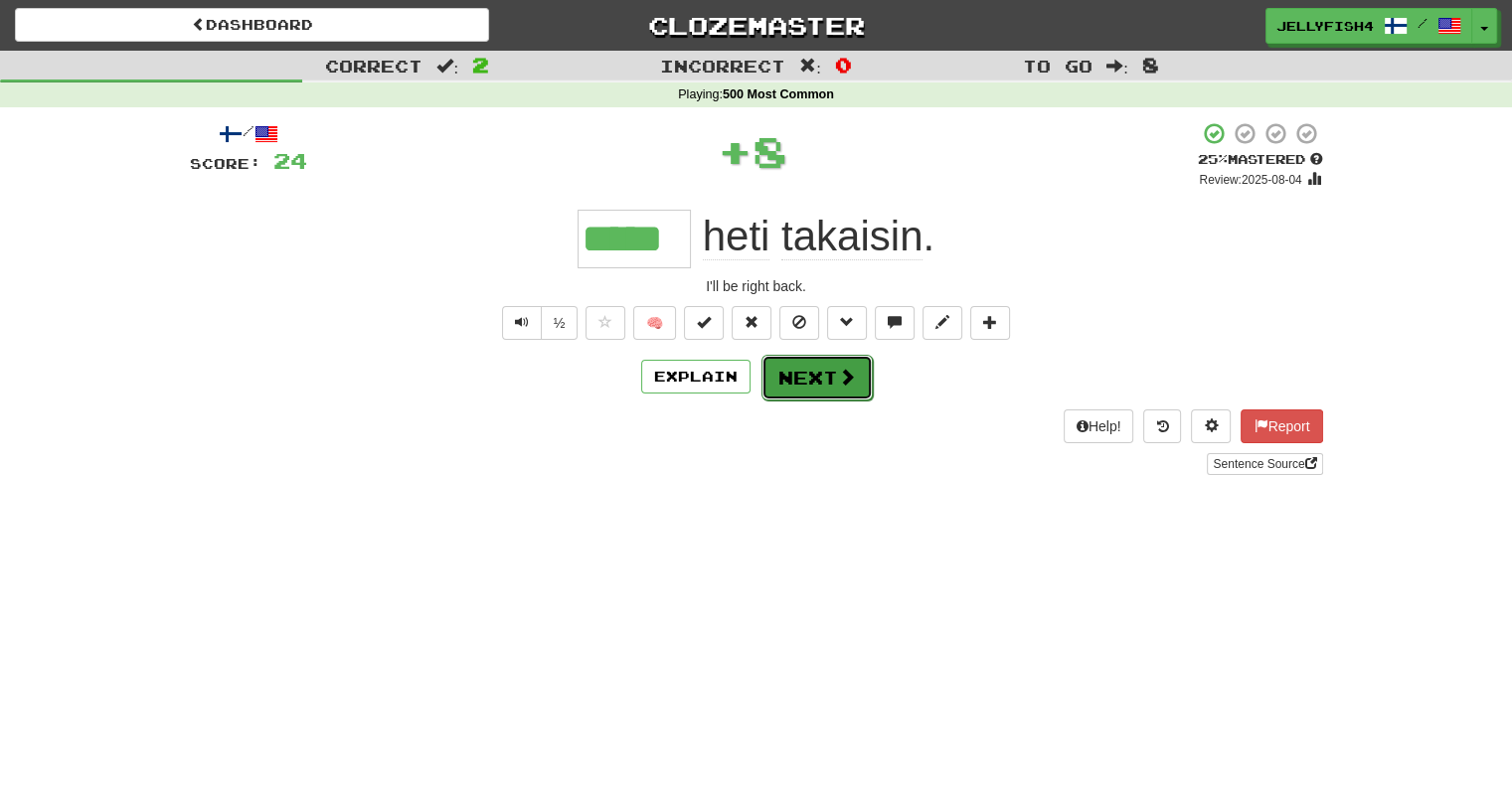 click on "Next" at bounding box center (817, 378) 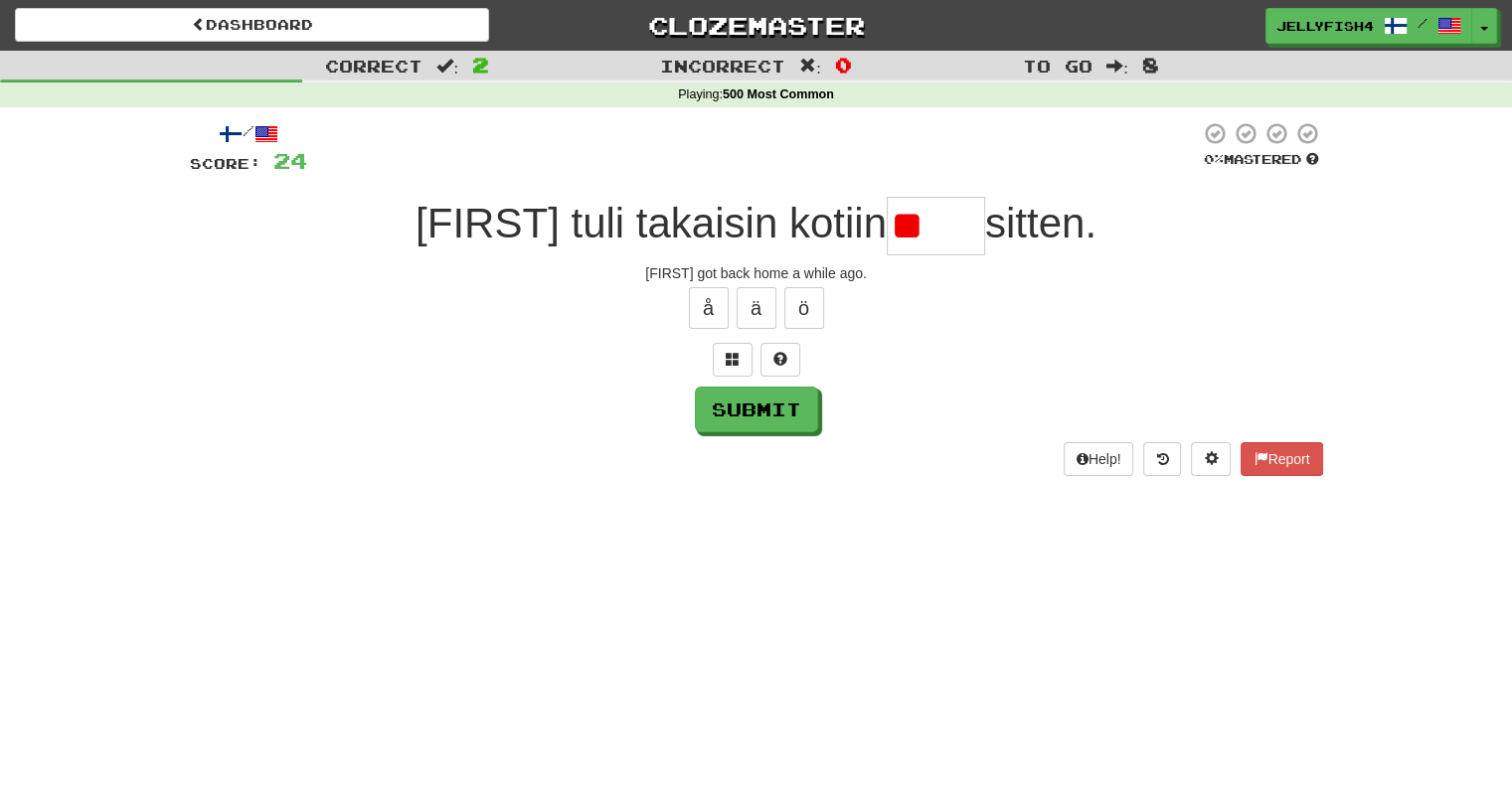 type on "*" 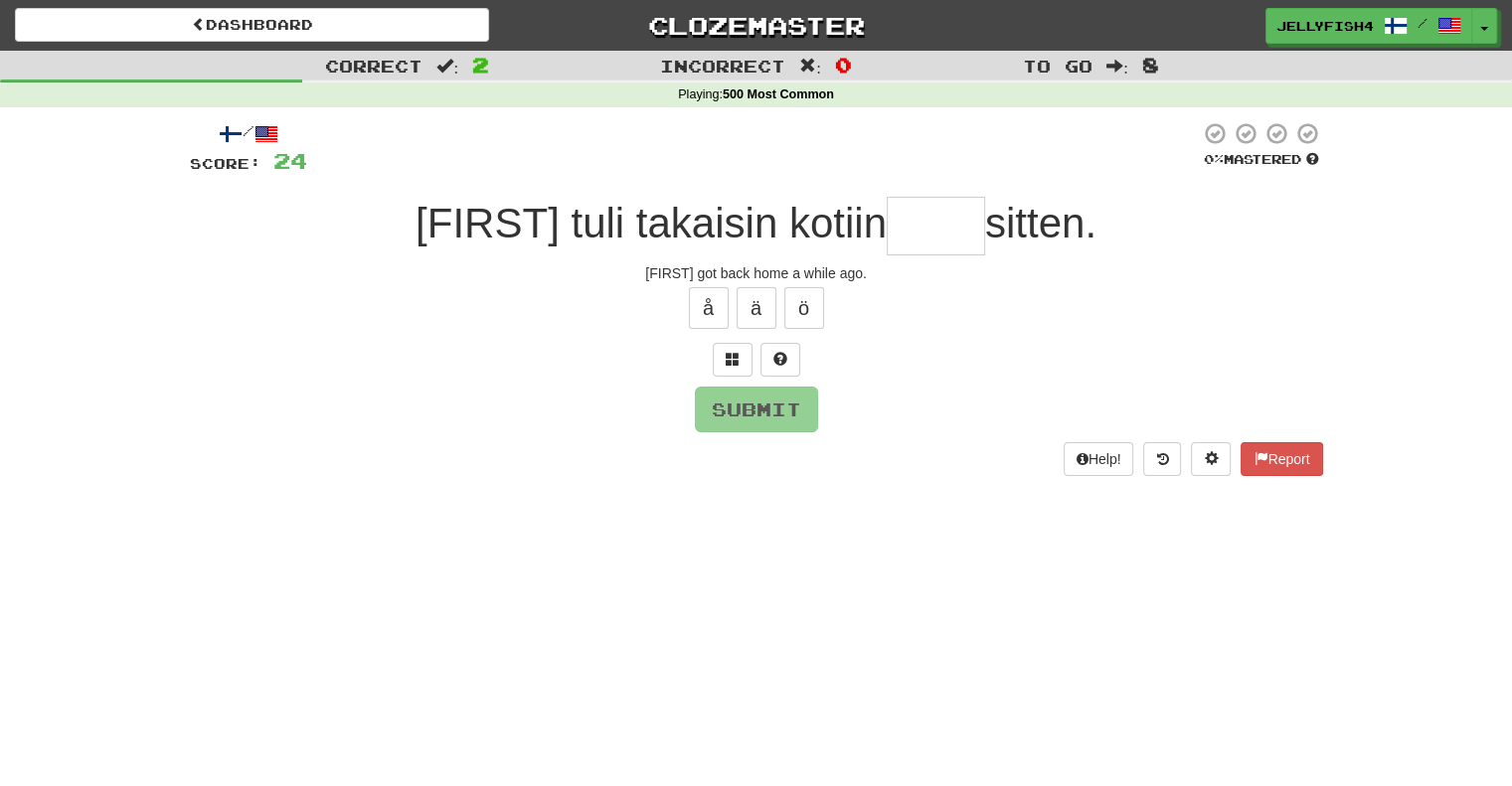 type on "*" 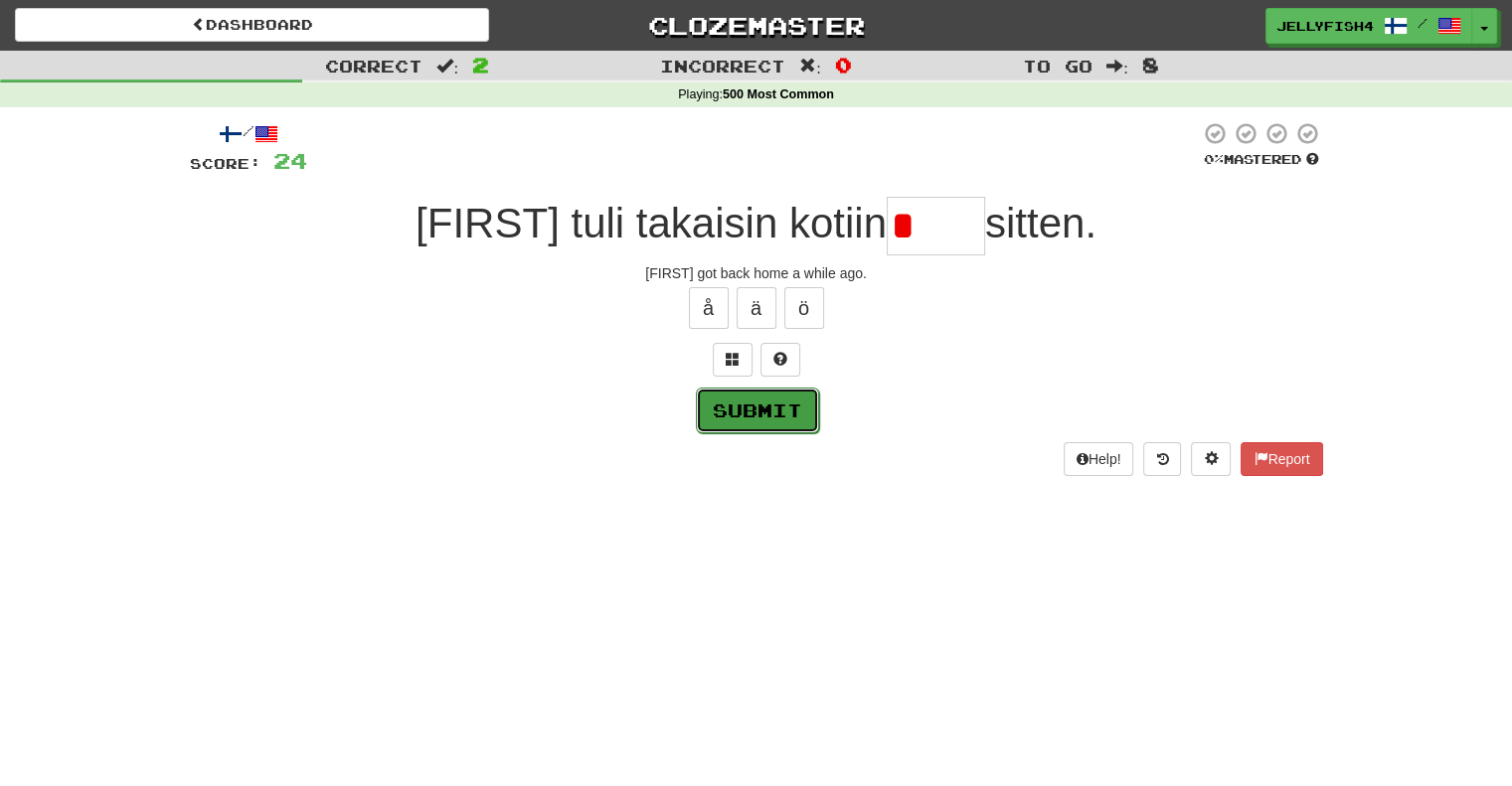 click on "Submit" at bounding box center [757, 410] 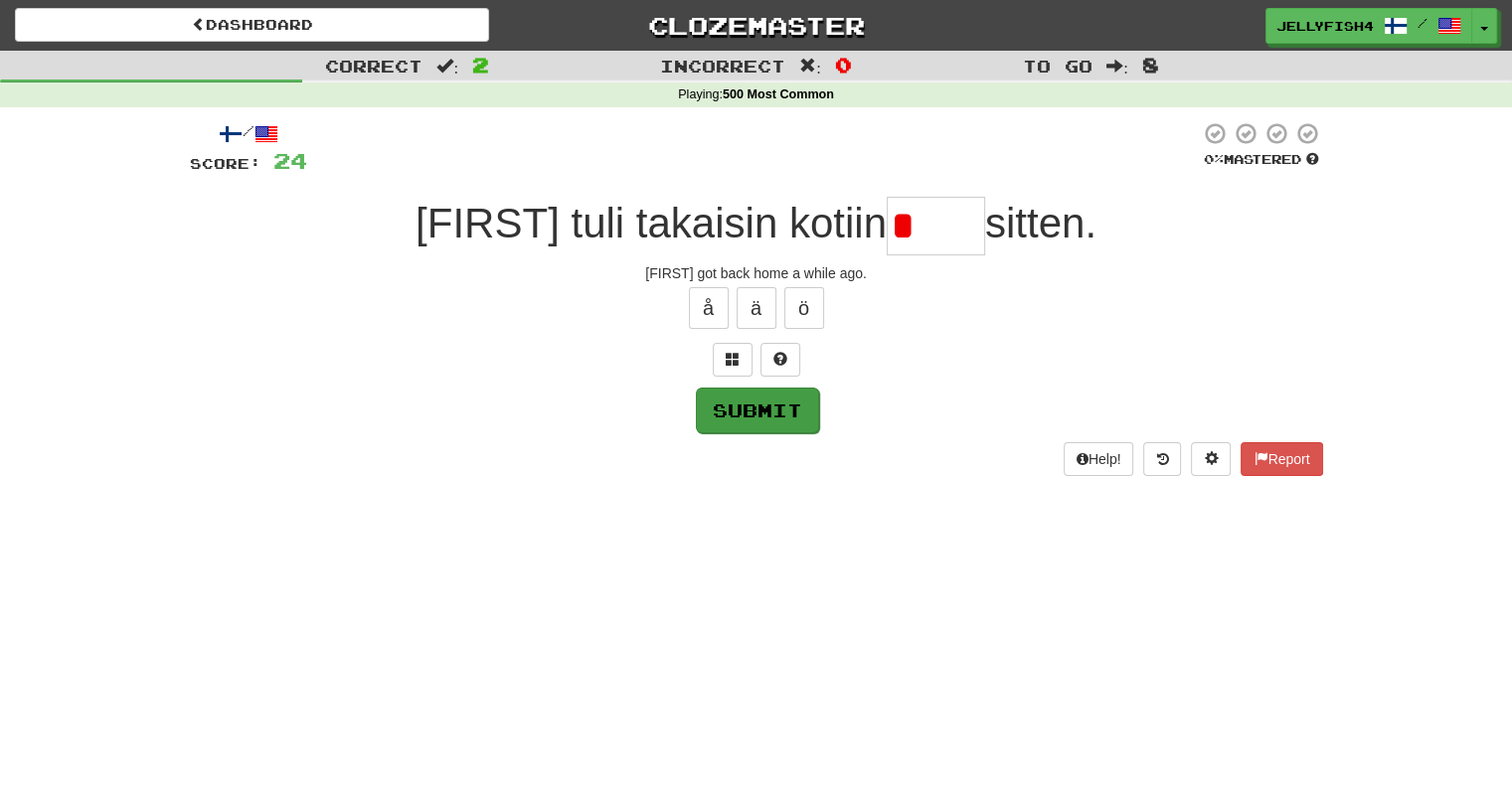 type on "*****" 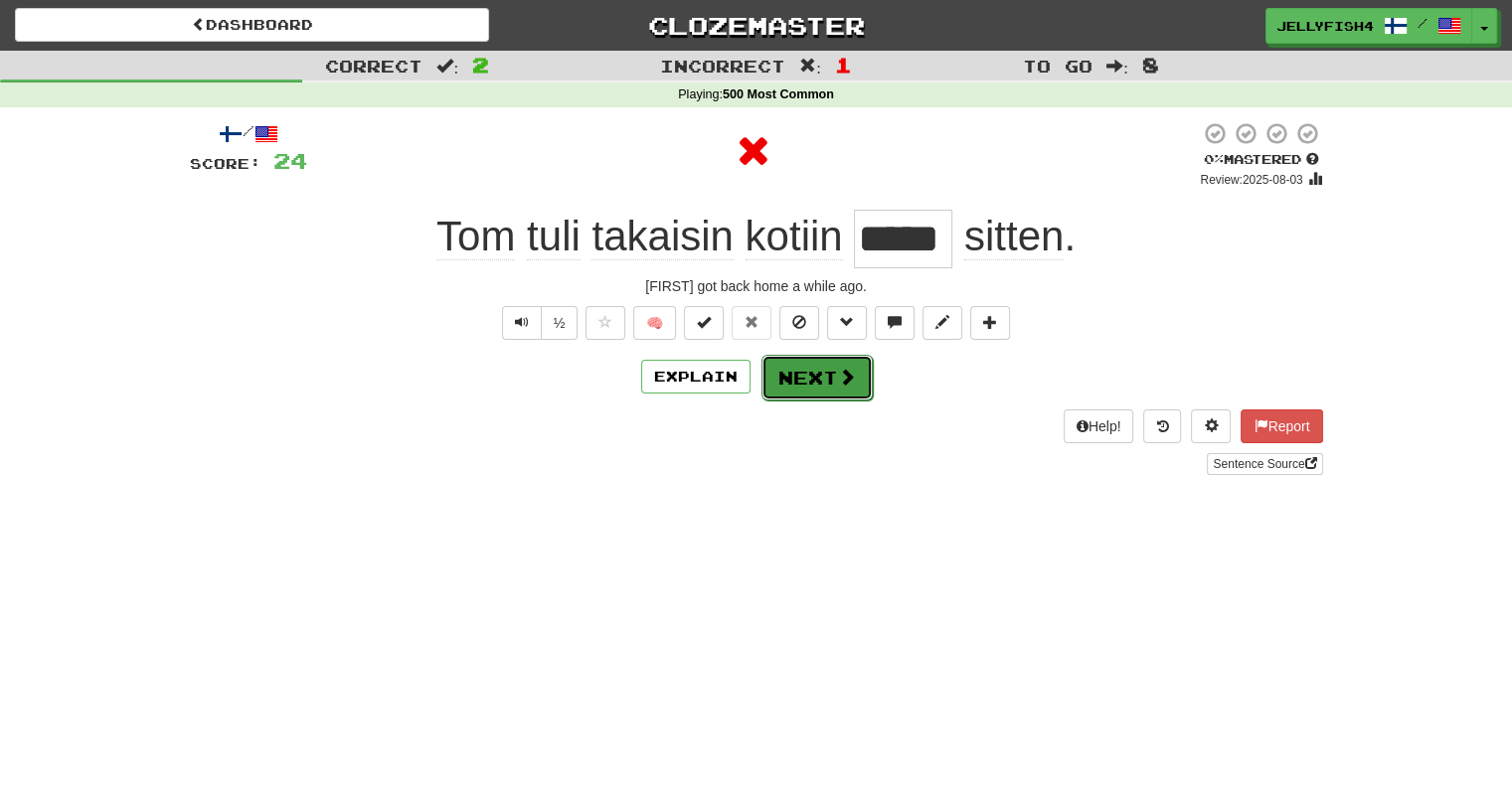 click at bounding box center [847, 377] 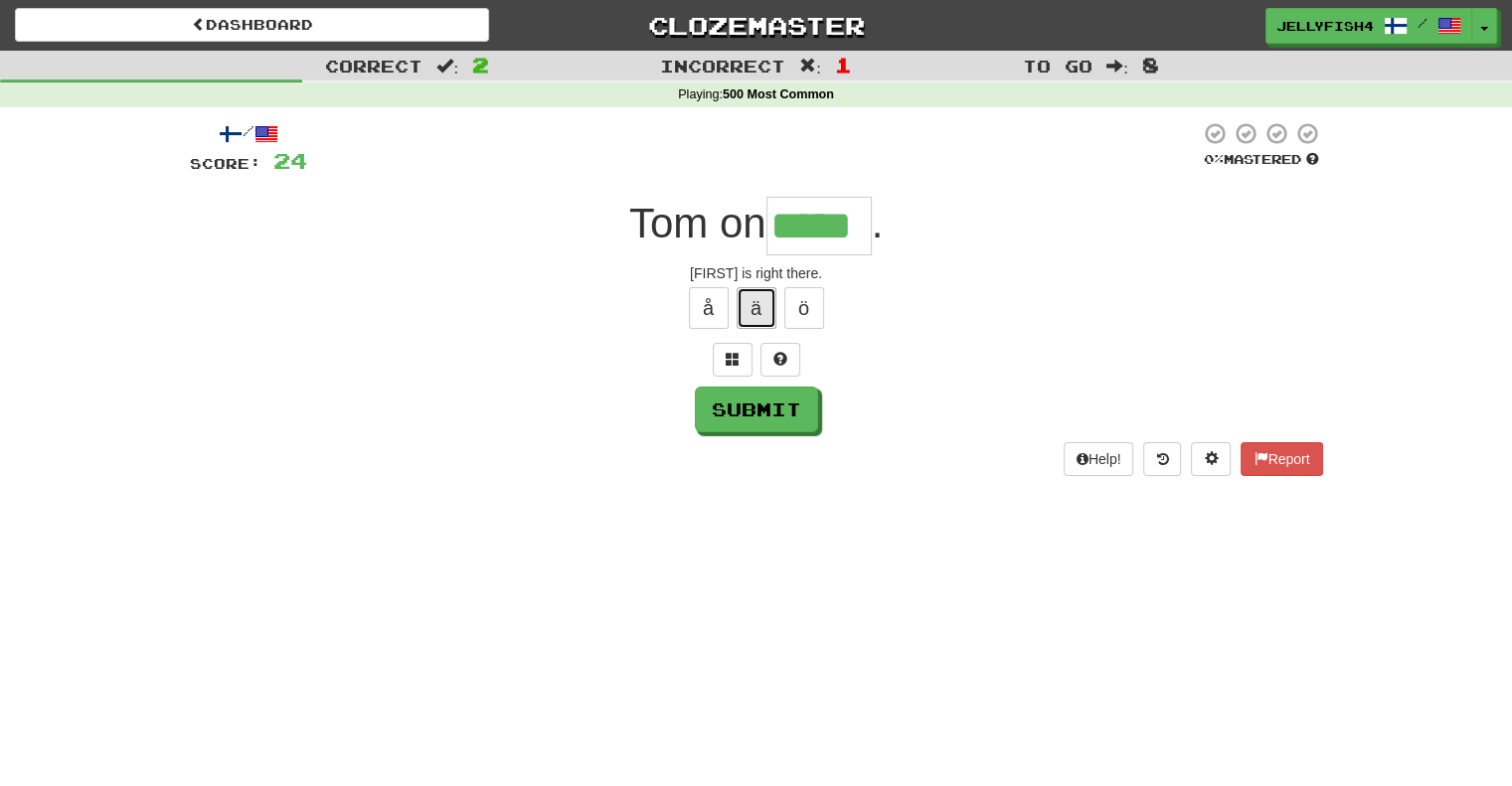 click on "ä" at bounding box center [756, 308] 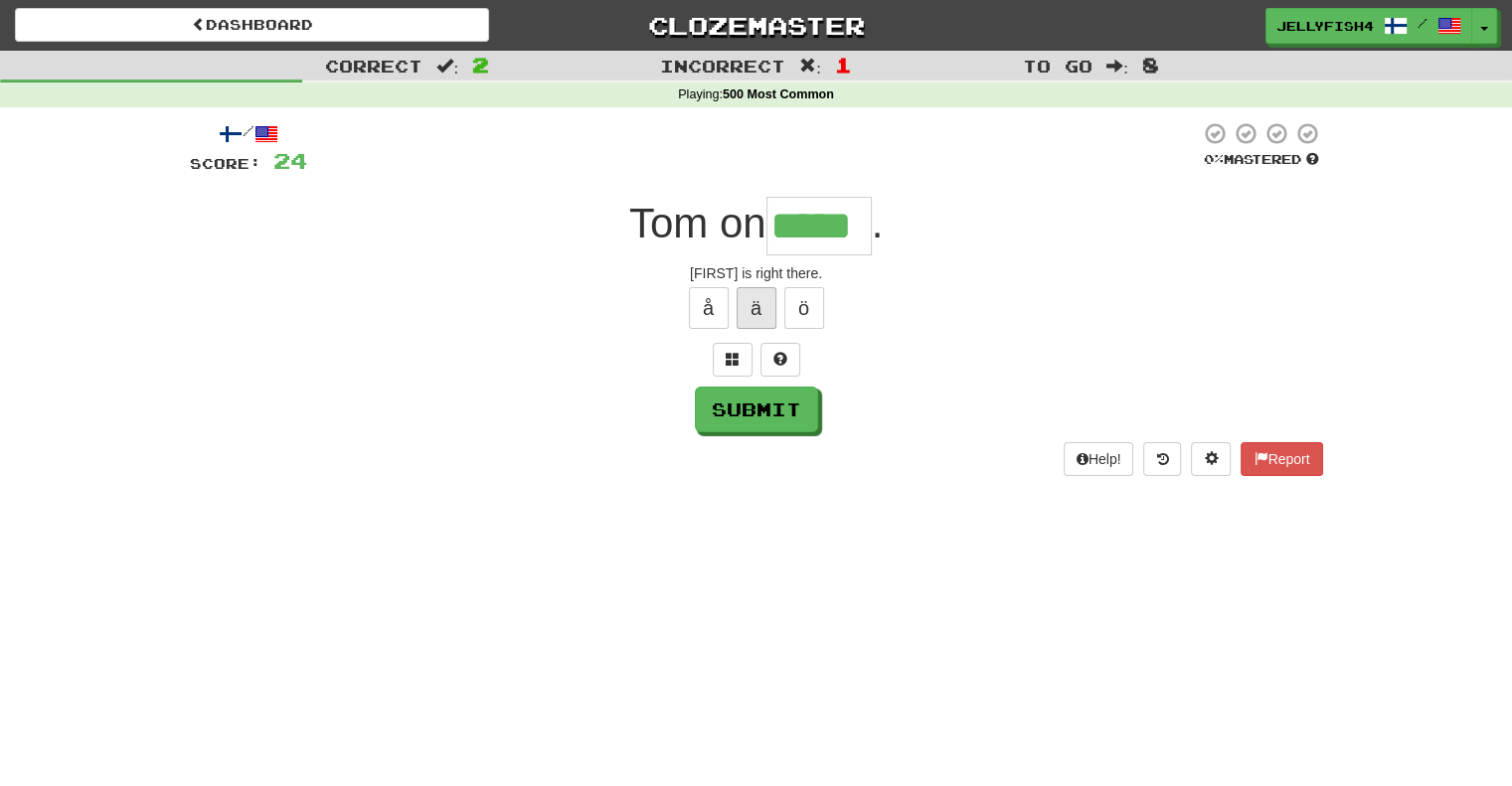 type on "******" 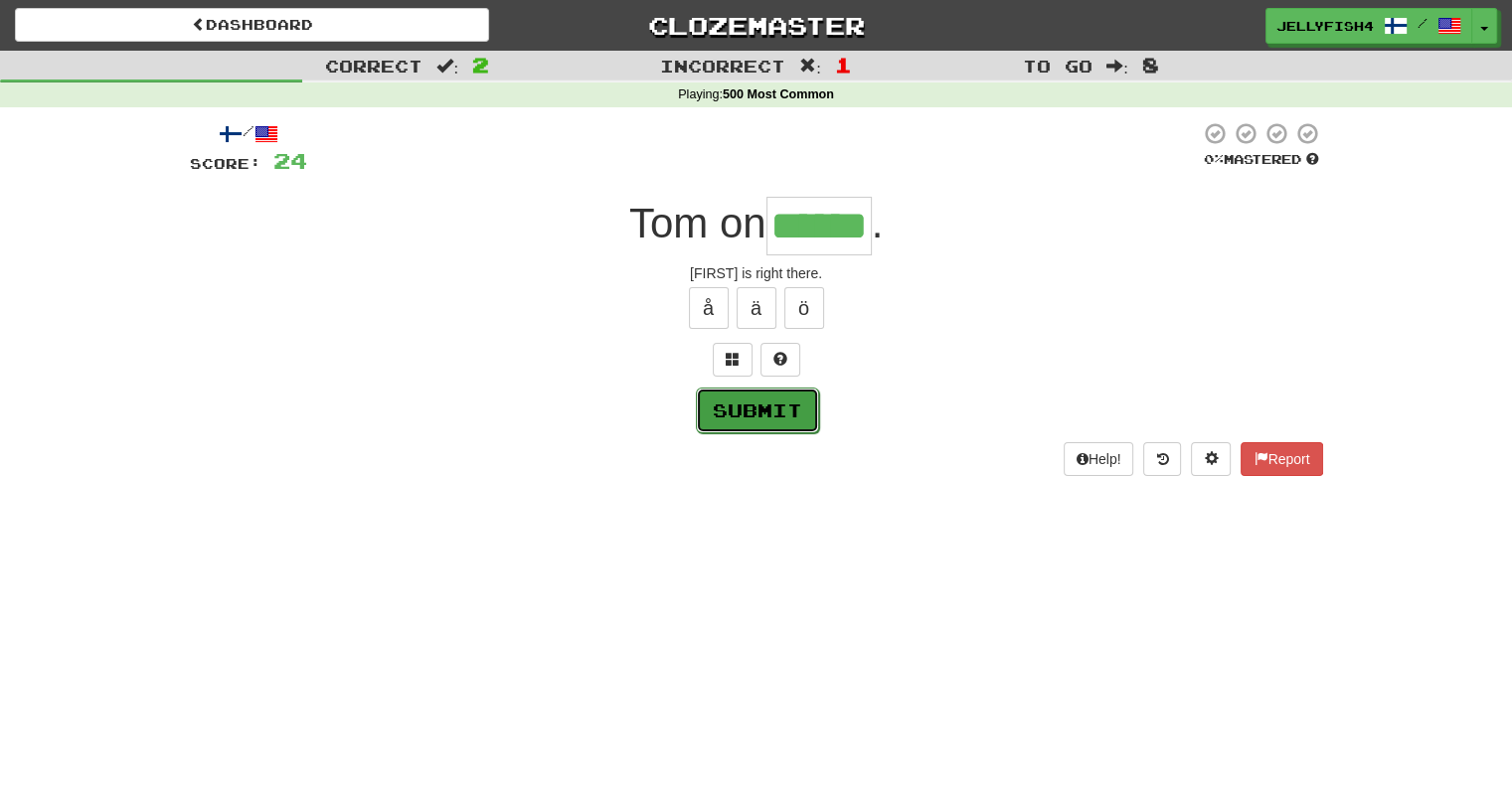 click on "Submit" at bounding box center (757, 410) 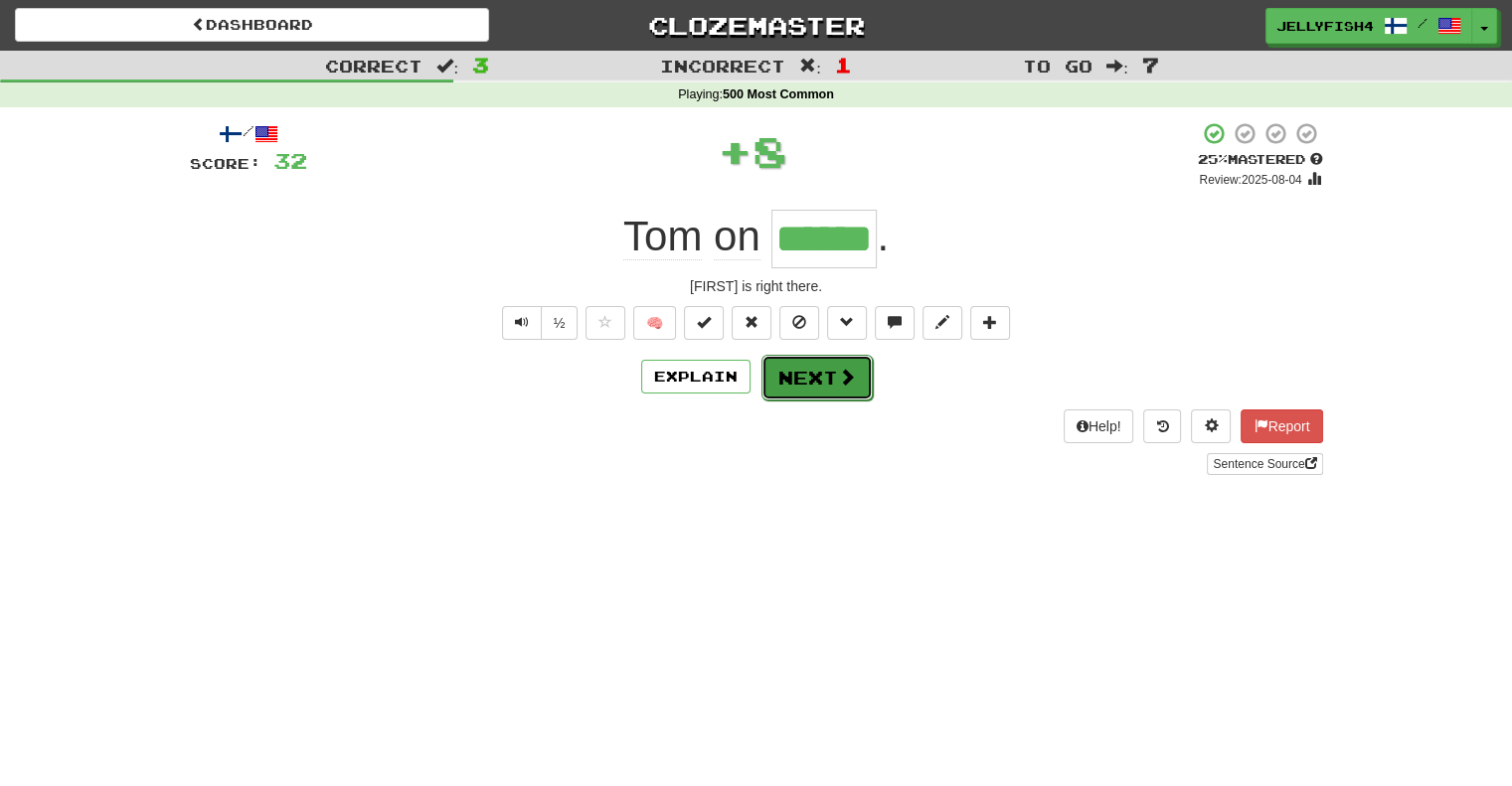 click on "Next" at bounding box center (817, 378) 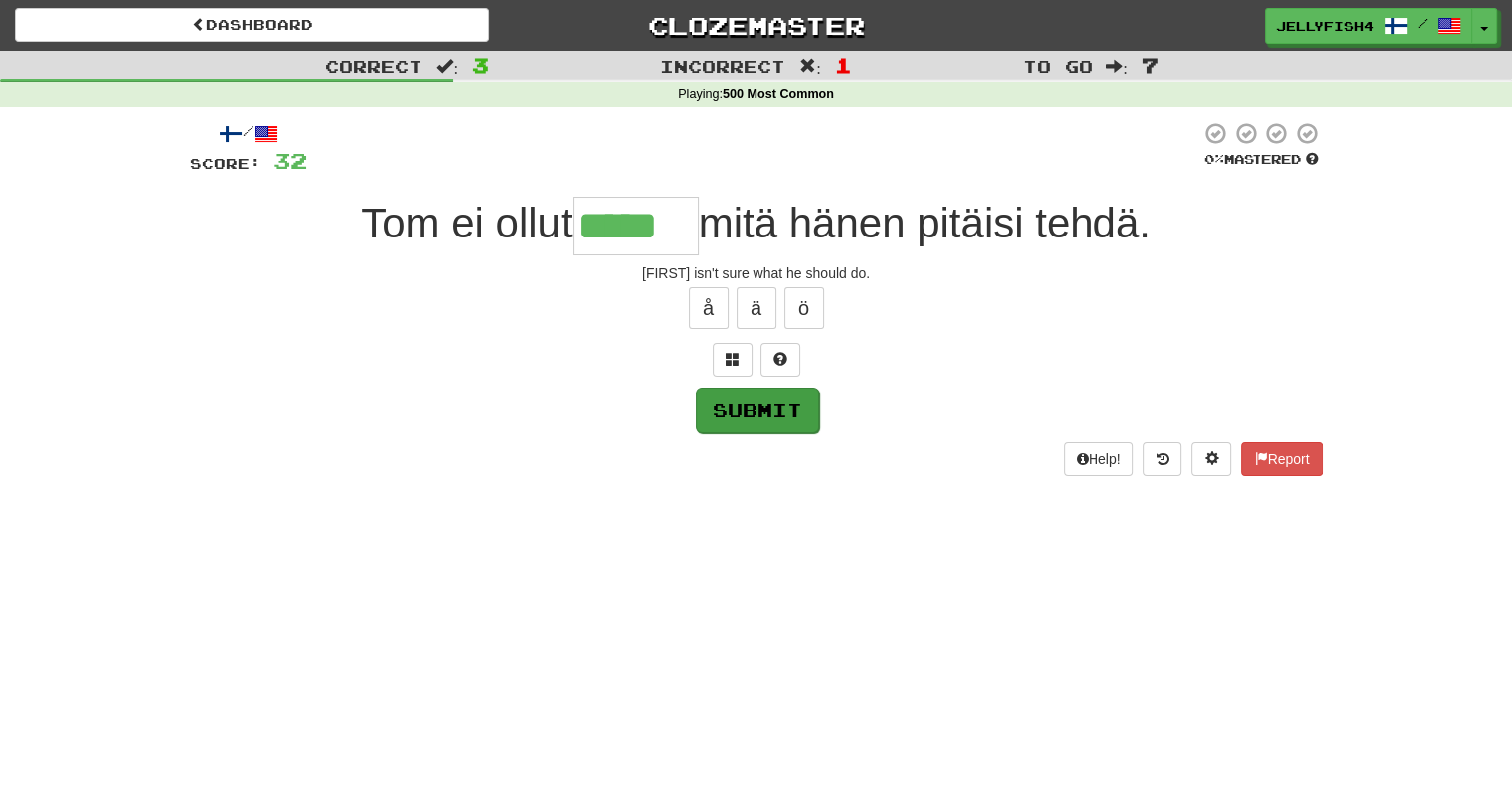 type on "*****" 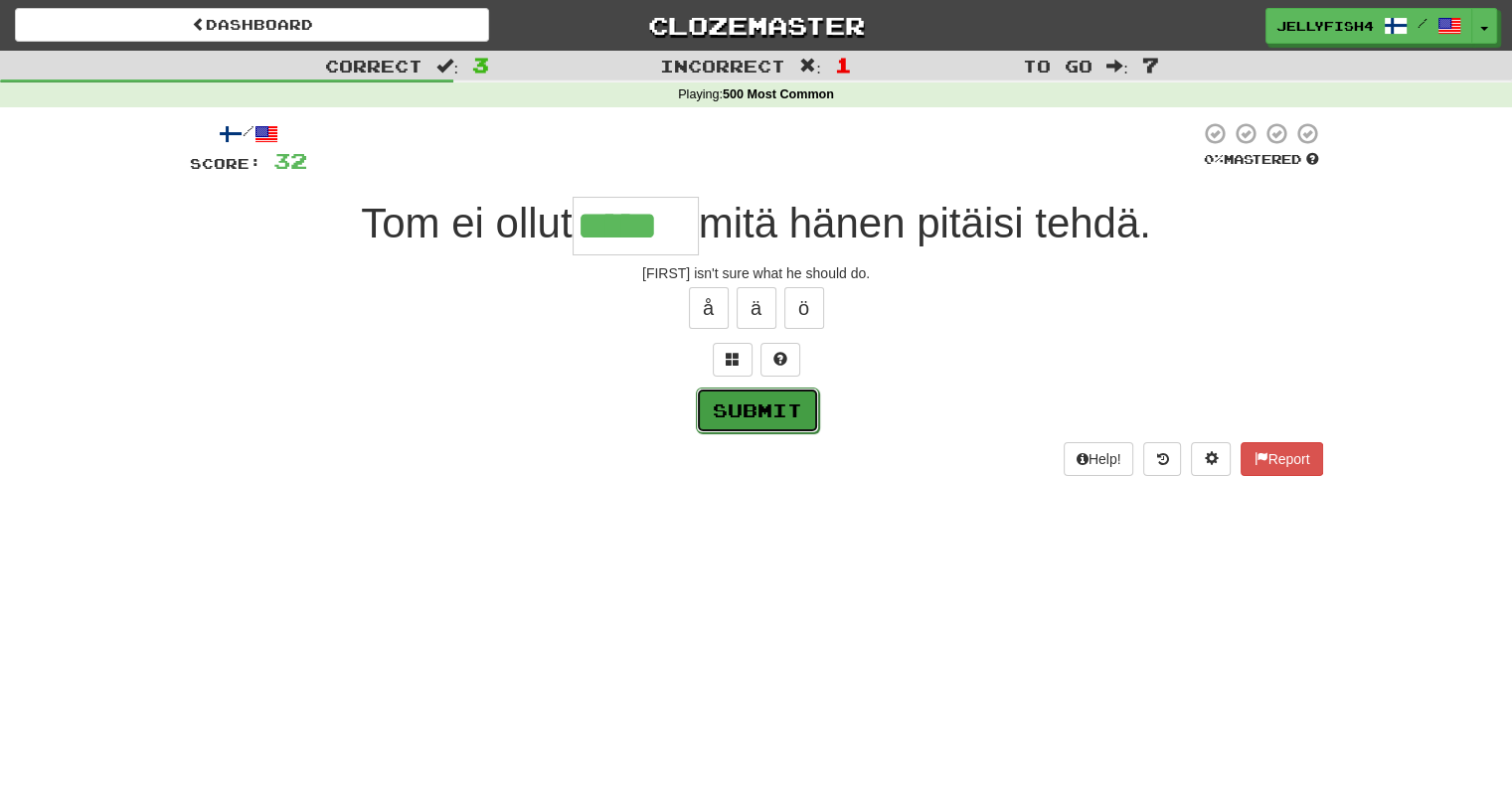 click on "Submit" at bounding box center [757, 410] 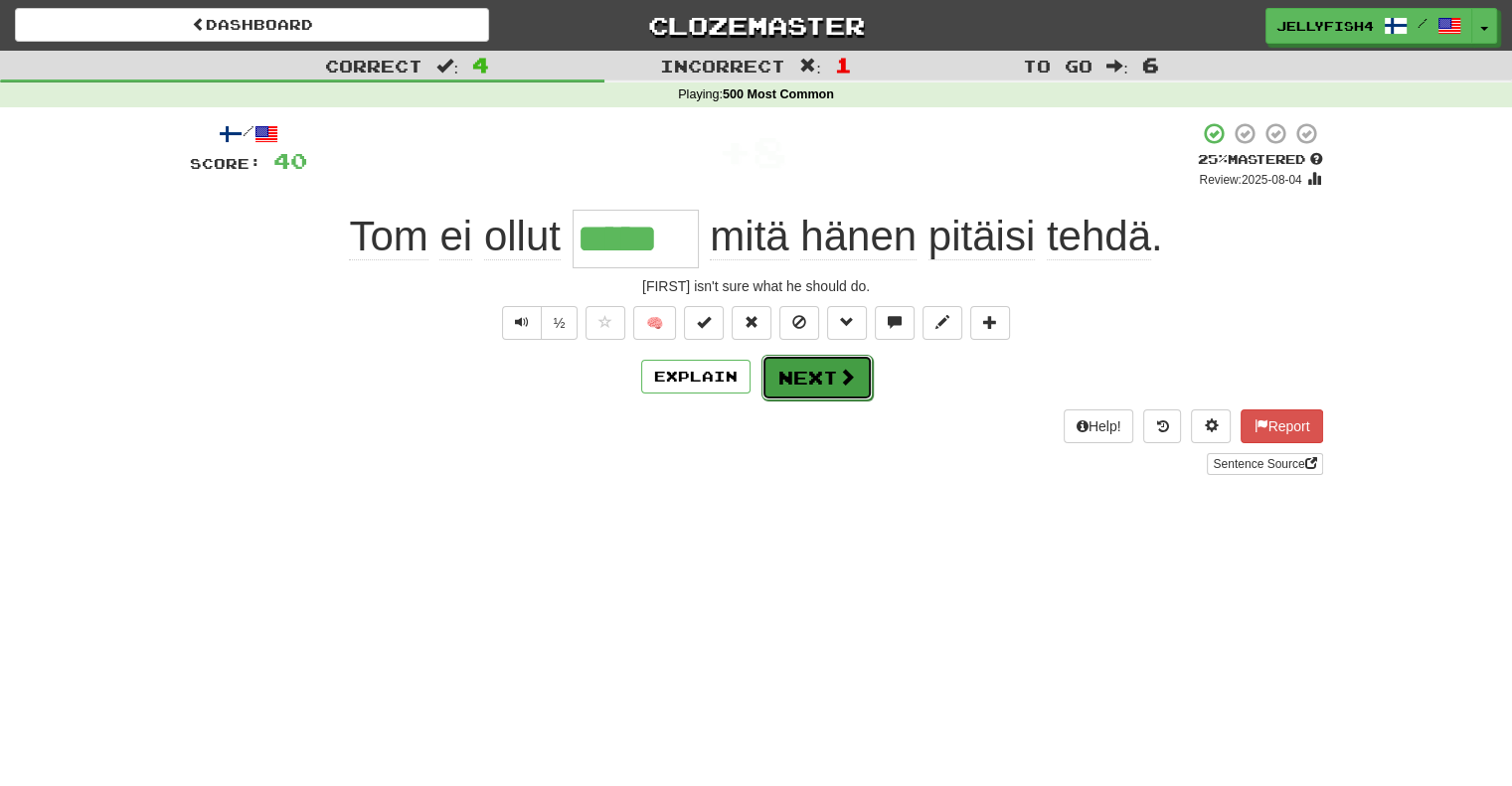 click on "Next" at bounding box center [817, 378] 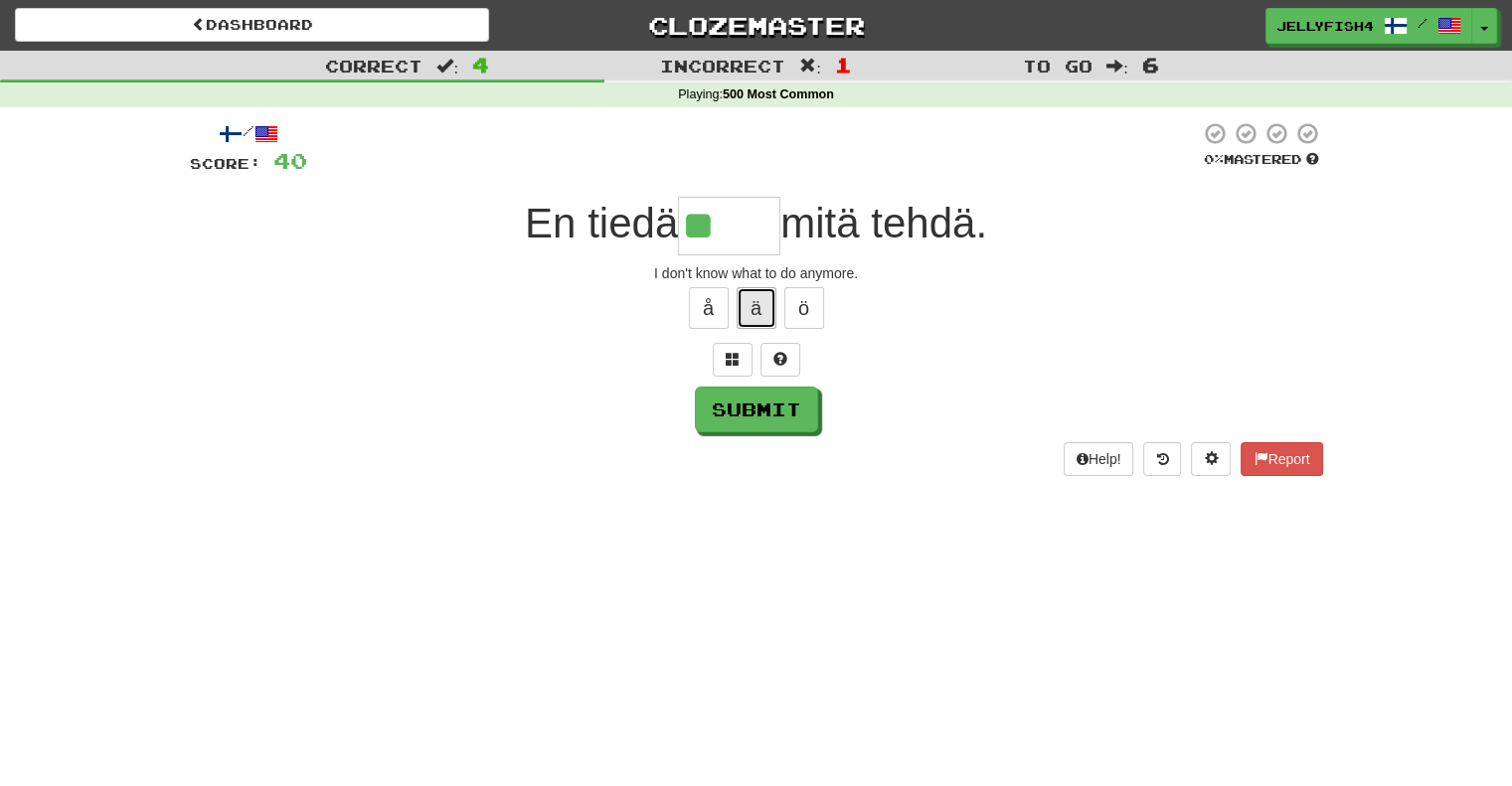 click on "ä" at bounding box center [756, 308] 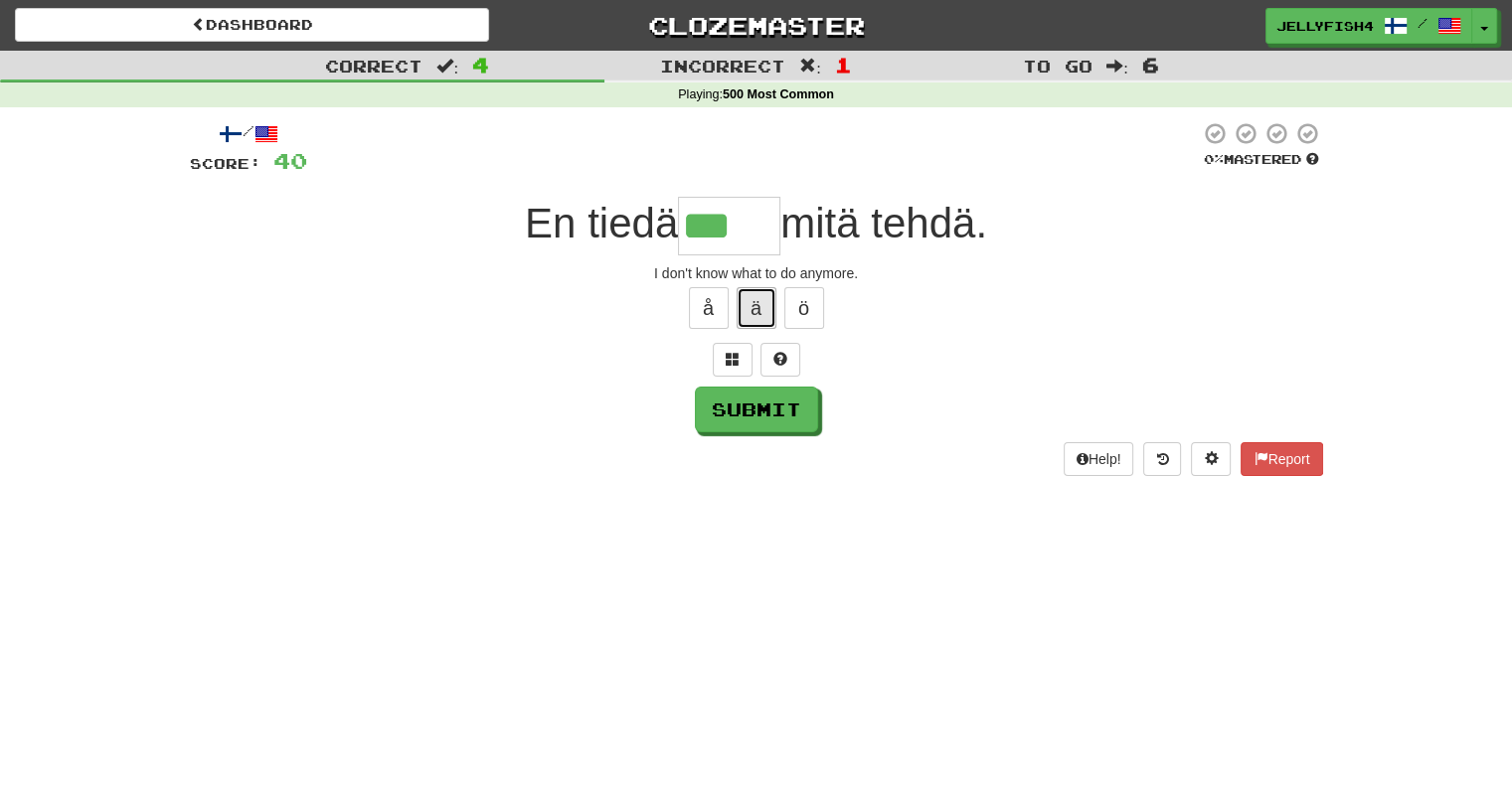 click on "ä" at bounding box center [756, 308] 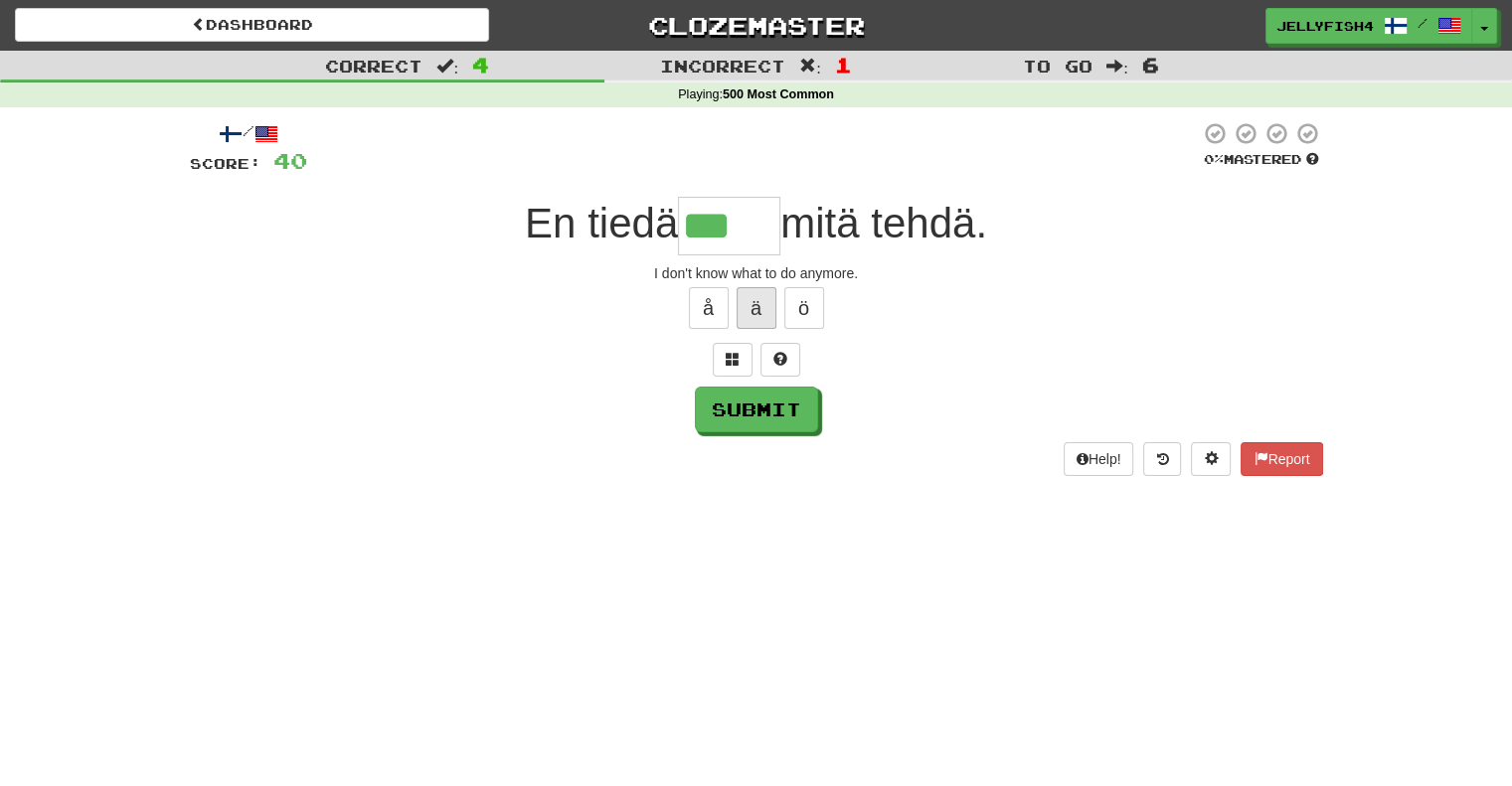 type on "****" 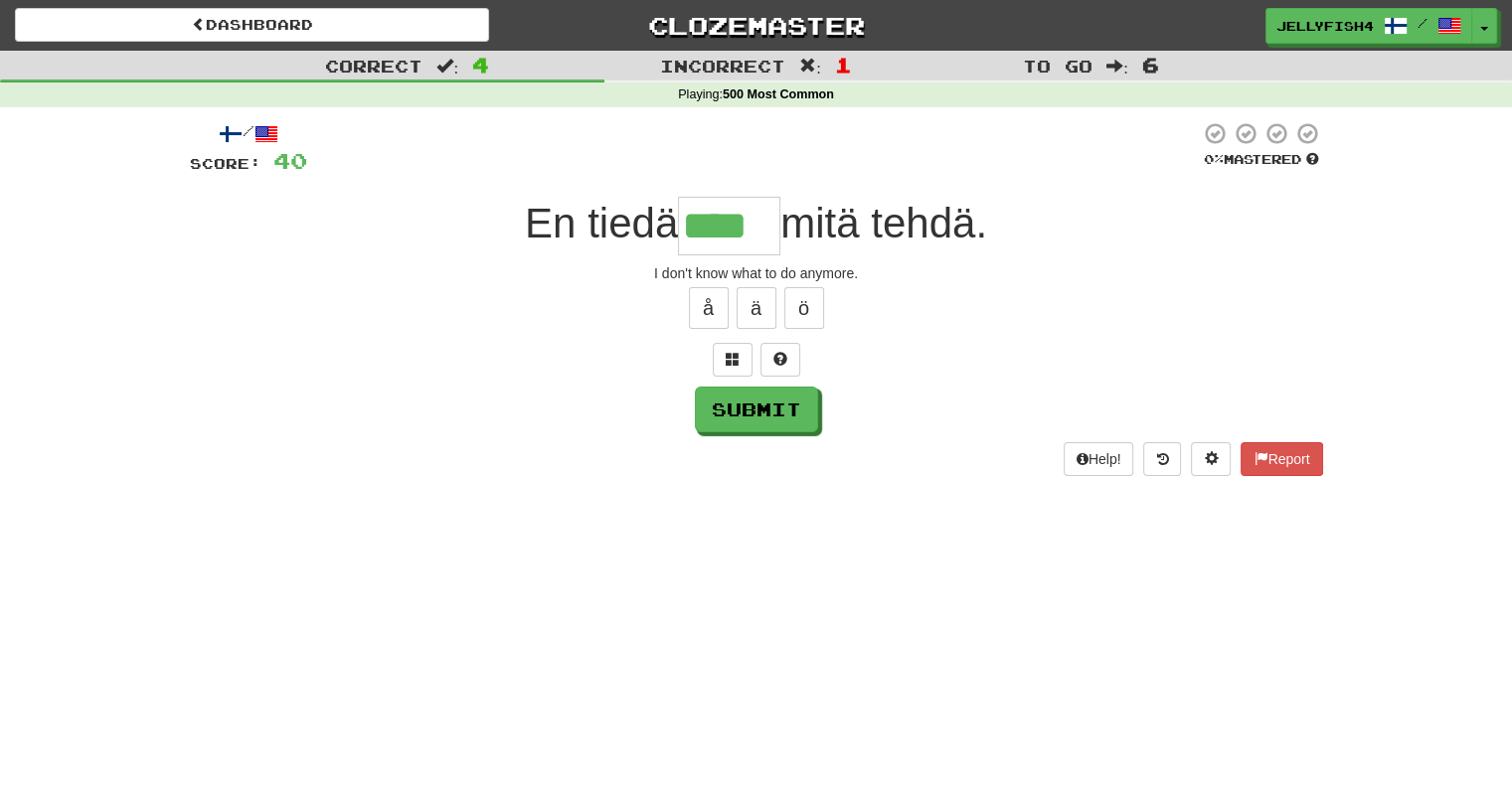 click on "/  Score:   40 0 %  Mastered En tiedä  ****  mitä tehdä. I don't know what to do anymore. å ä ö Submit  Help!  Report" at bounding box center (756, 298) 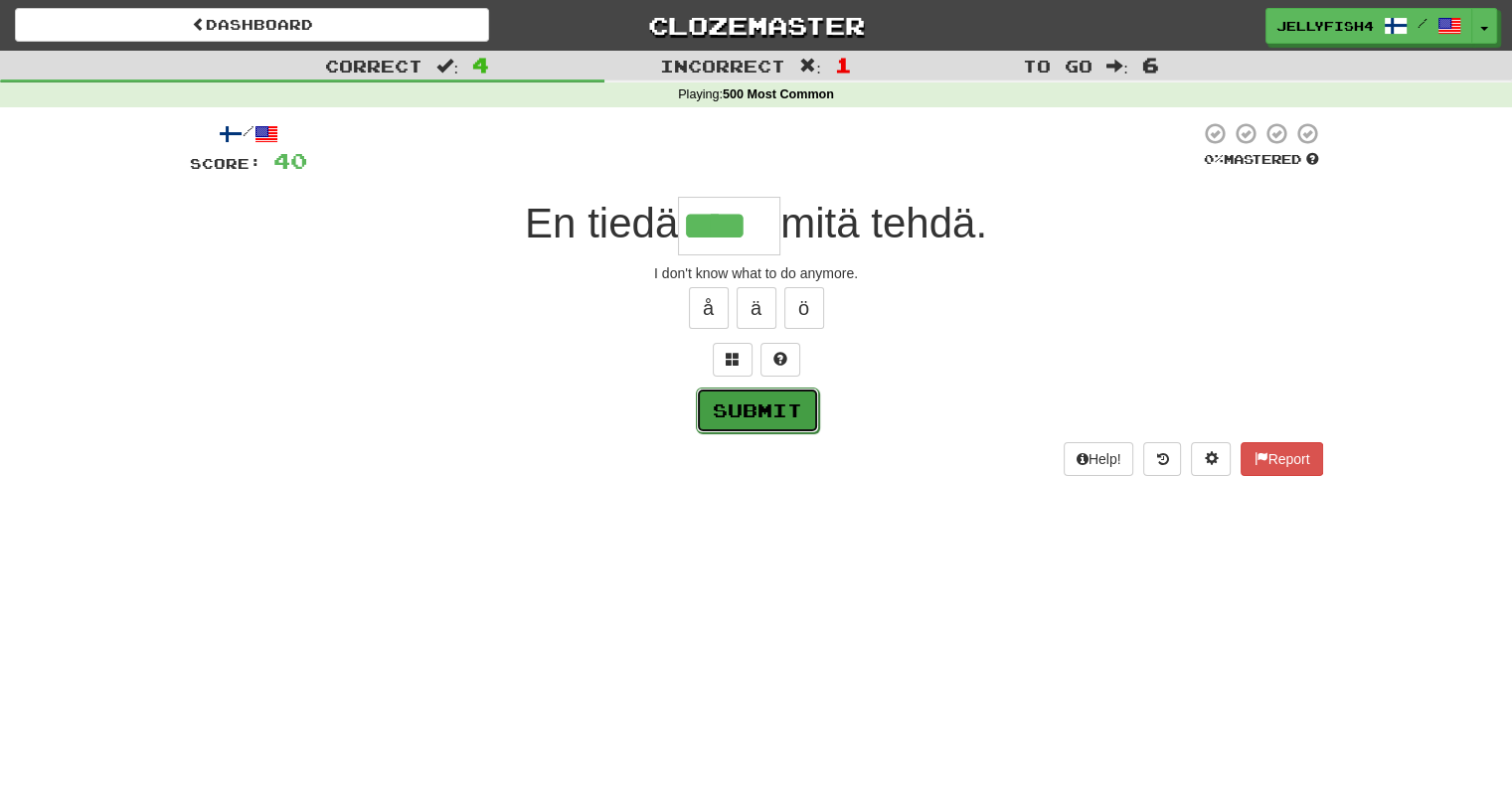 click on "Submit" at bounding box center (757, 410) 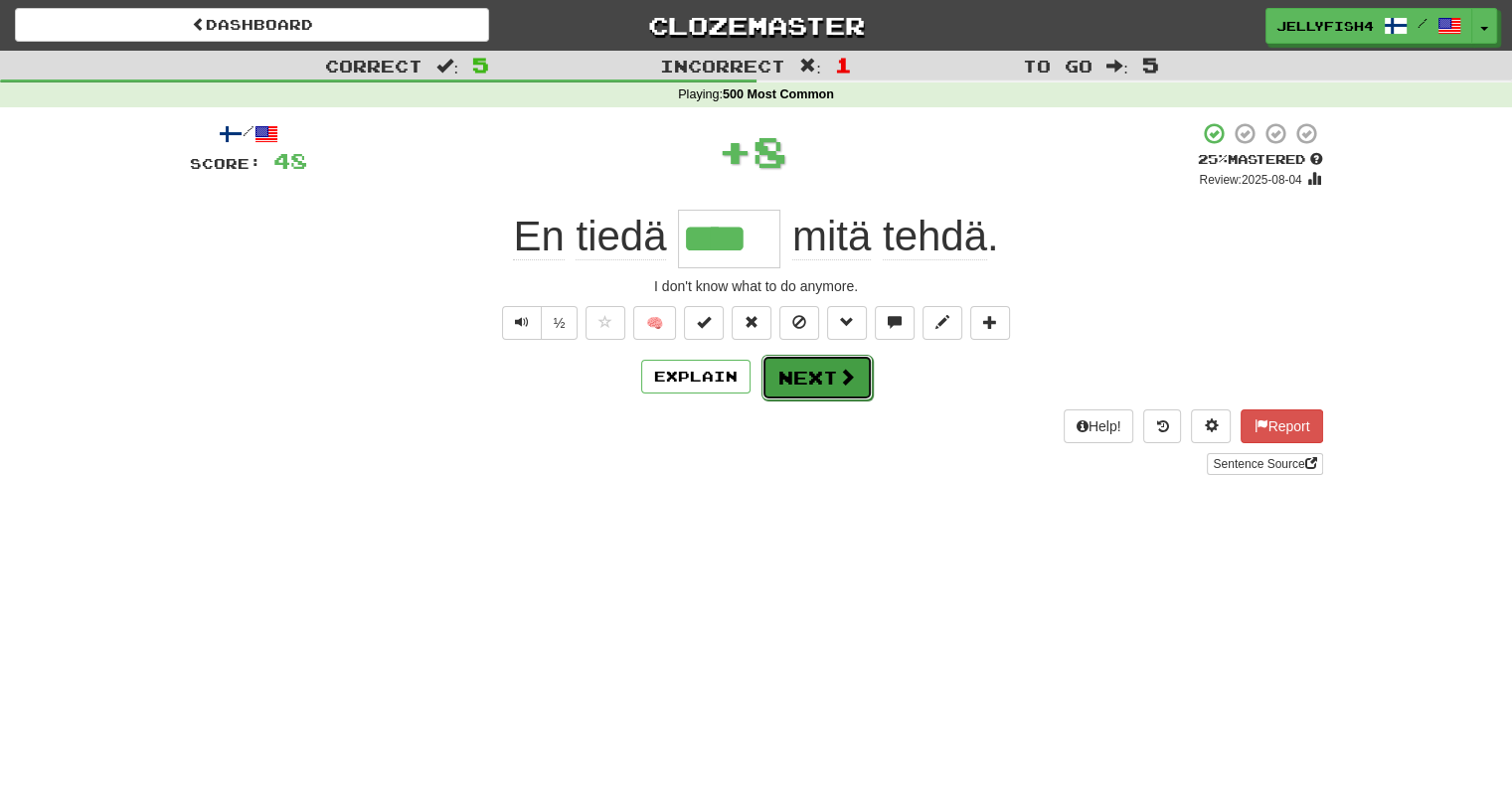 click on "Next" at bounding box center (817, 378) 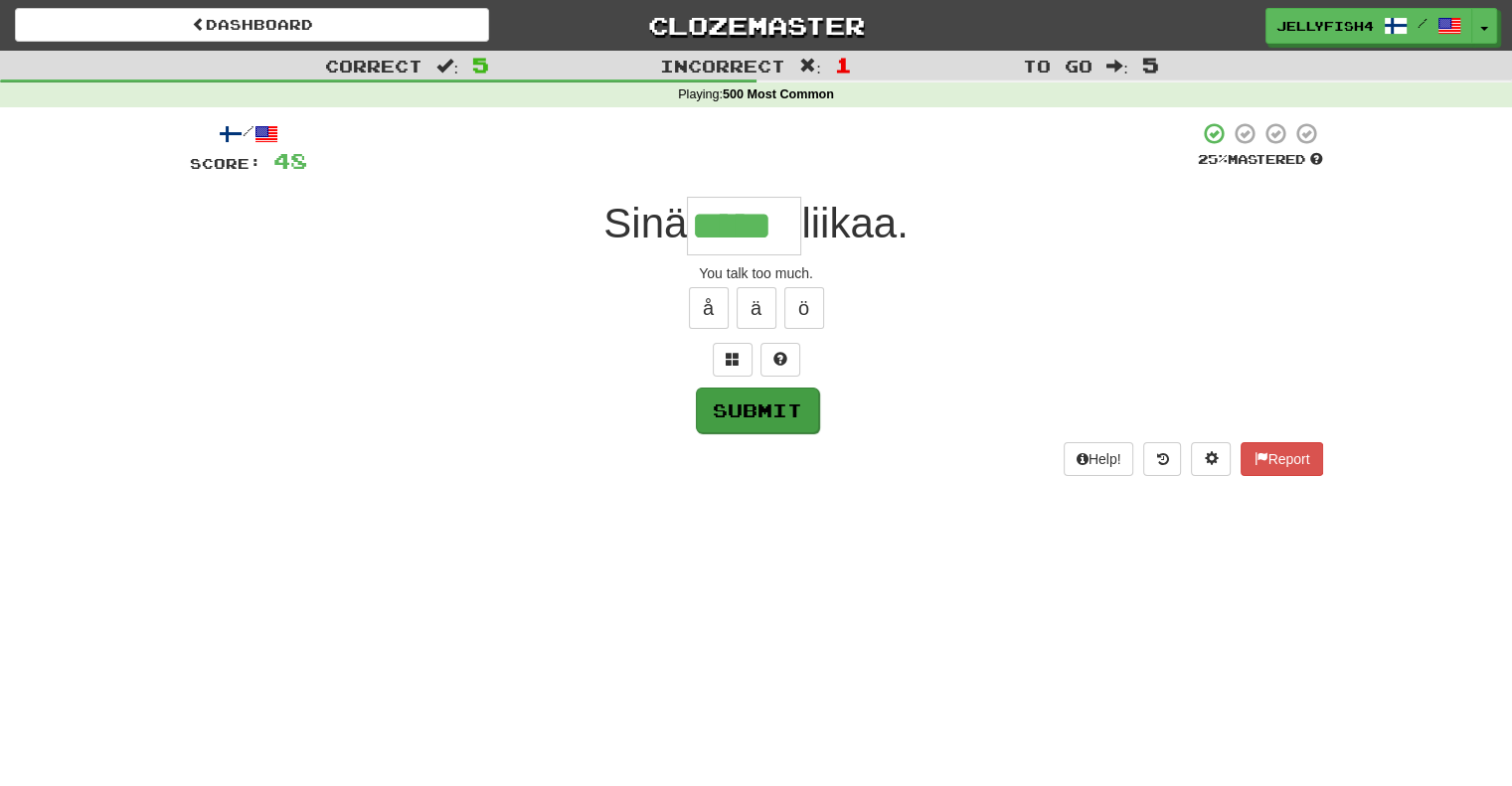 type on "*****" 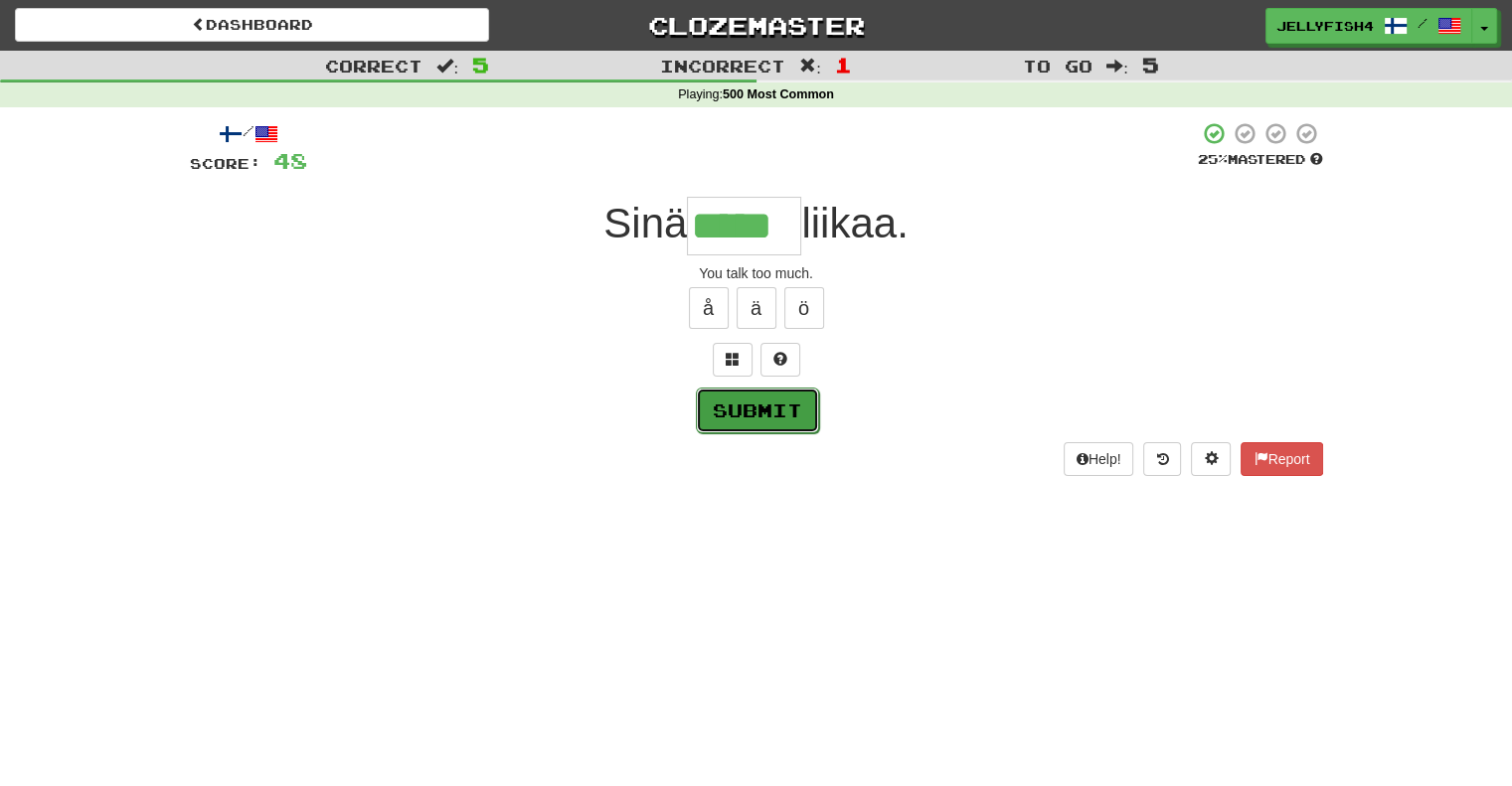 click on "Submit" at bounding box center [757, 410] 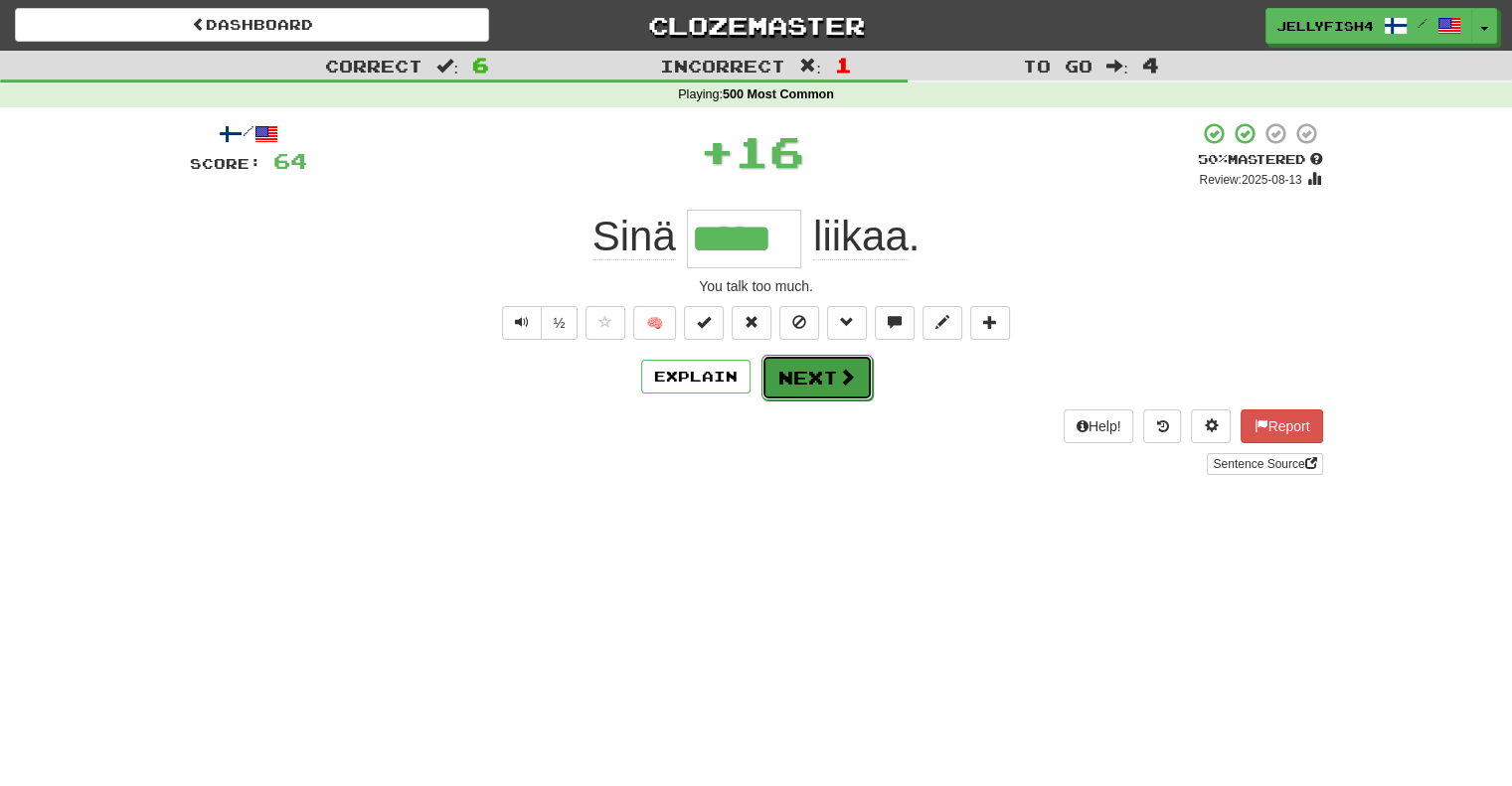 click on "Next" at bounding box center [817, 378] 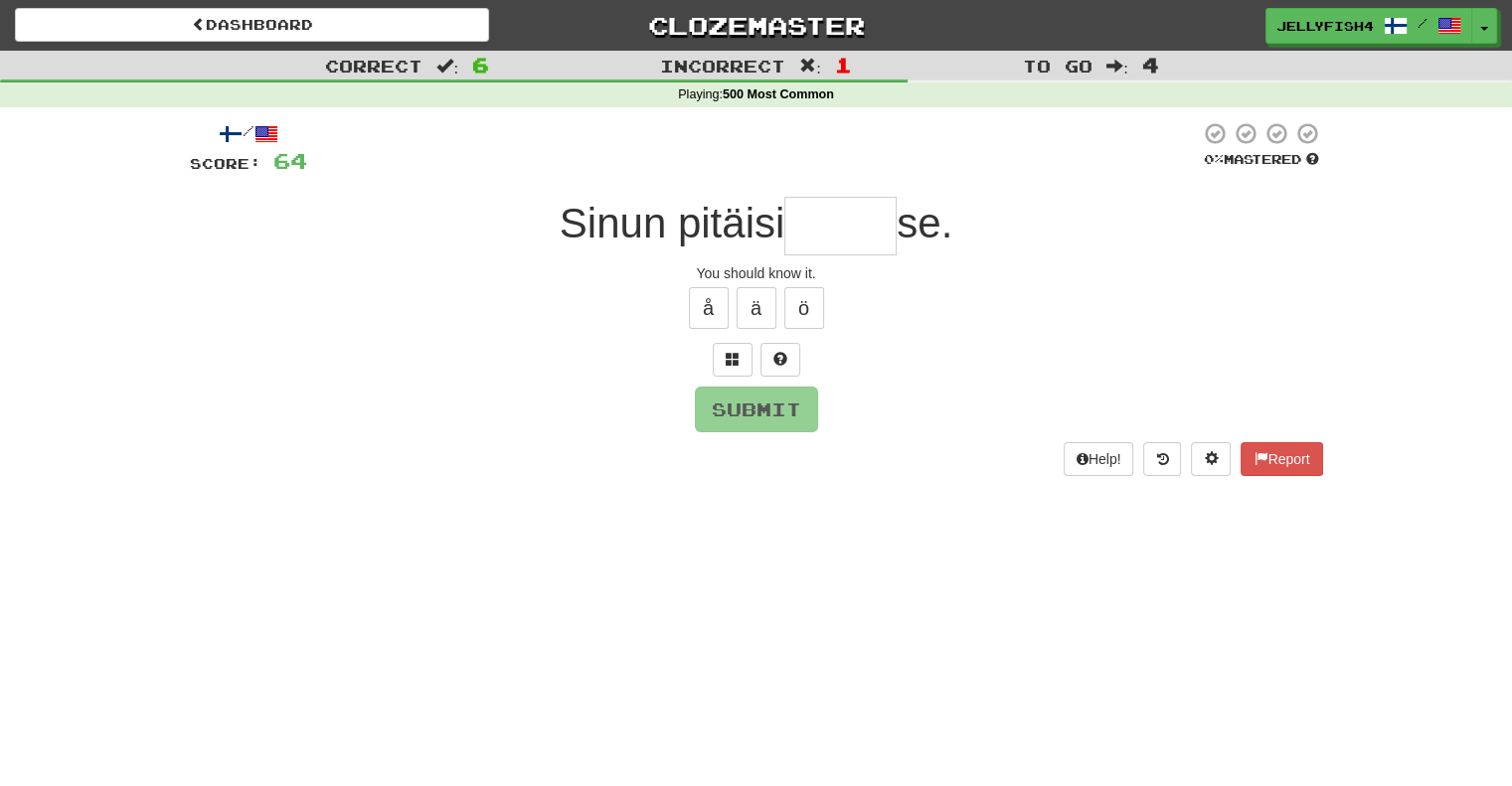 click at bounding box center [840, 226] 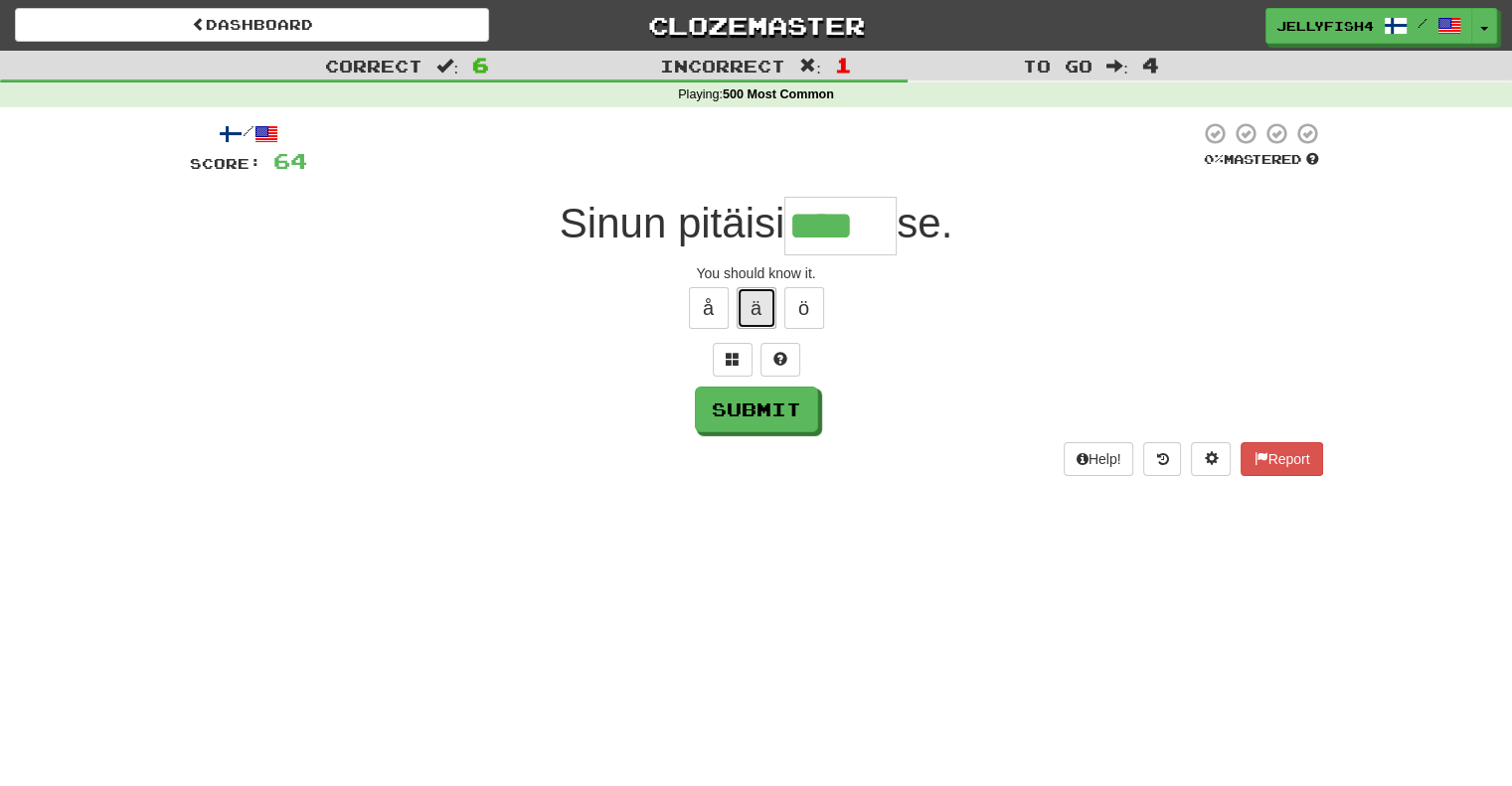 click on "ä" at bounding box center (756, 308) 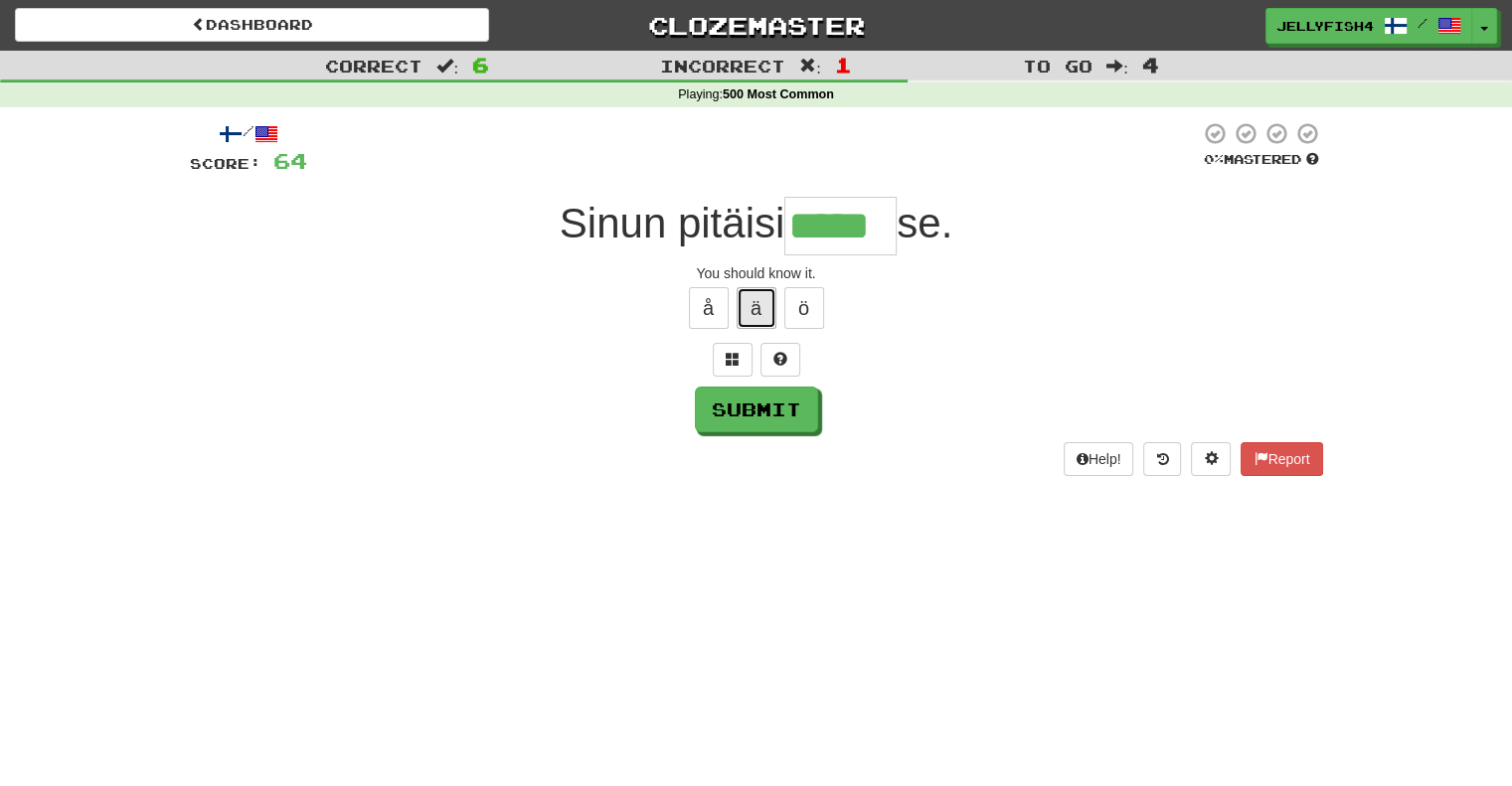 click on "ä" at bounding box center (756, 308) 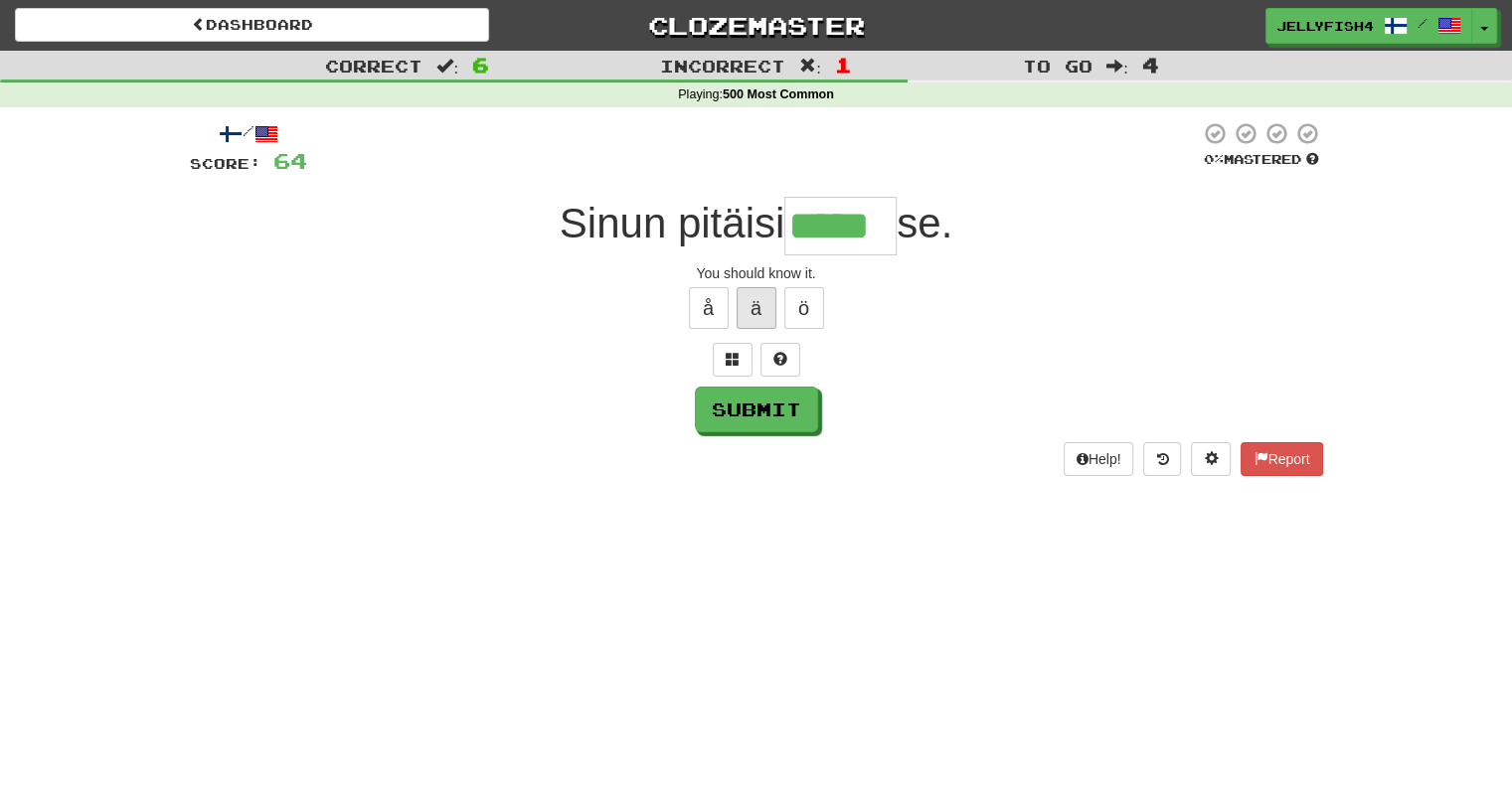 type on "******" 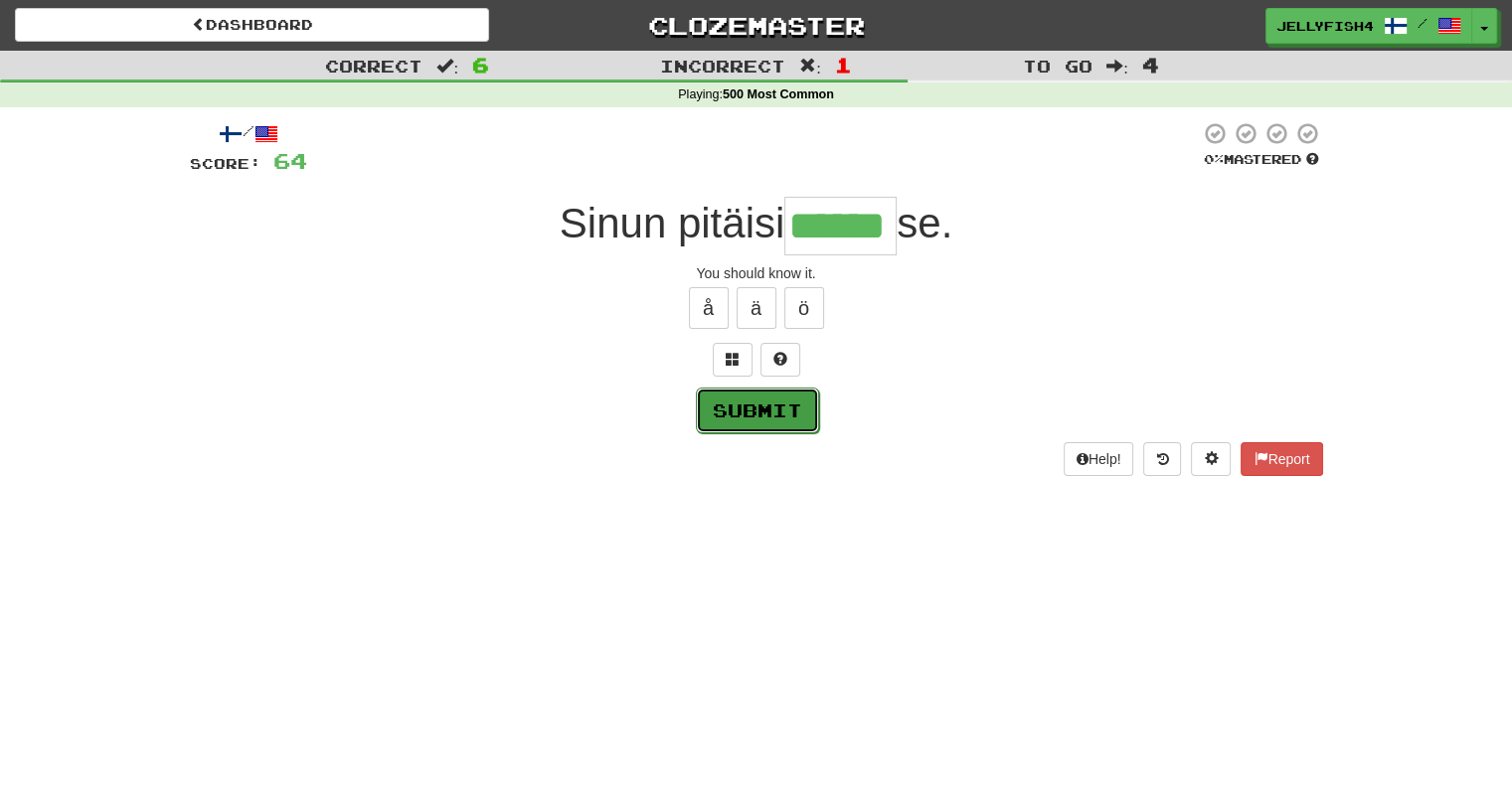 click on "Submit" at bounding box center (757, 410) 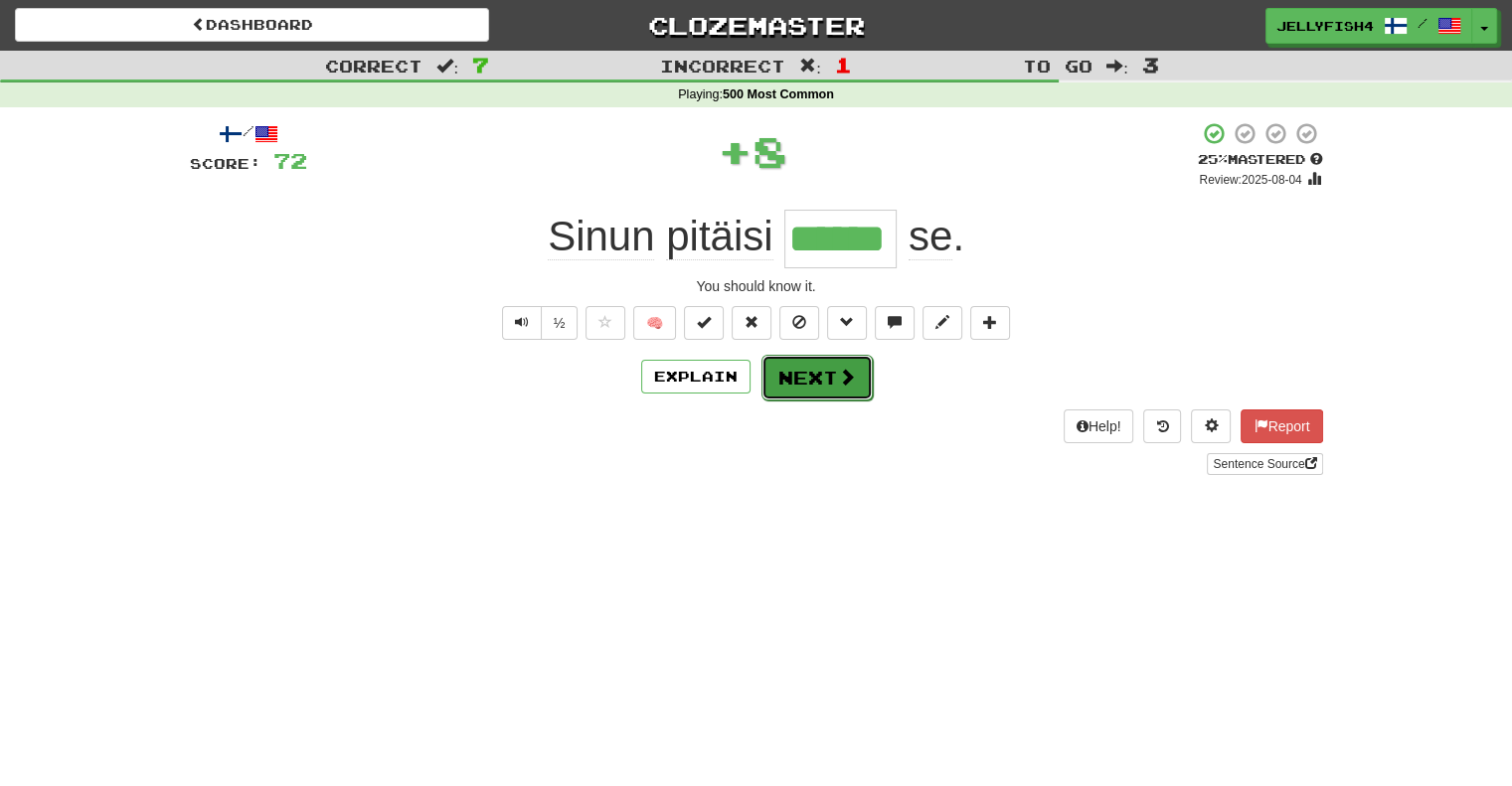 click on "Next" at bounding box center [817, 378] 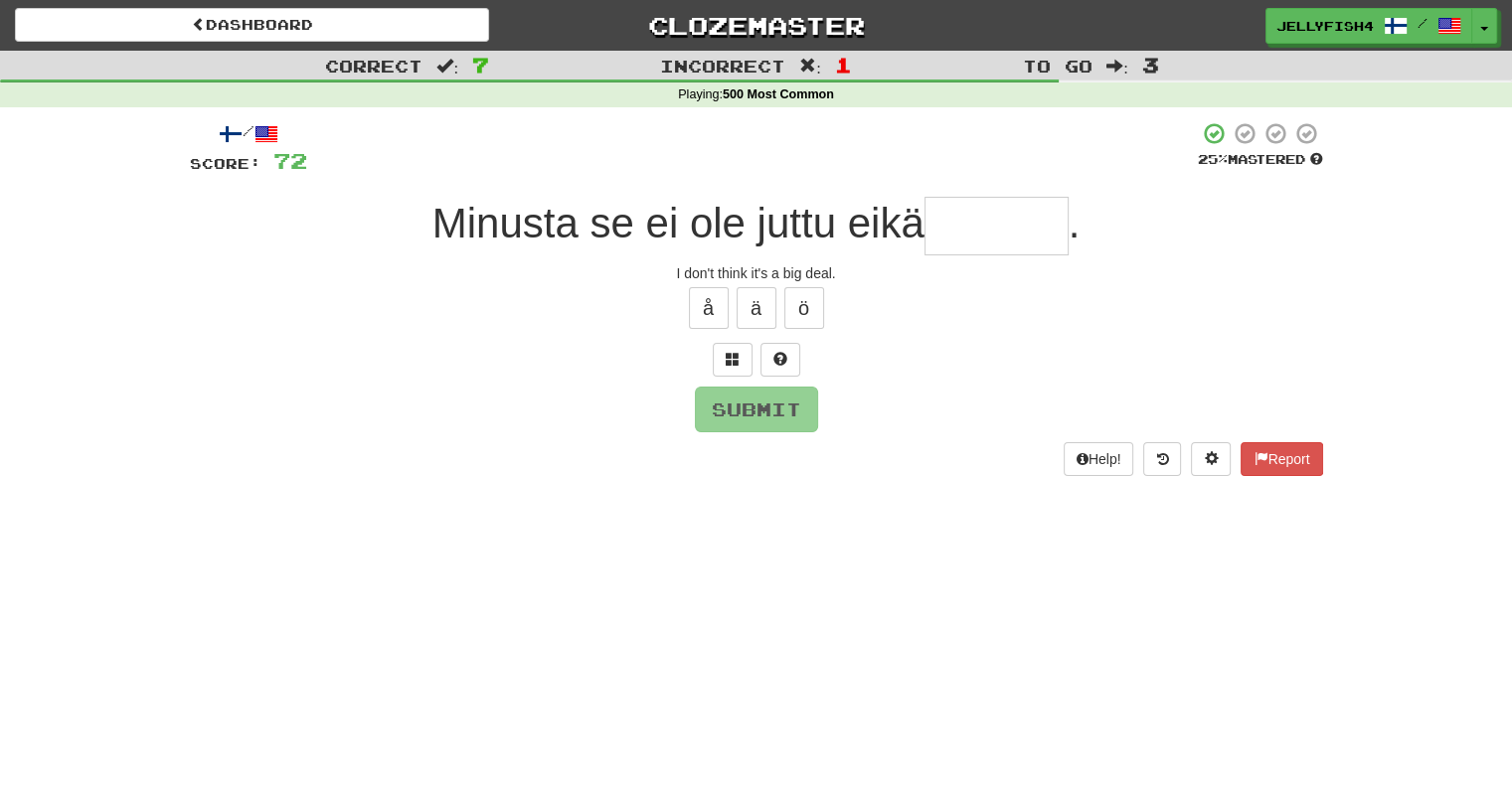click at bounding box center [996, 226] 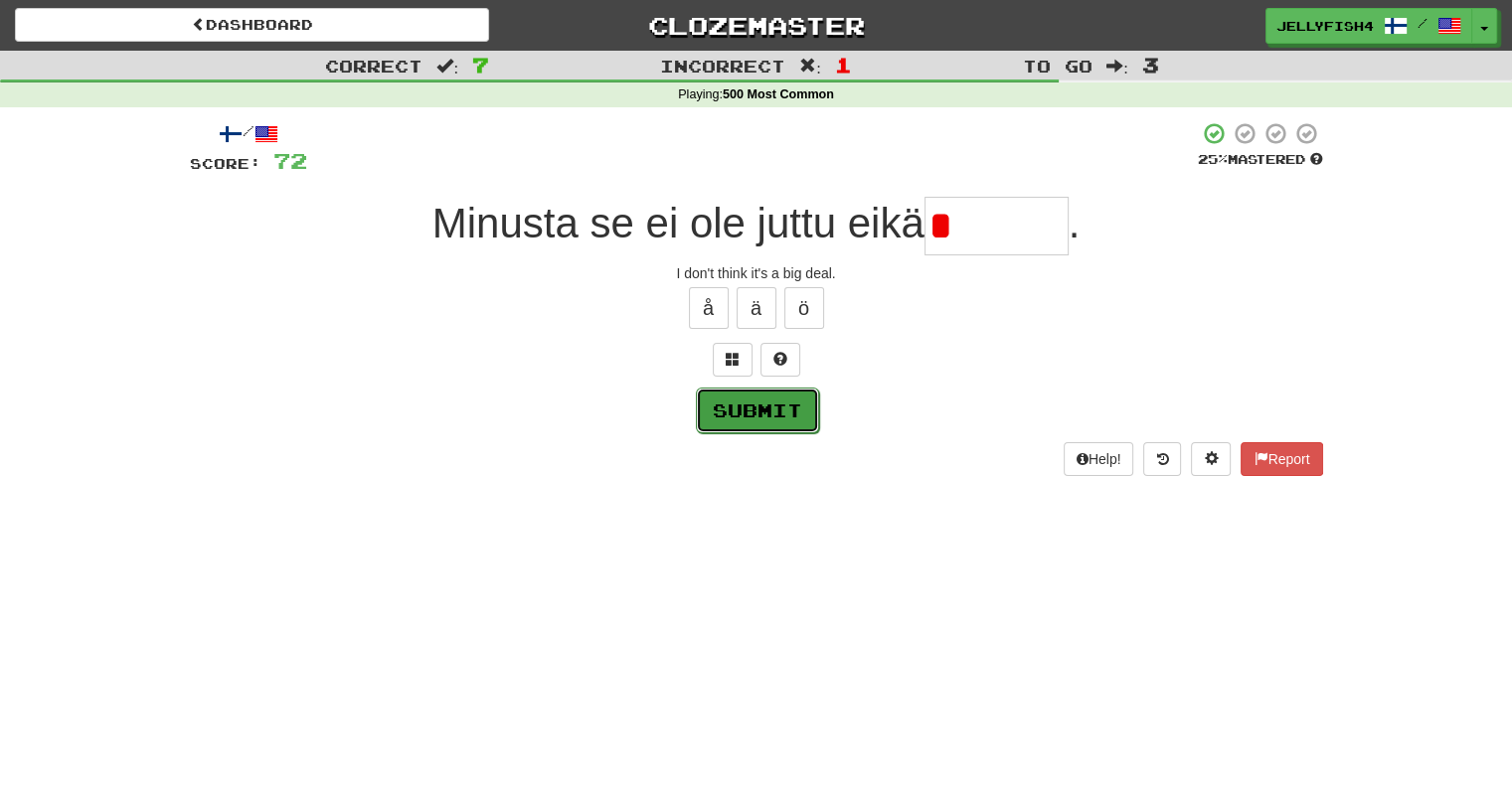 click on "Submit" at bounding box center (757, 410) 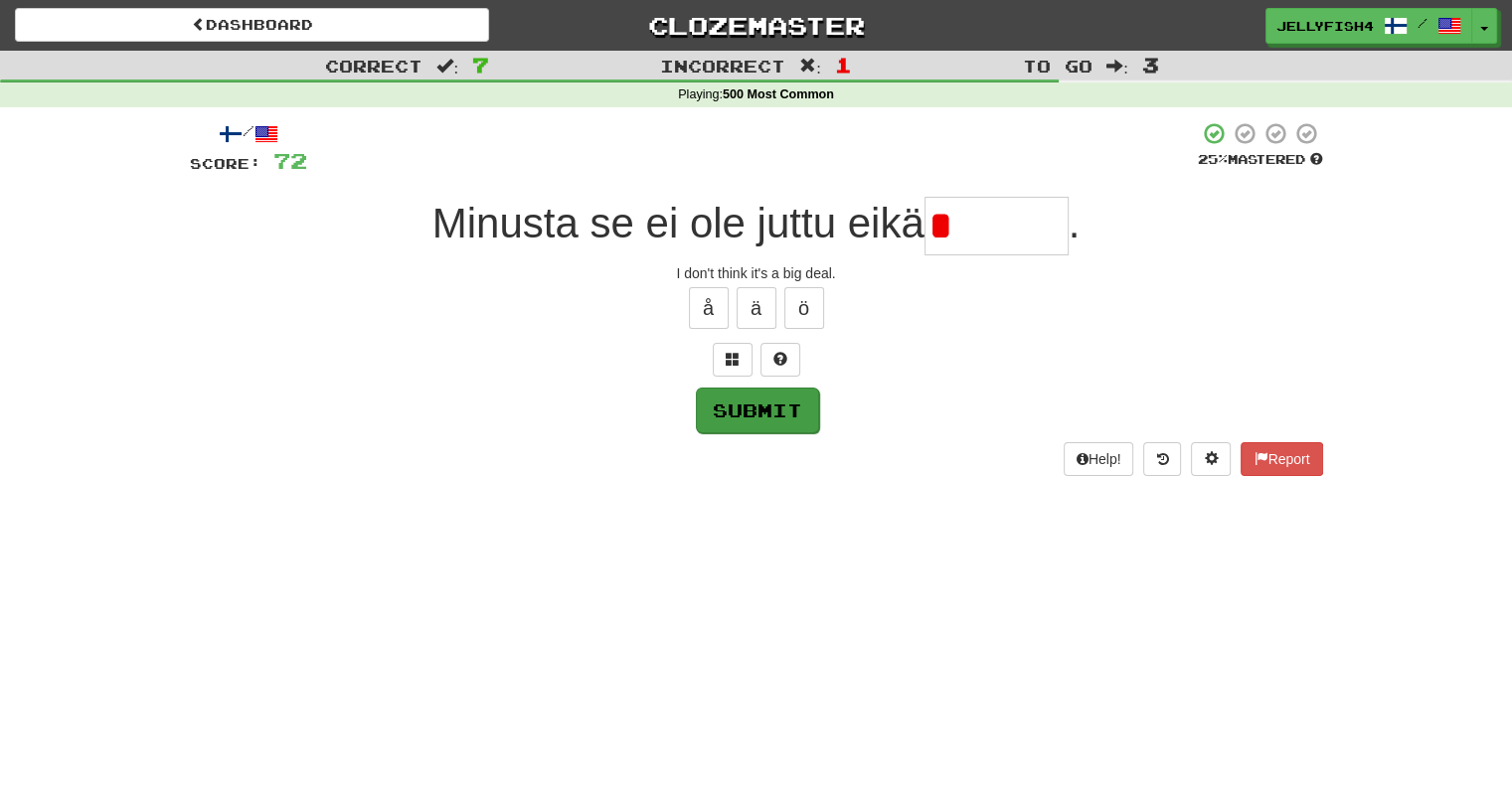 type on "******" 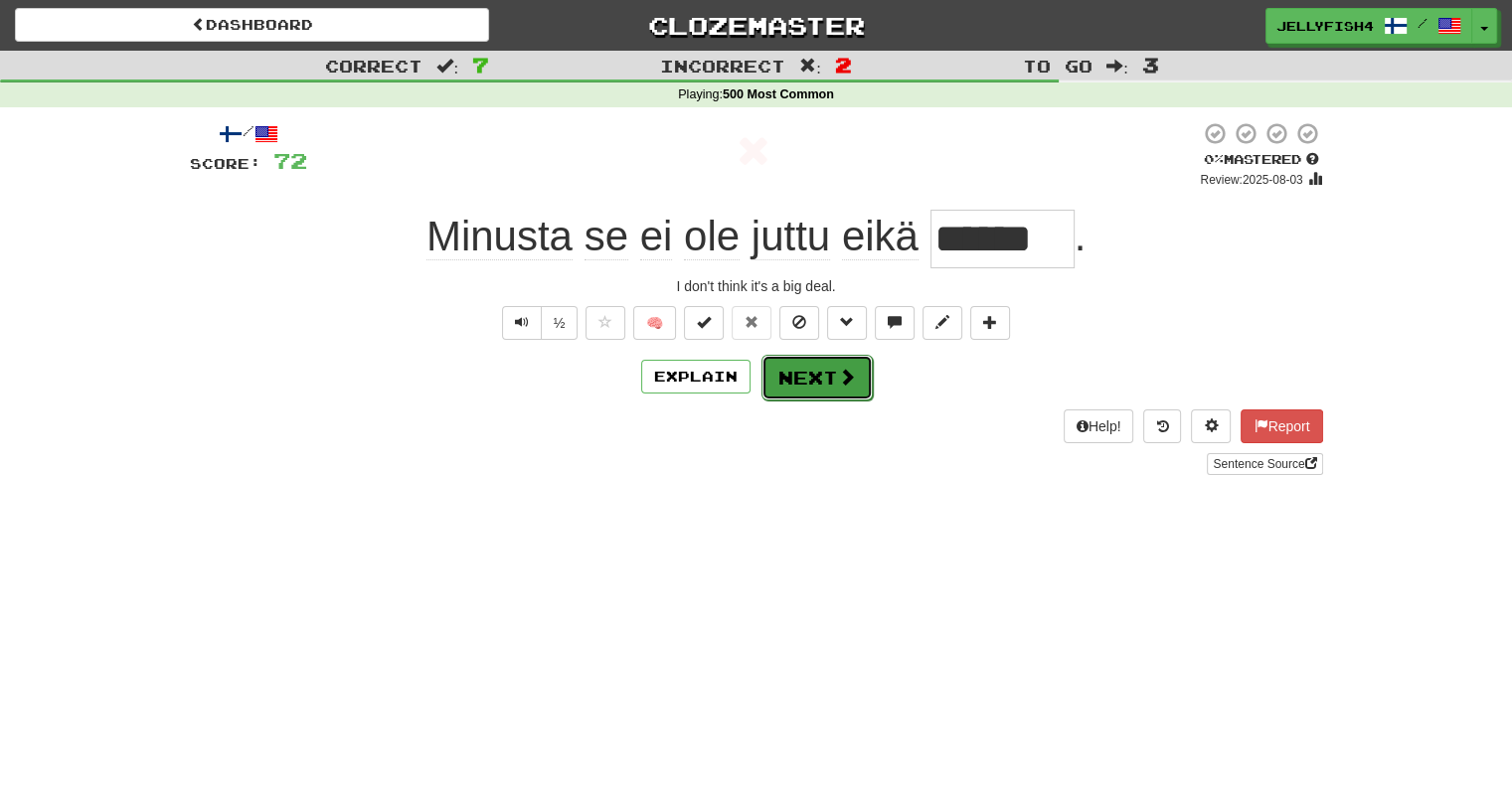click on "Next" at bounding box center [817, 378] 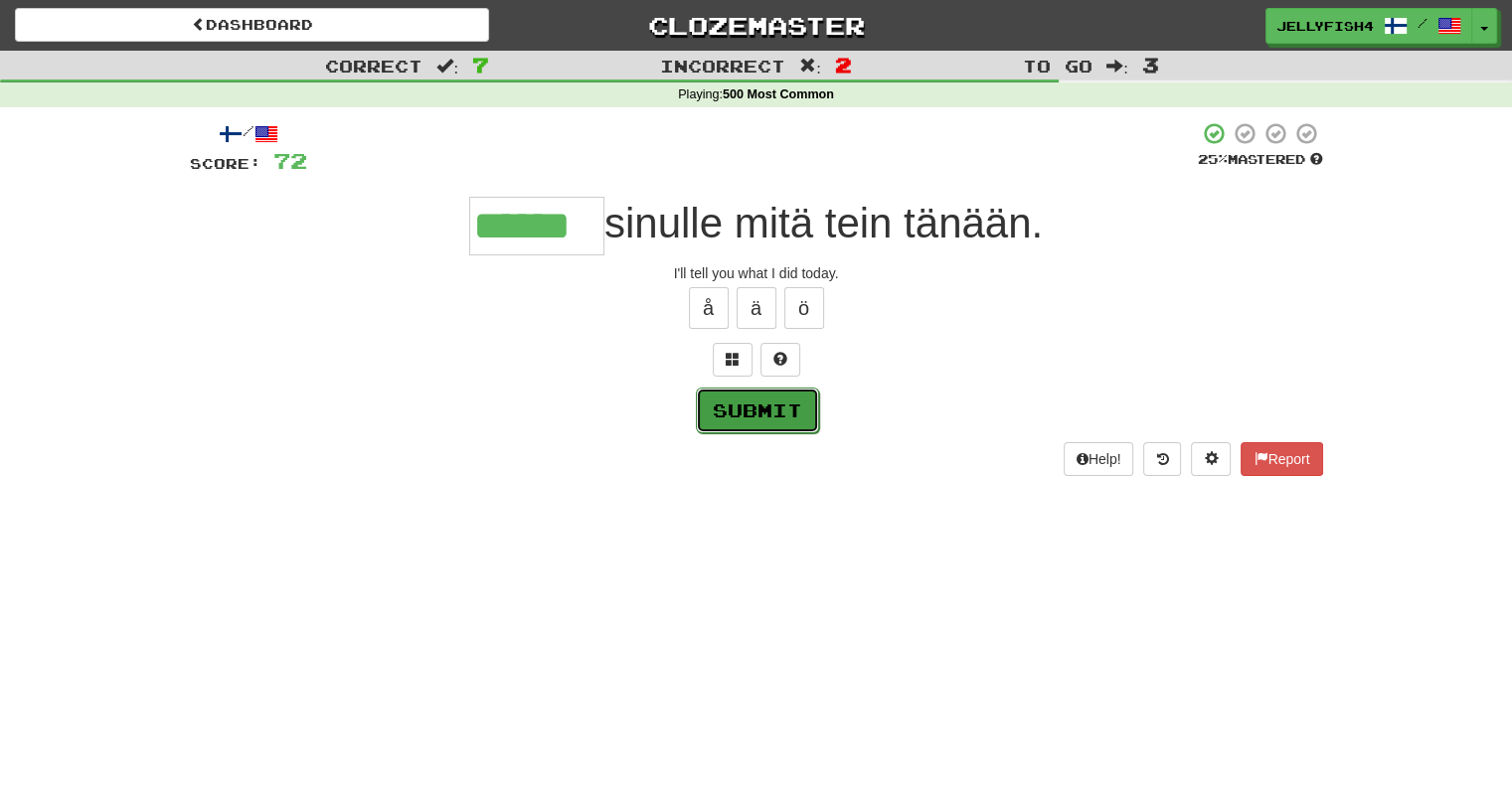 click on "Submit" at bounding box center (757, 410) 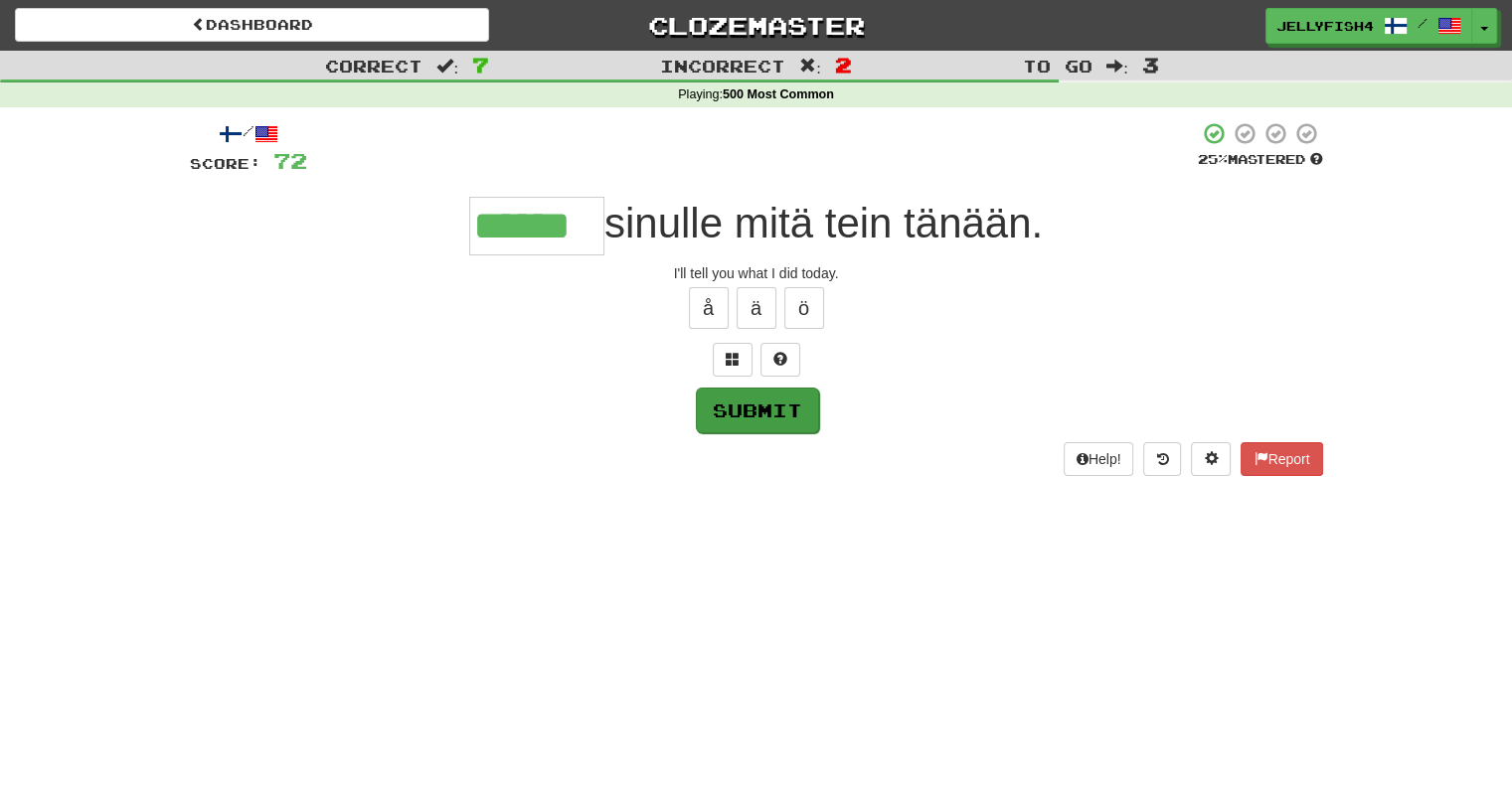 type on "******" 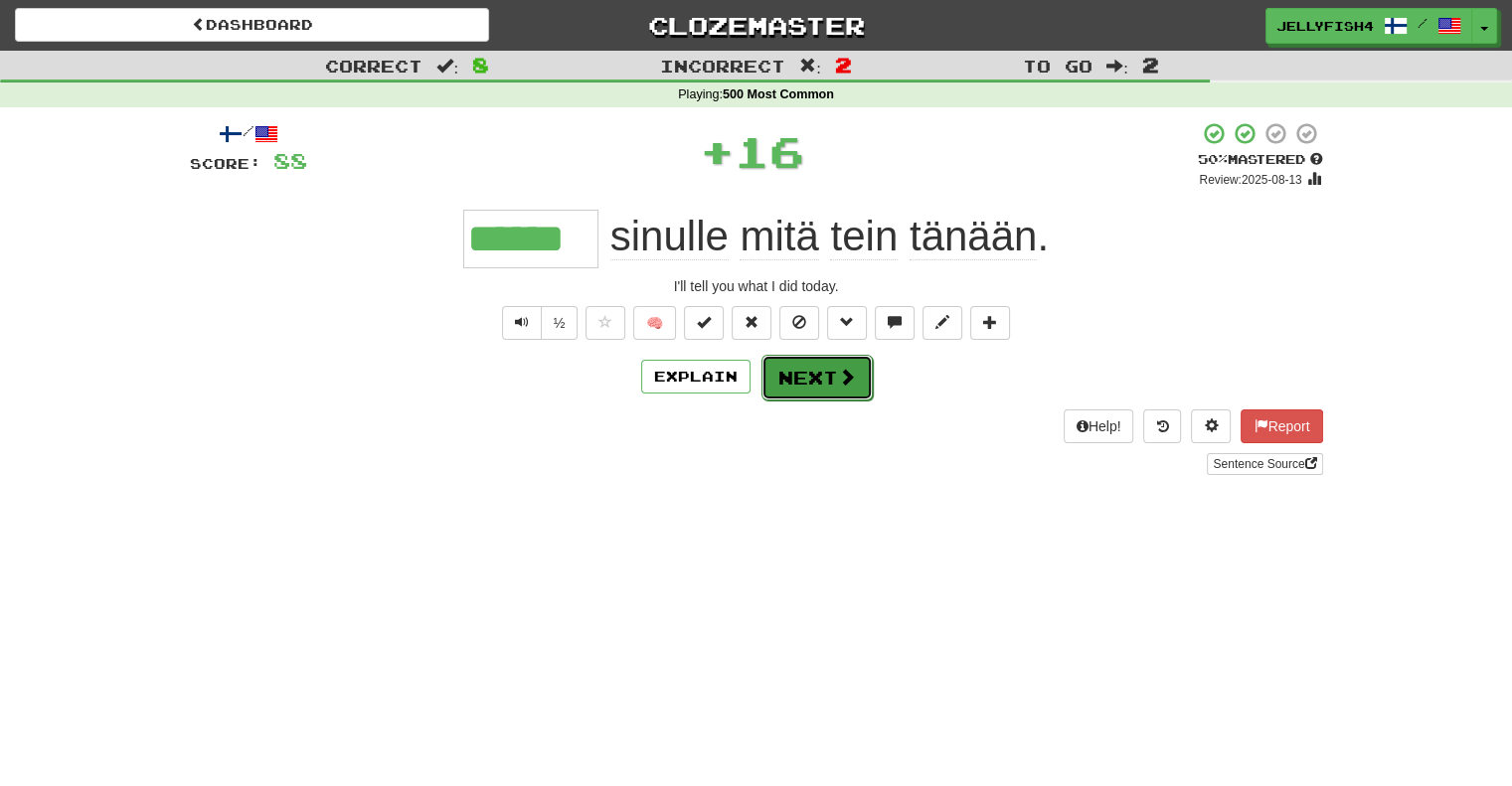 click on "Next" at bounding box center (817, 378) 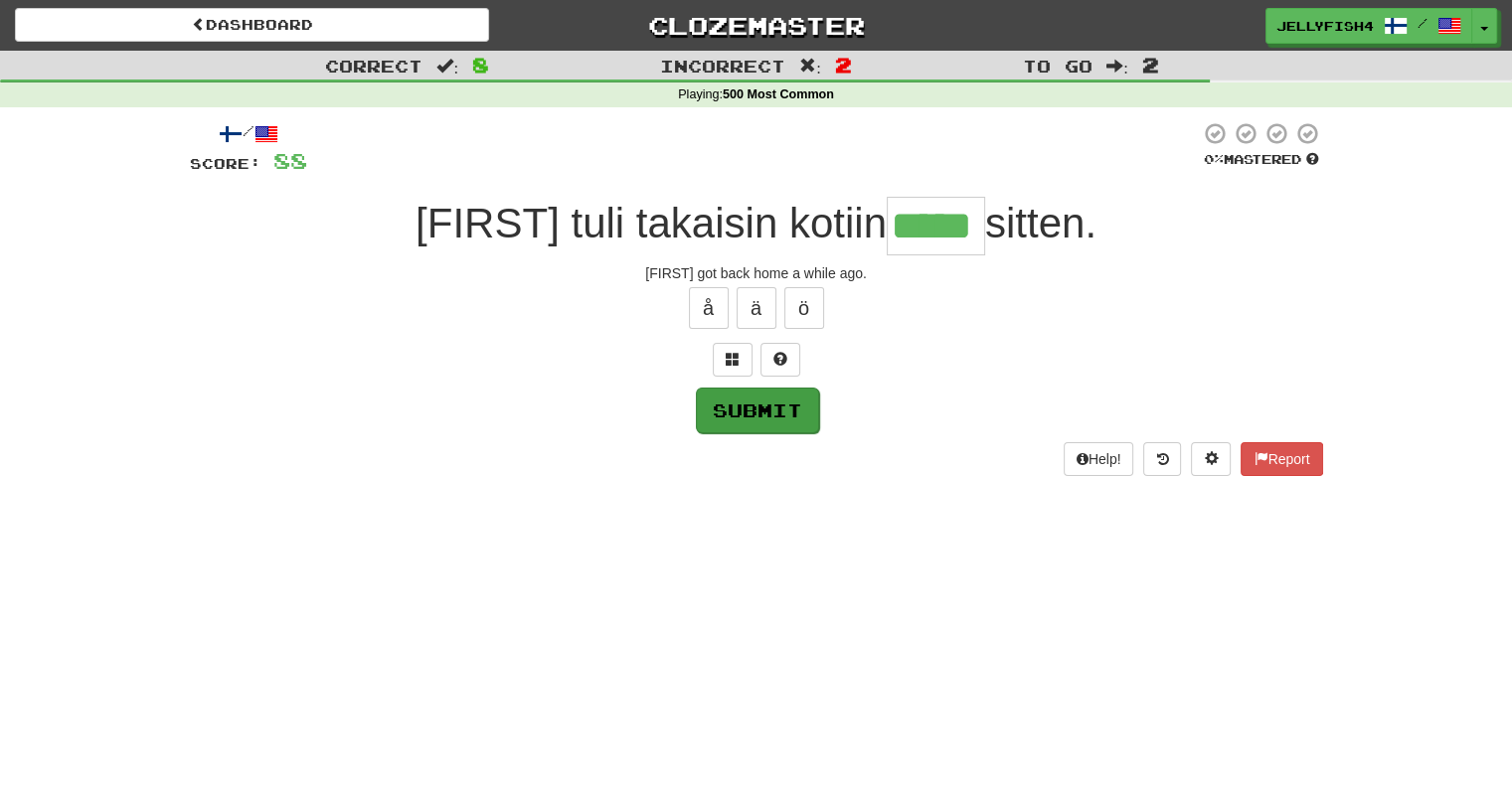type on "*****" 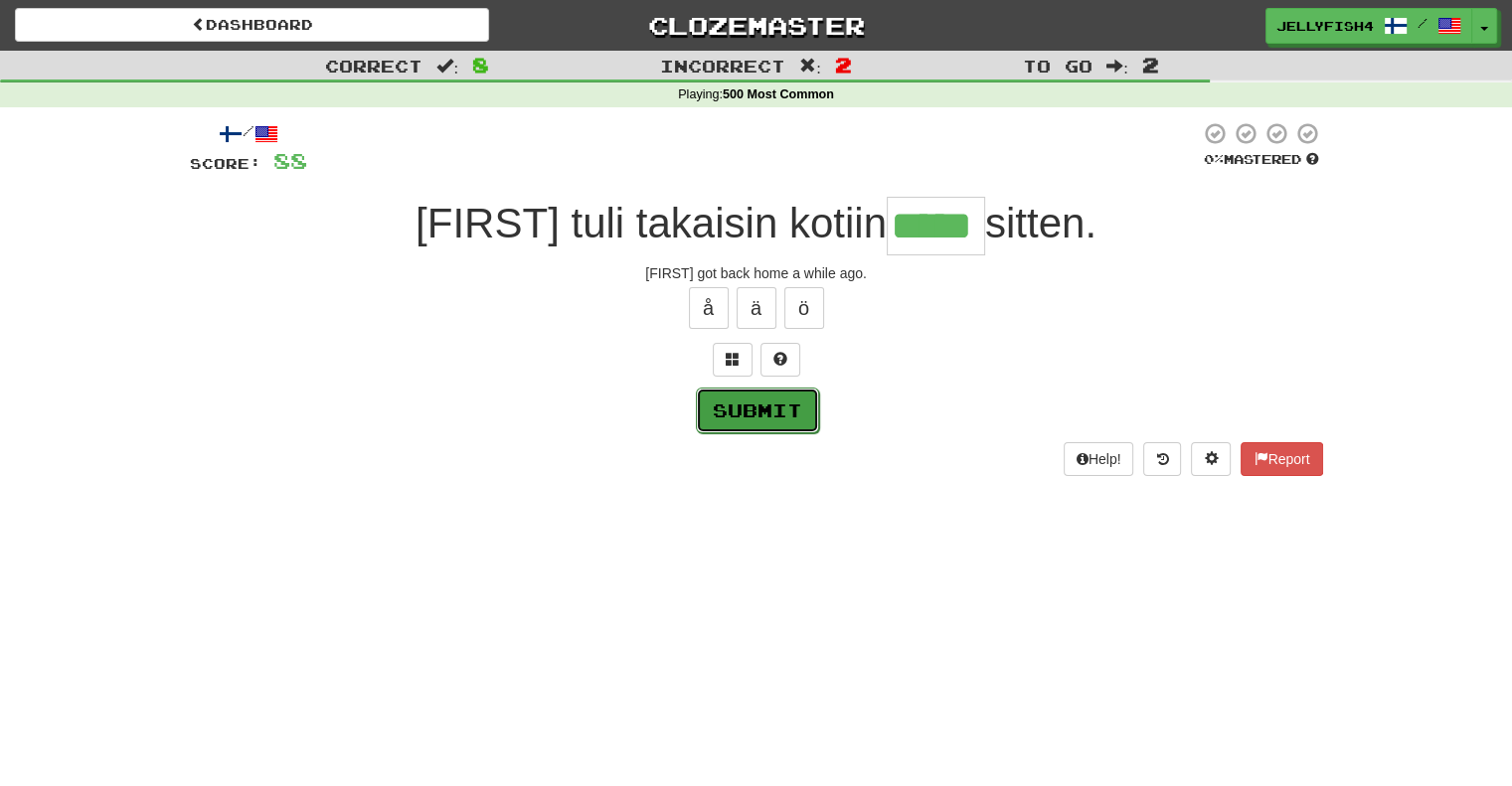 click on "Submit" at bounding box center [757, 410] 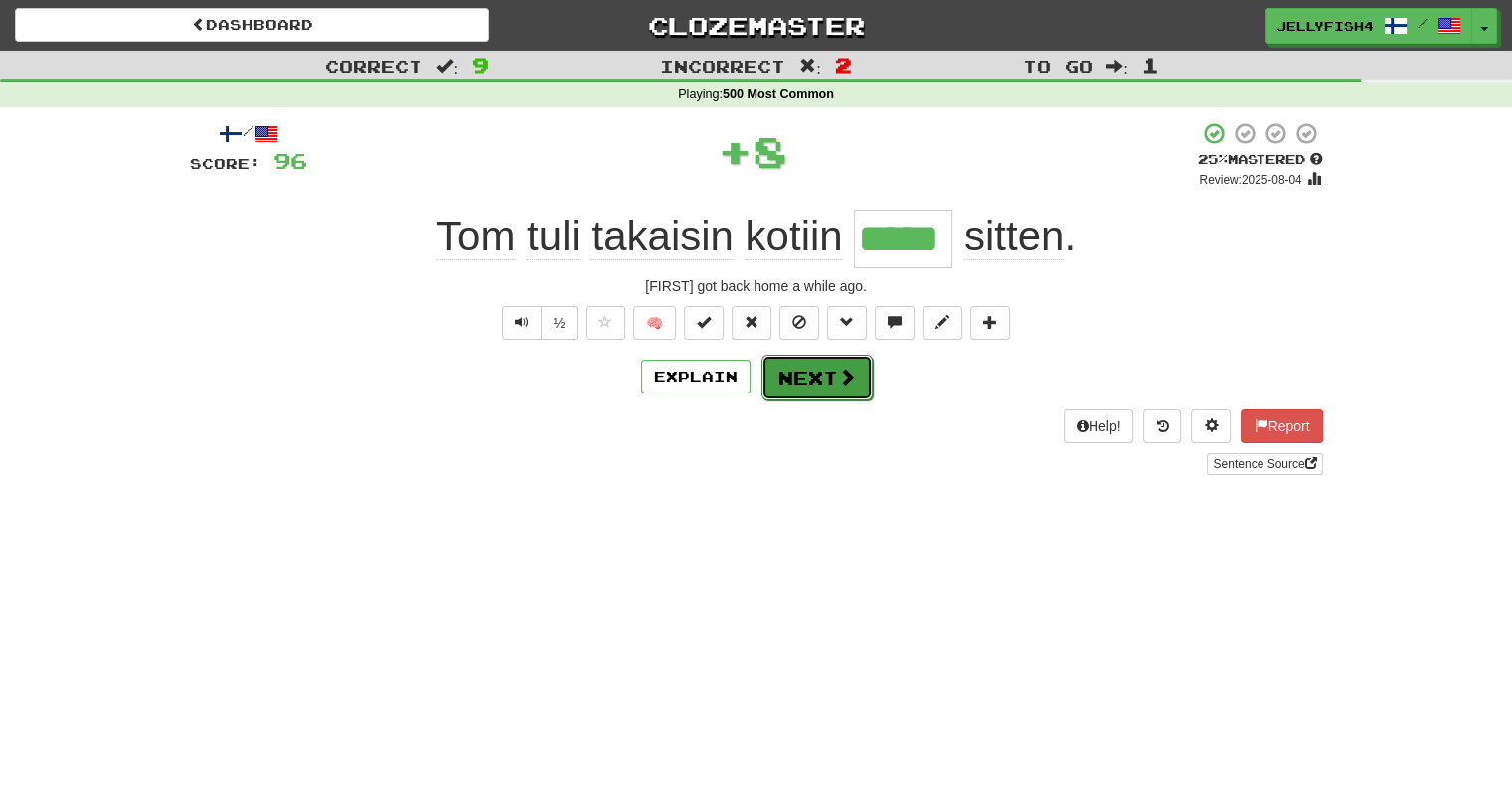 click on "Next" at bounding box center [817, 378] 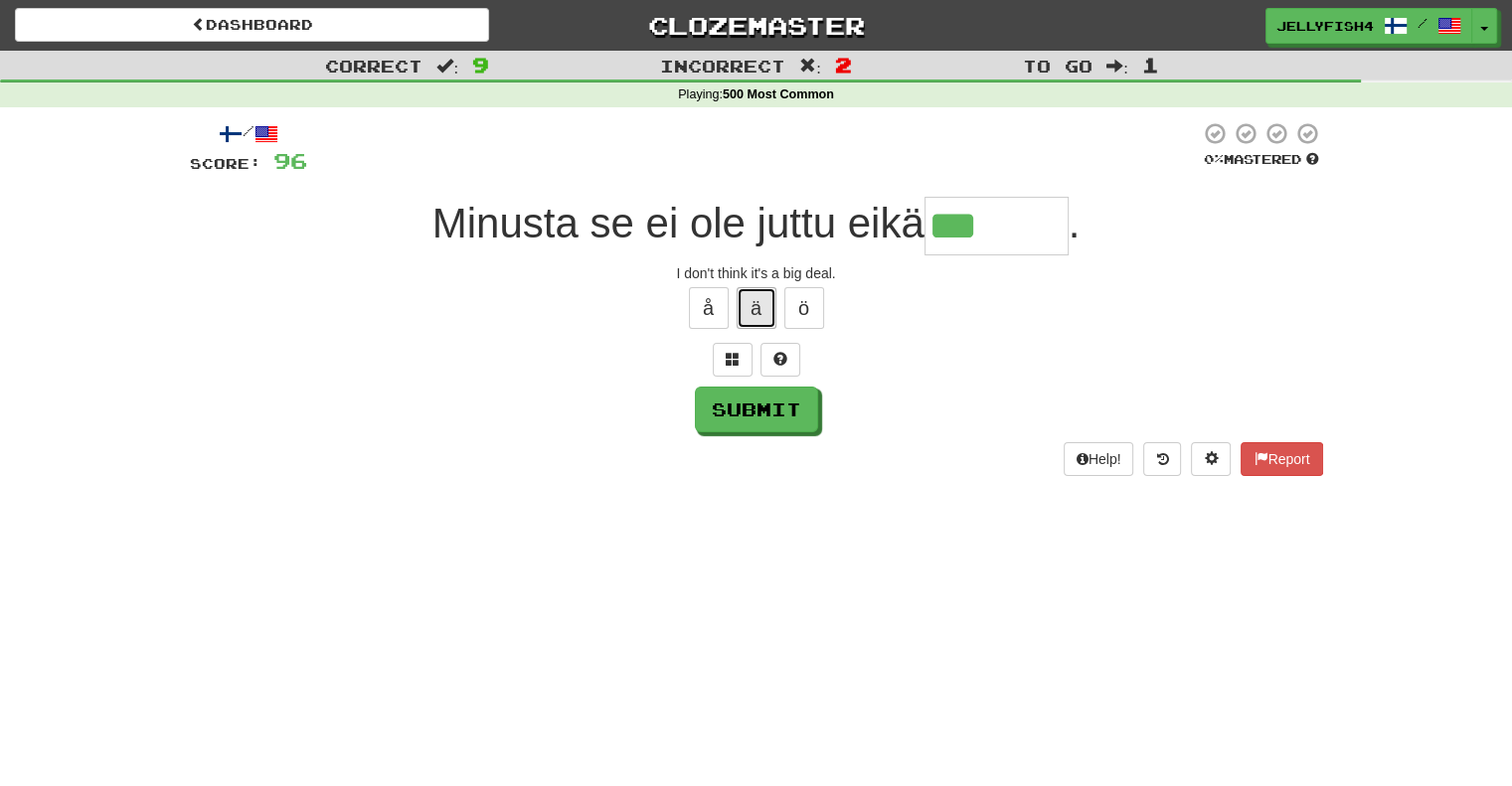 click on "ä" at bounding box center [756, 308] 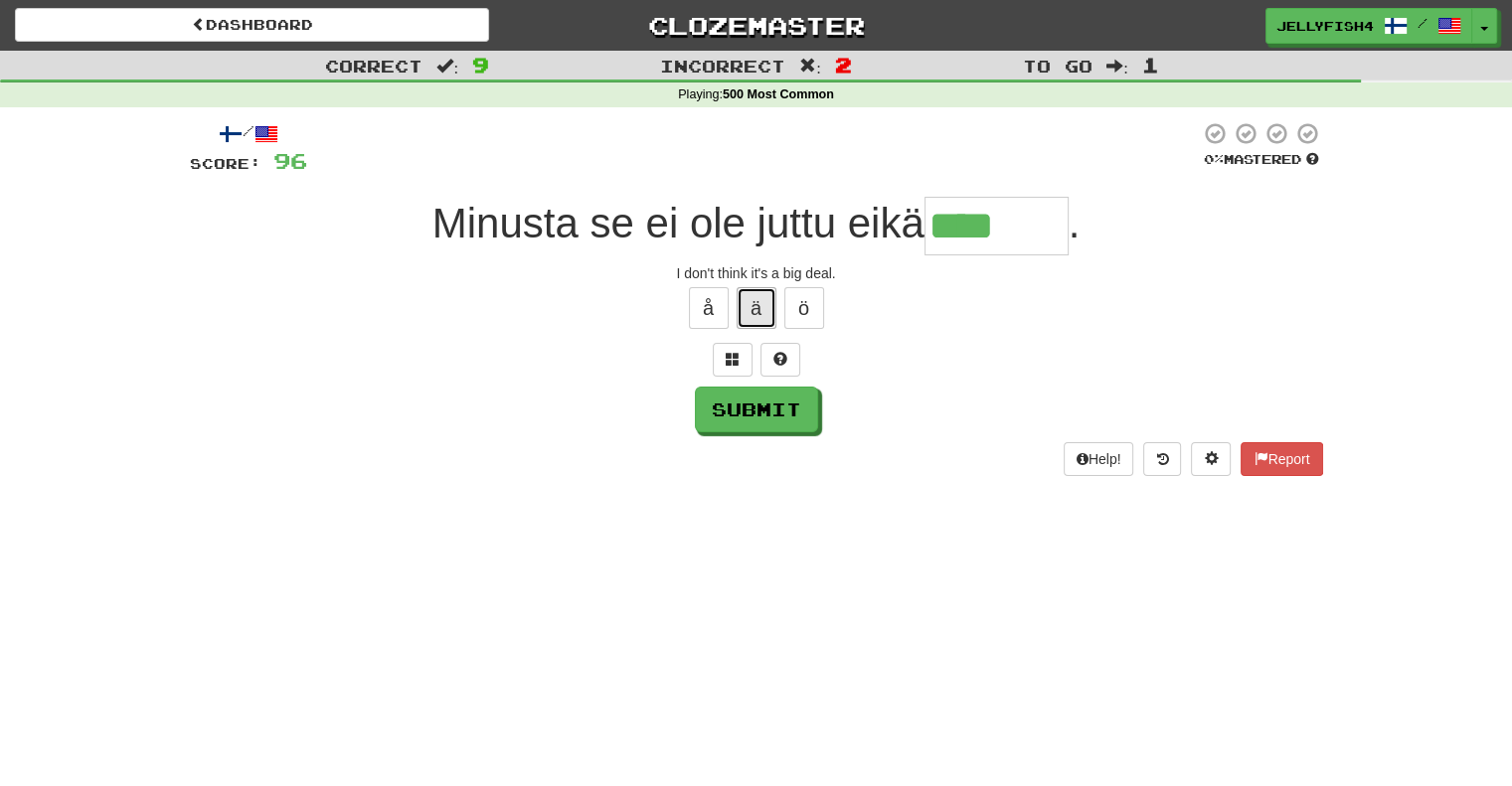 click on "ä" at bounding box center [756, 308] 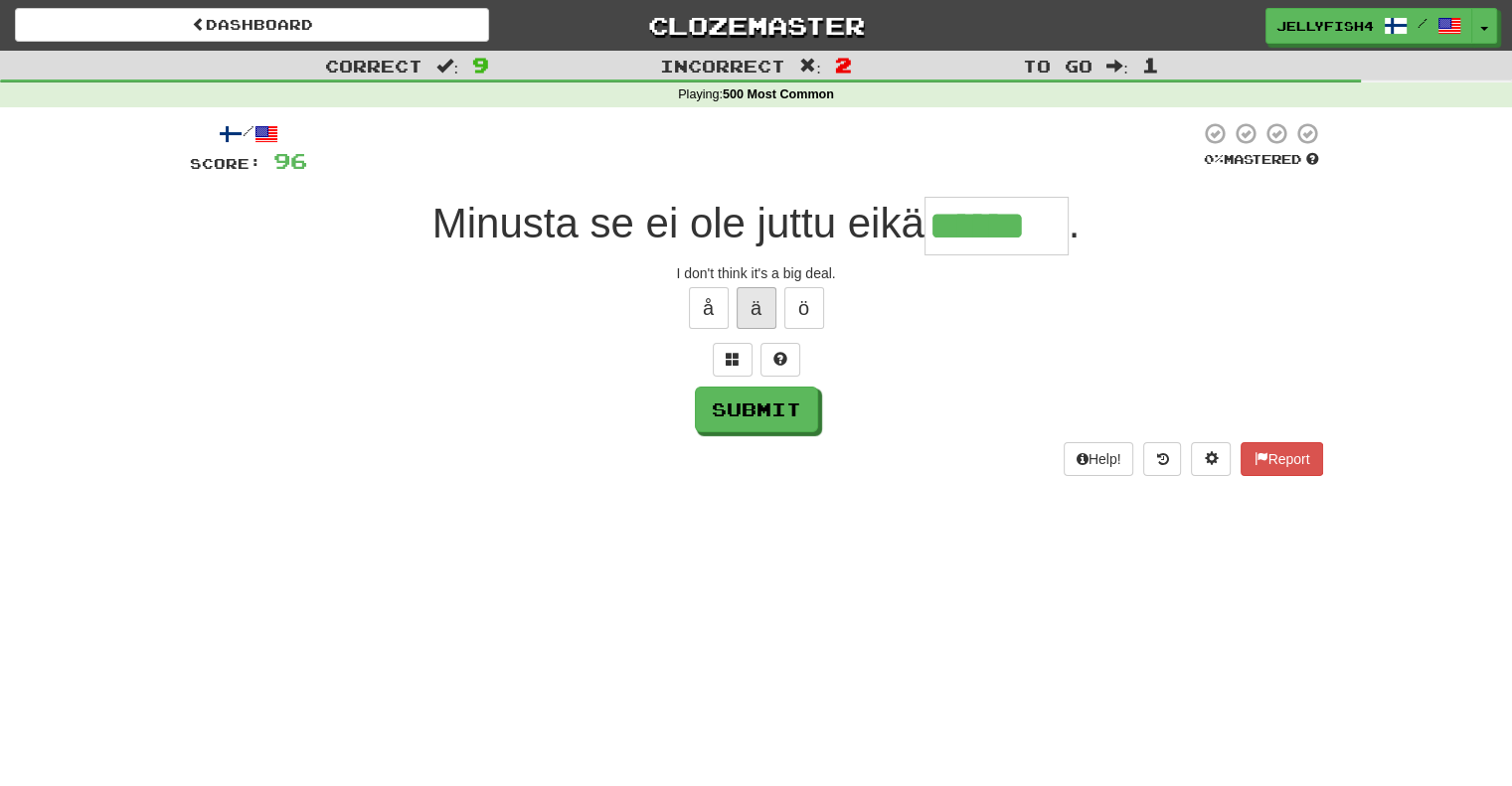 type on "******" 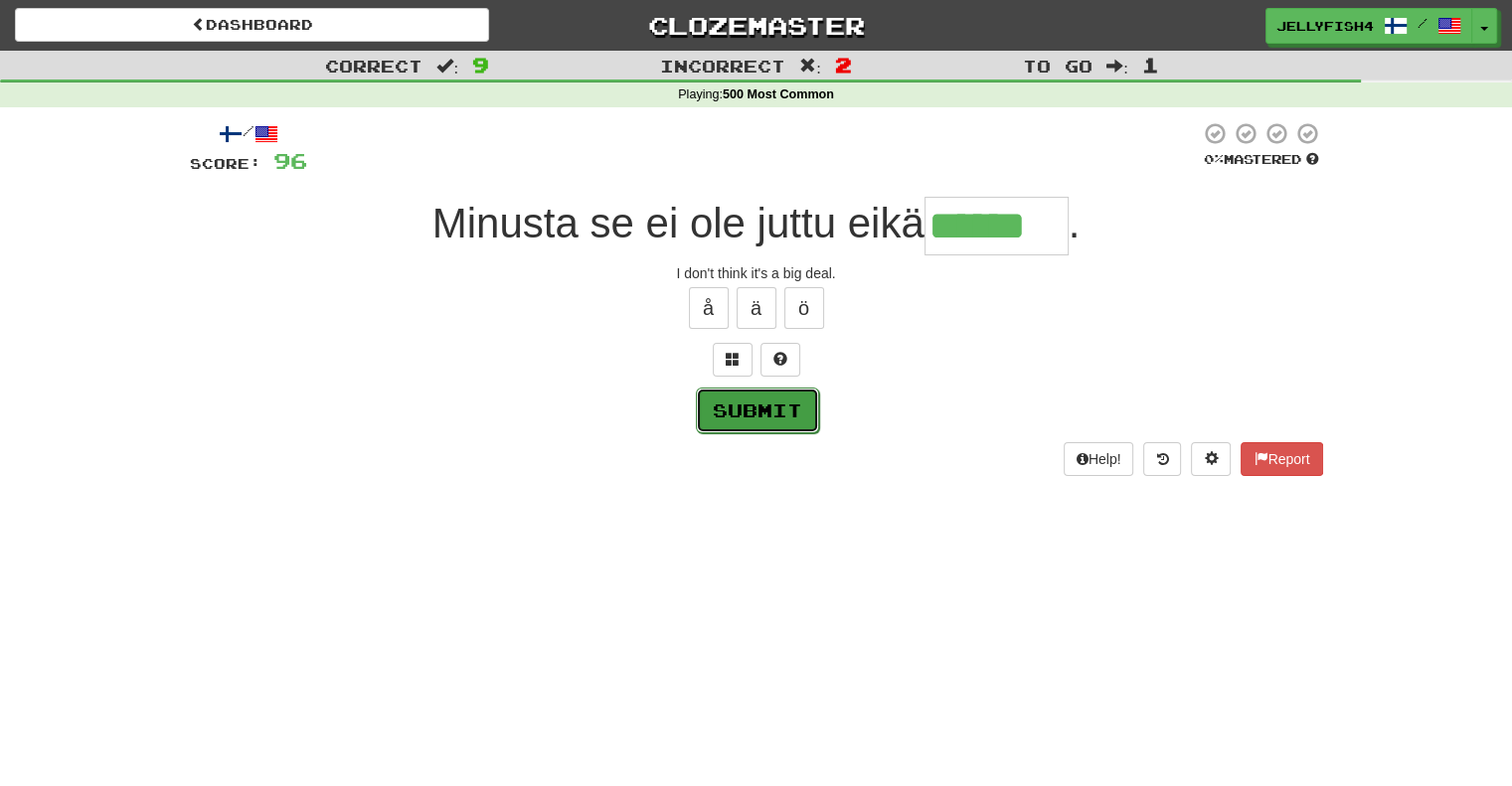 click on "Submit" at bounding box center (757, 410) 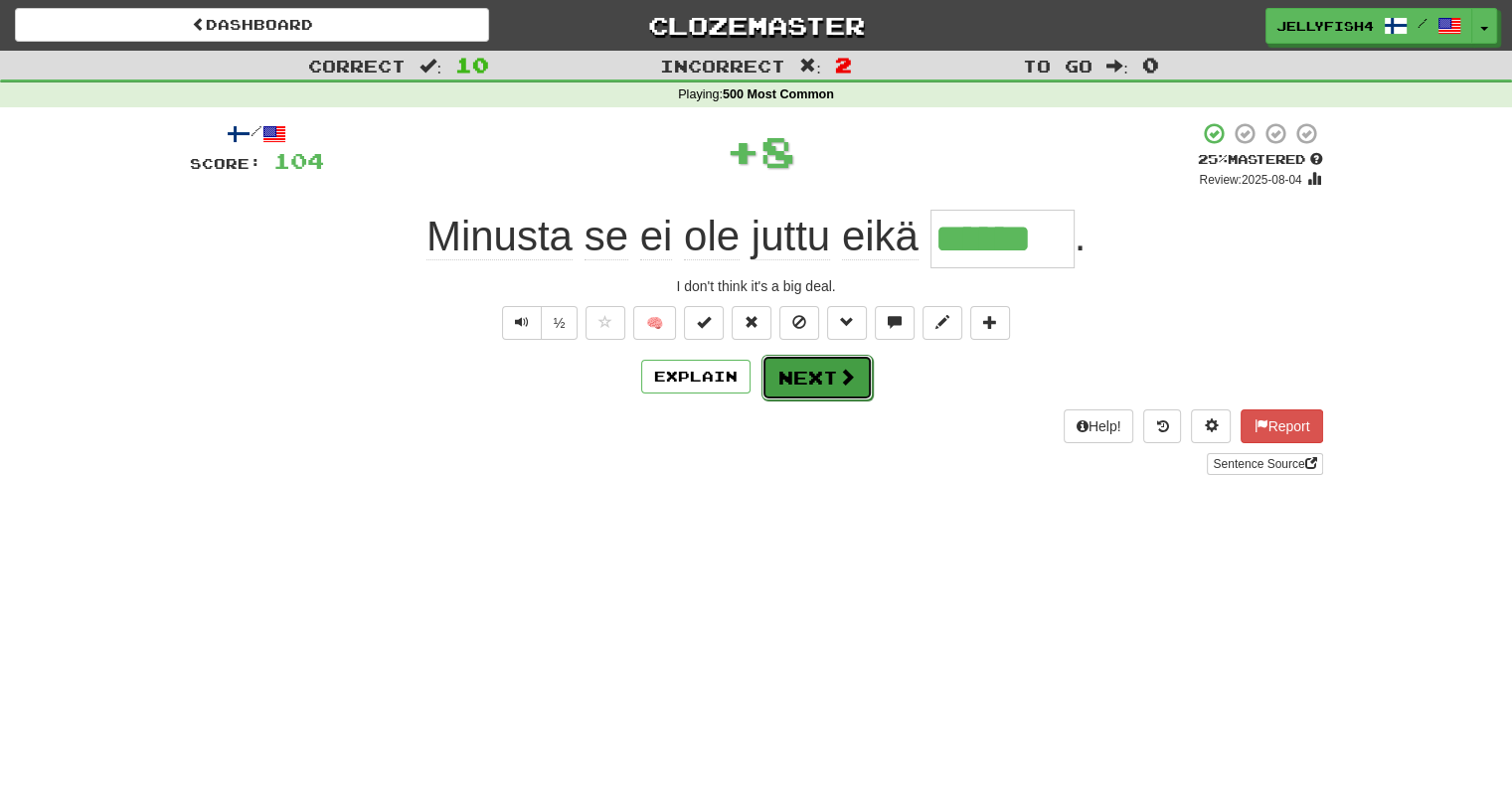 click on "Next" at bounding box center (817, 378) 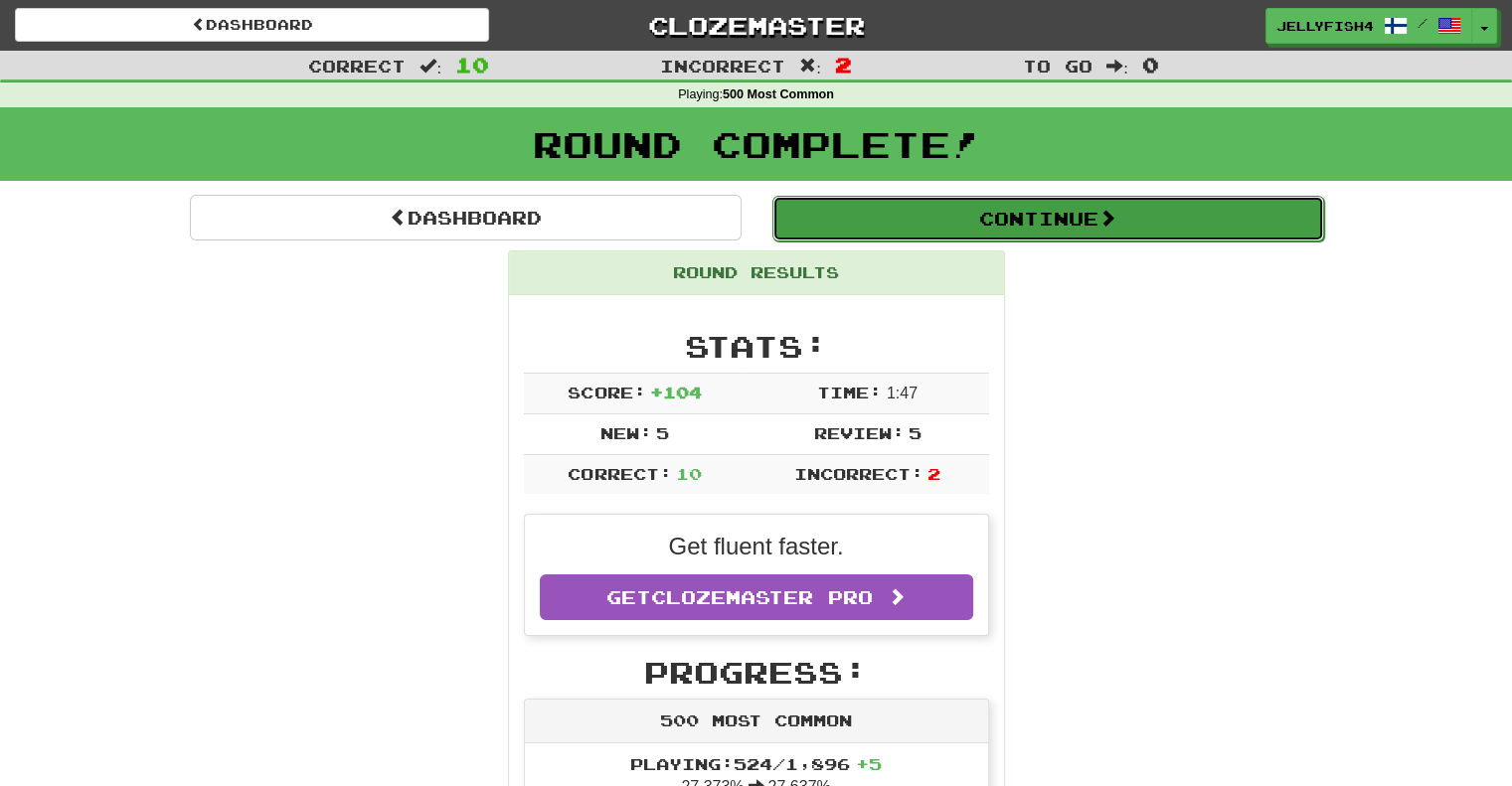 click on "Continue" at bounding box center [1048, 219] 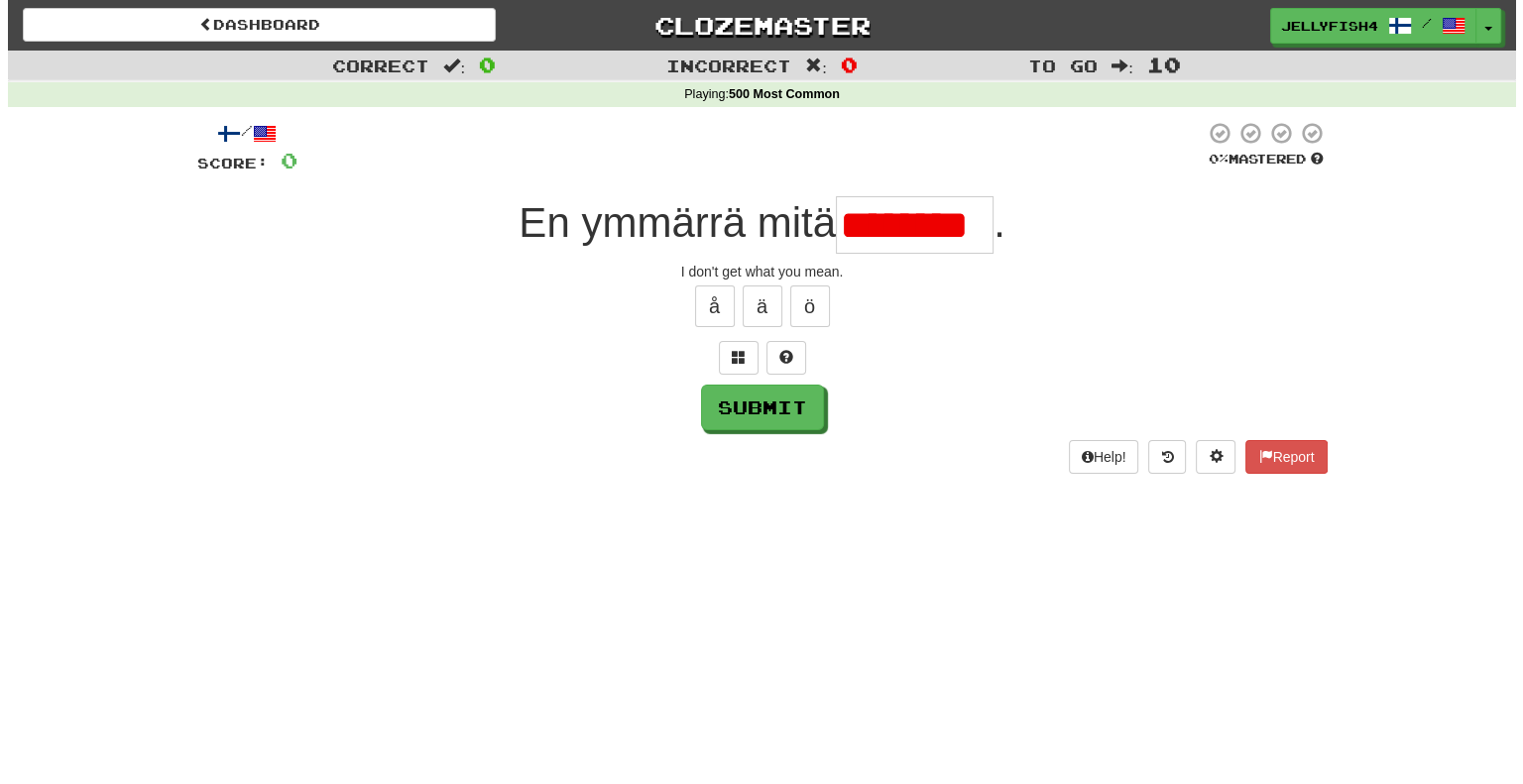 scroll, scrollTop: 0, scrollLeft: 0, axis: both 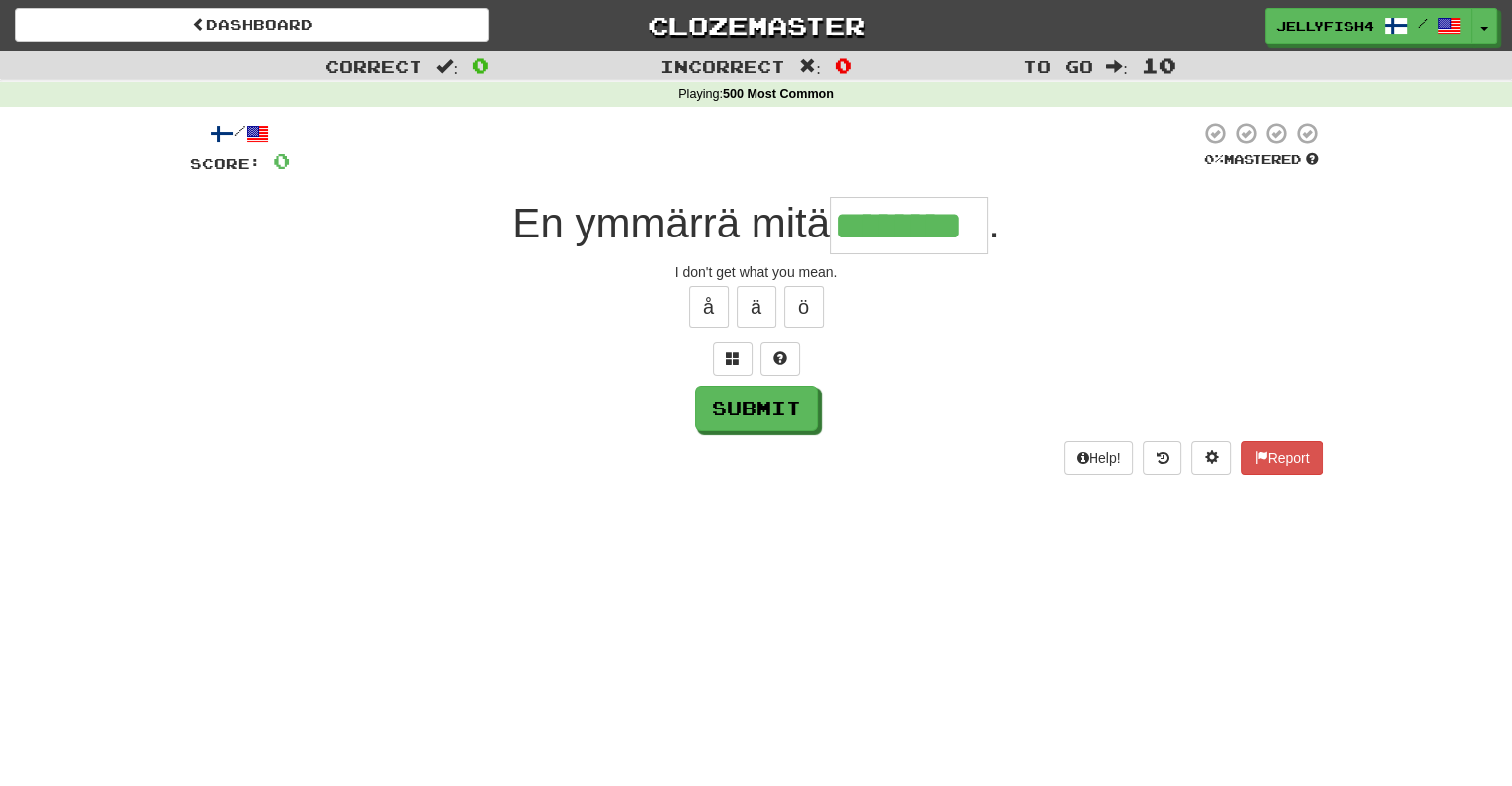 type on "********" 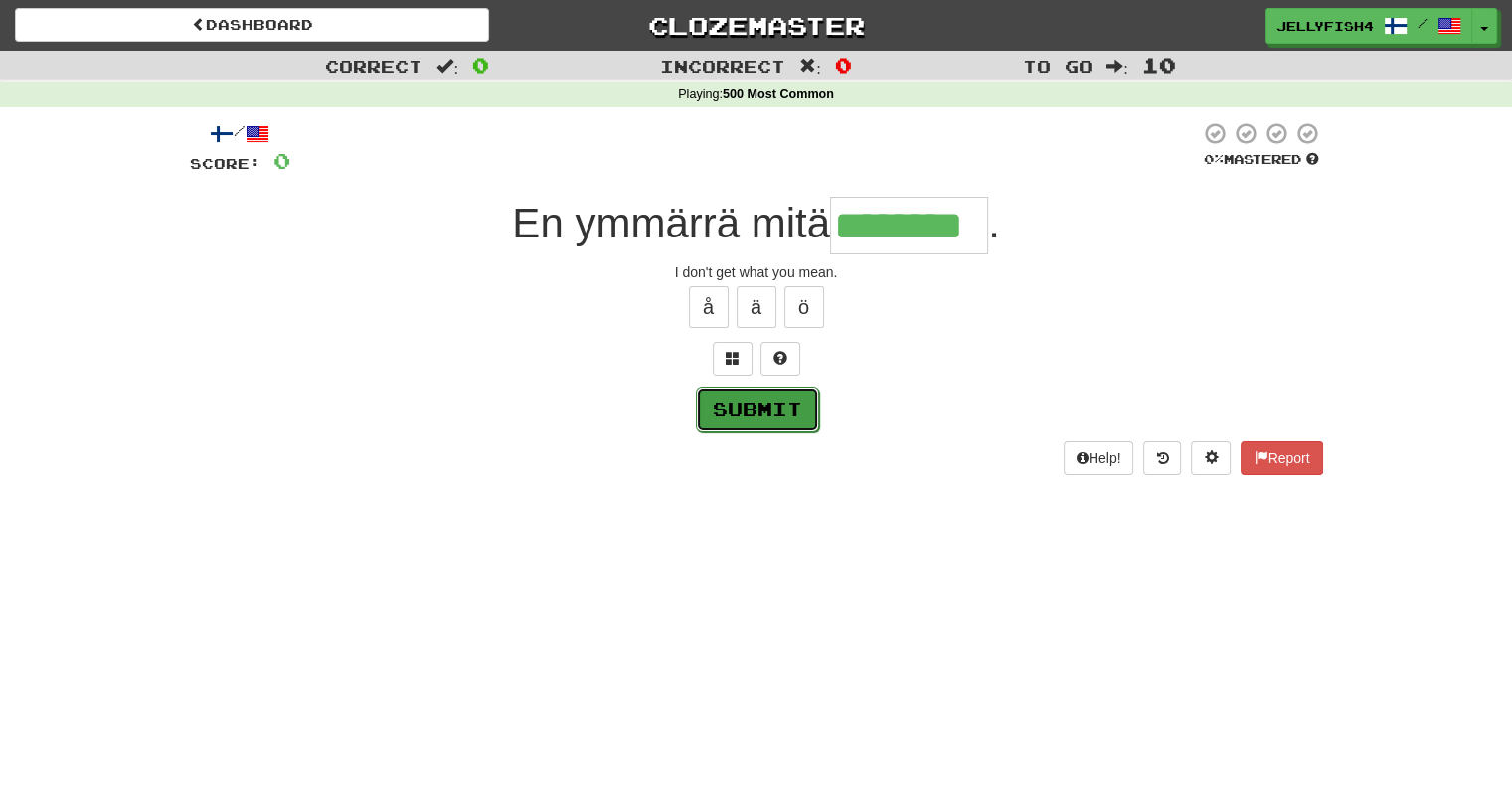 click on "Submit" at bounding box center [757, 409] 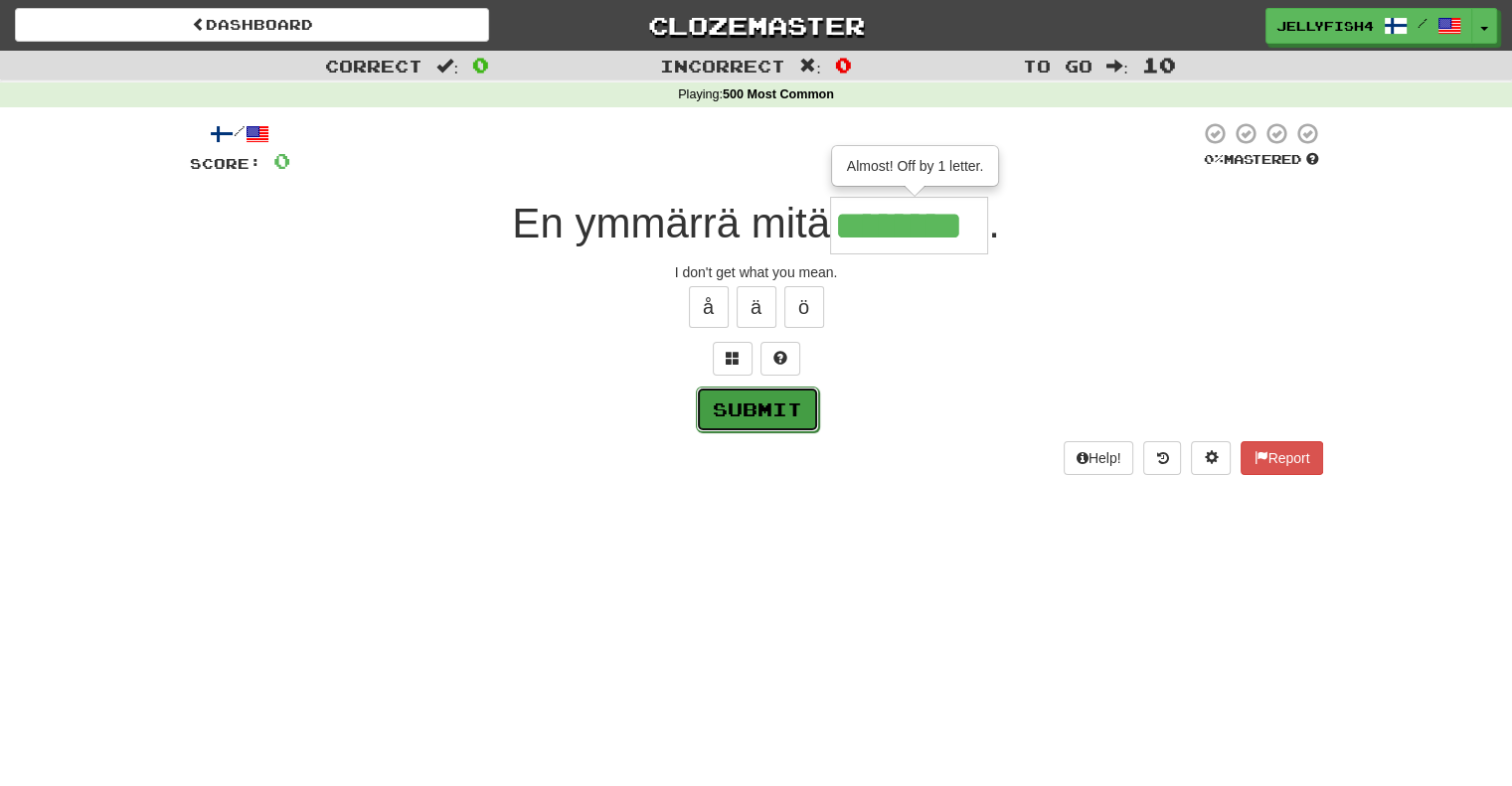 type 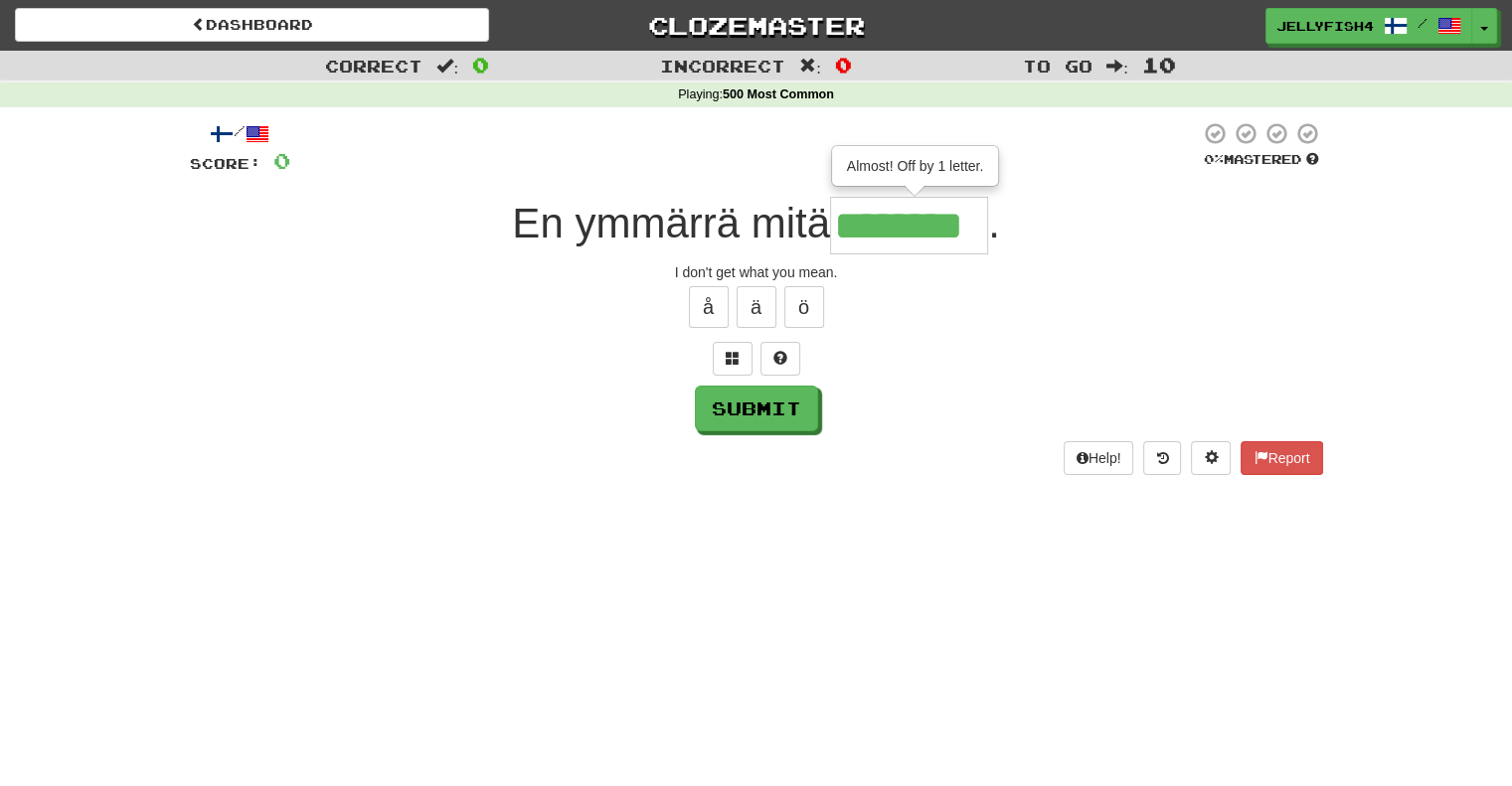 click on "********" at bounding box center (909, 226) 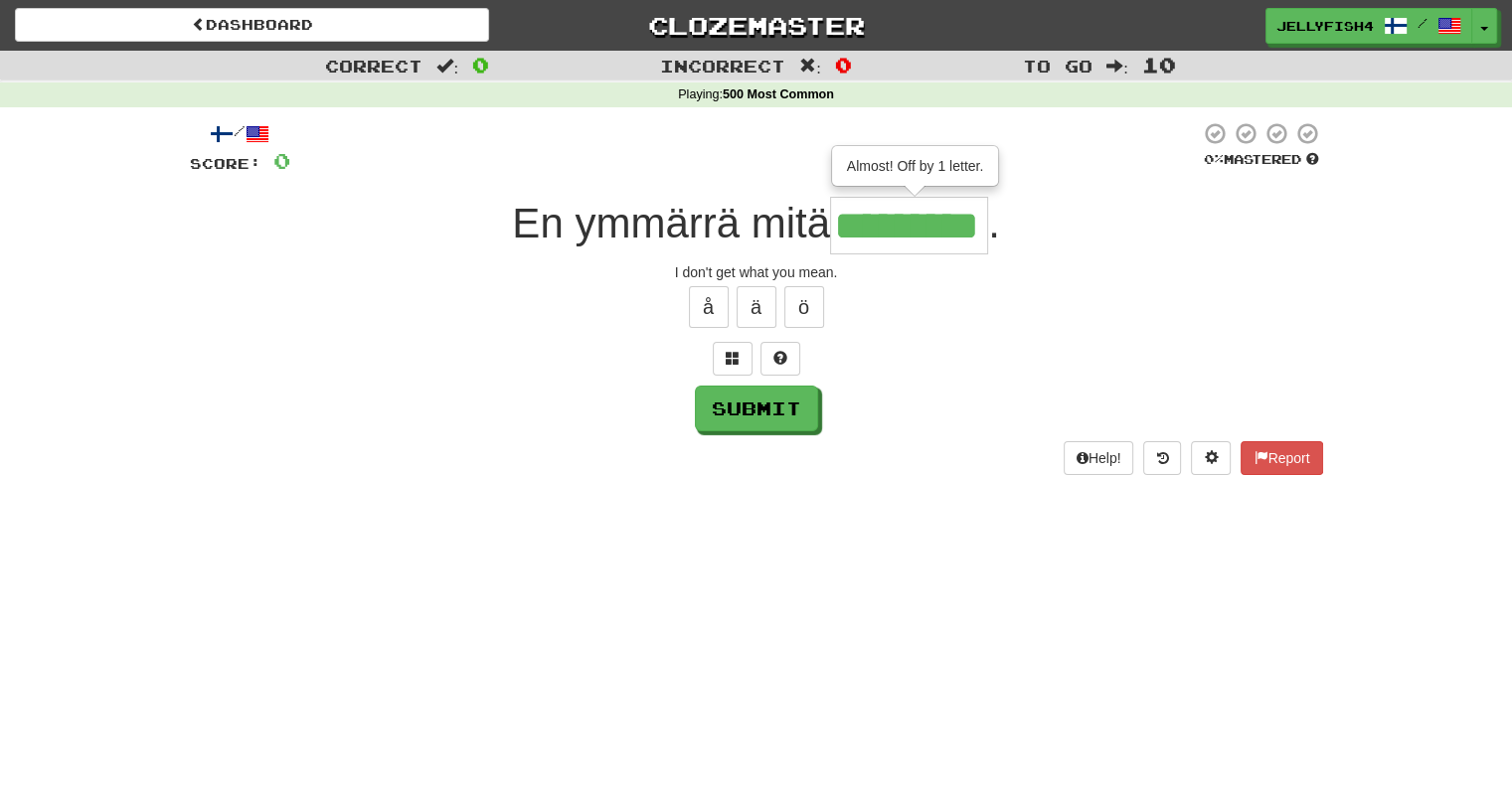 type on "*********" 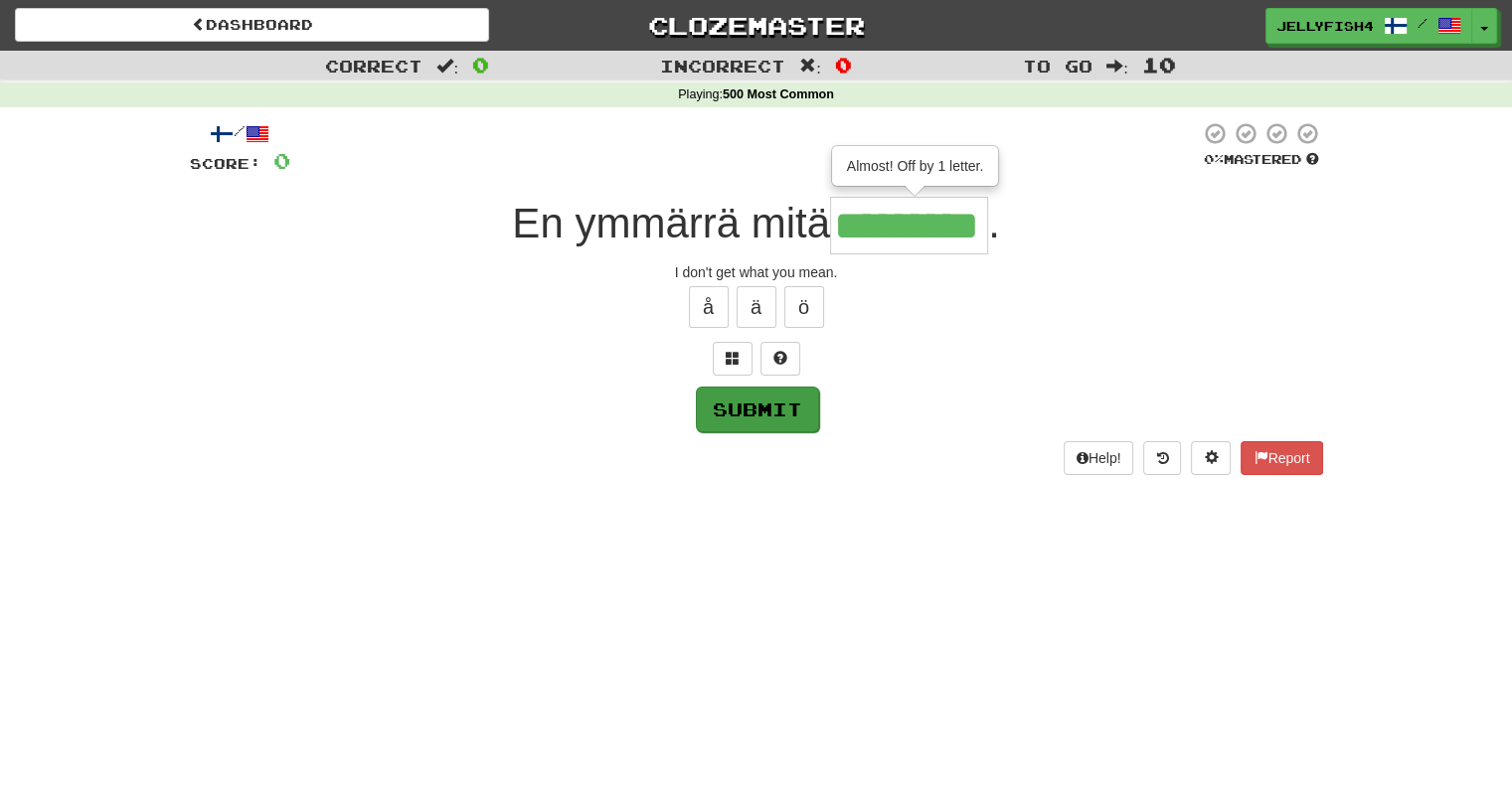 click on "Submit" at bounding box center (757, 409) 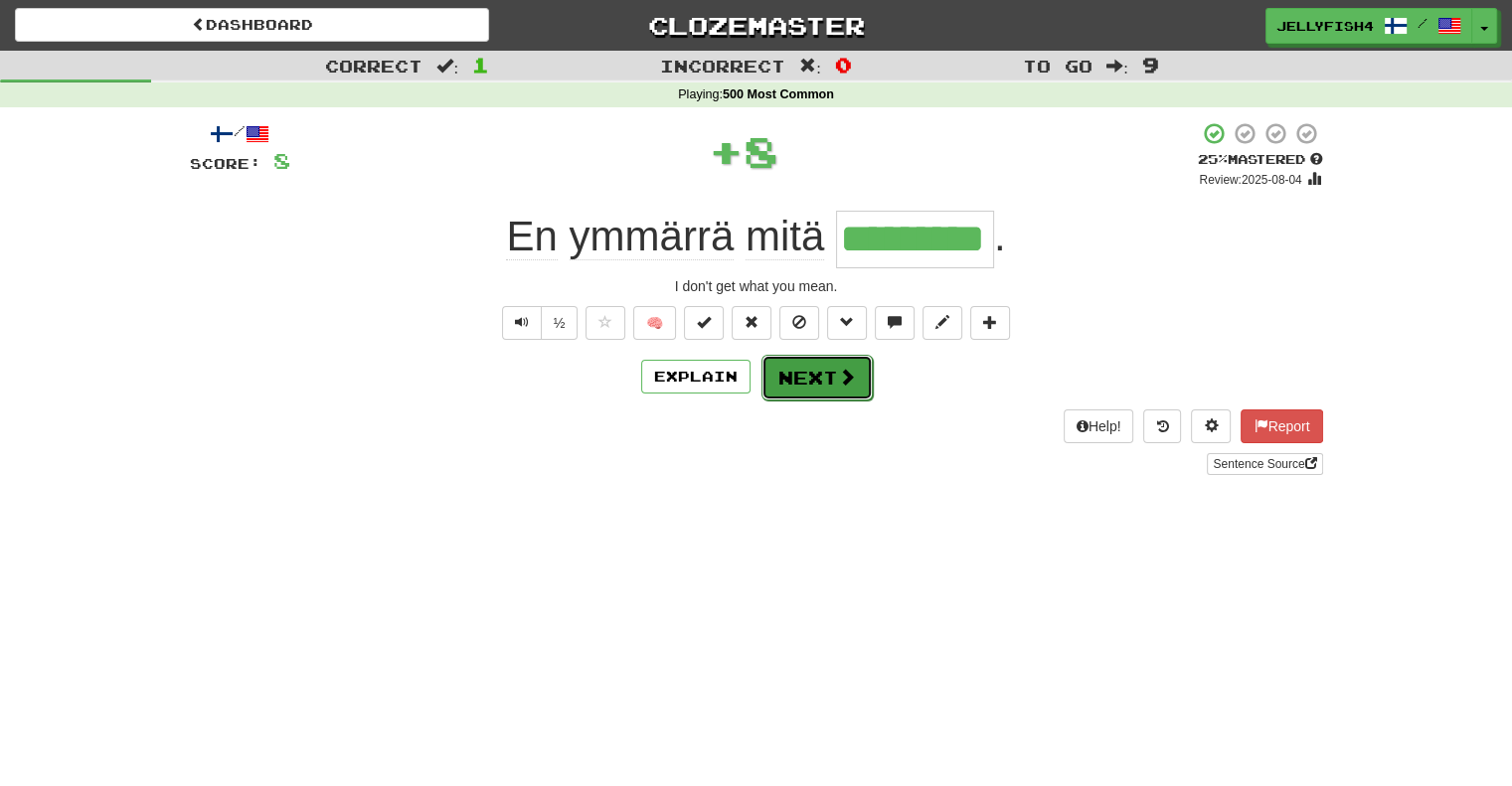 click on "Next" at bounding box center (817, 378) 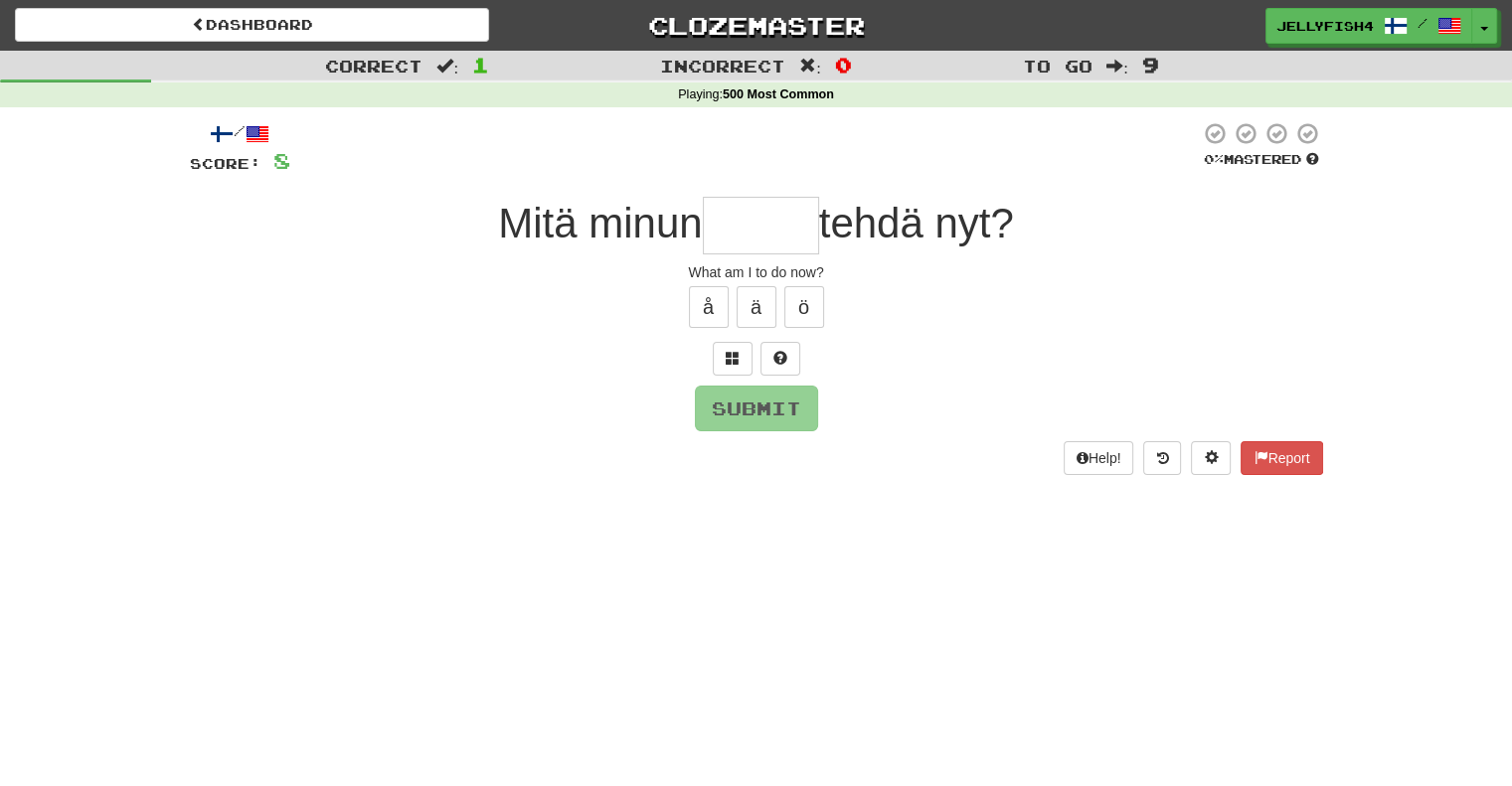 type on "*" 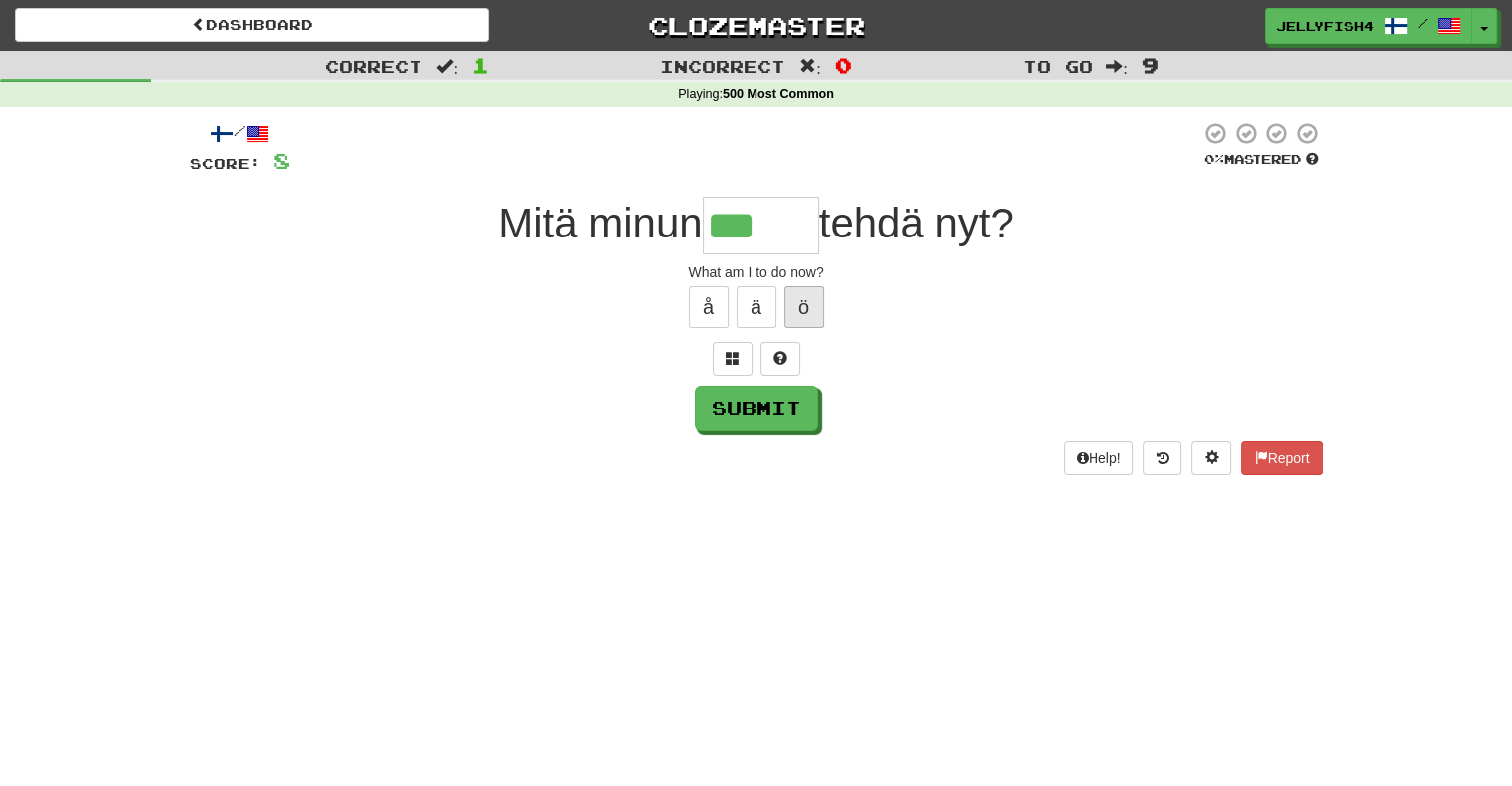 click on "ö" at bounding box center [804, 307] 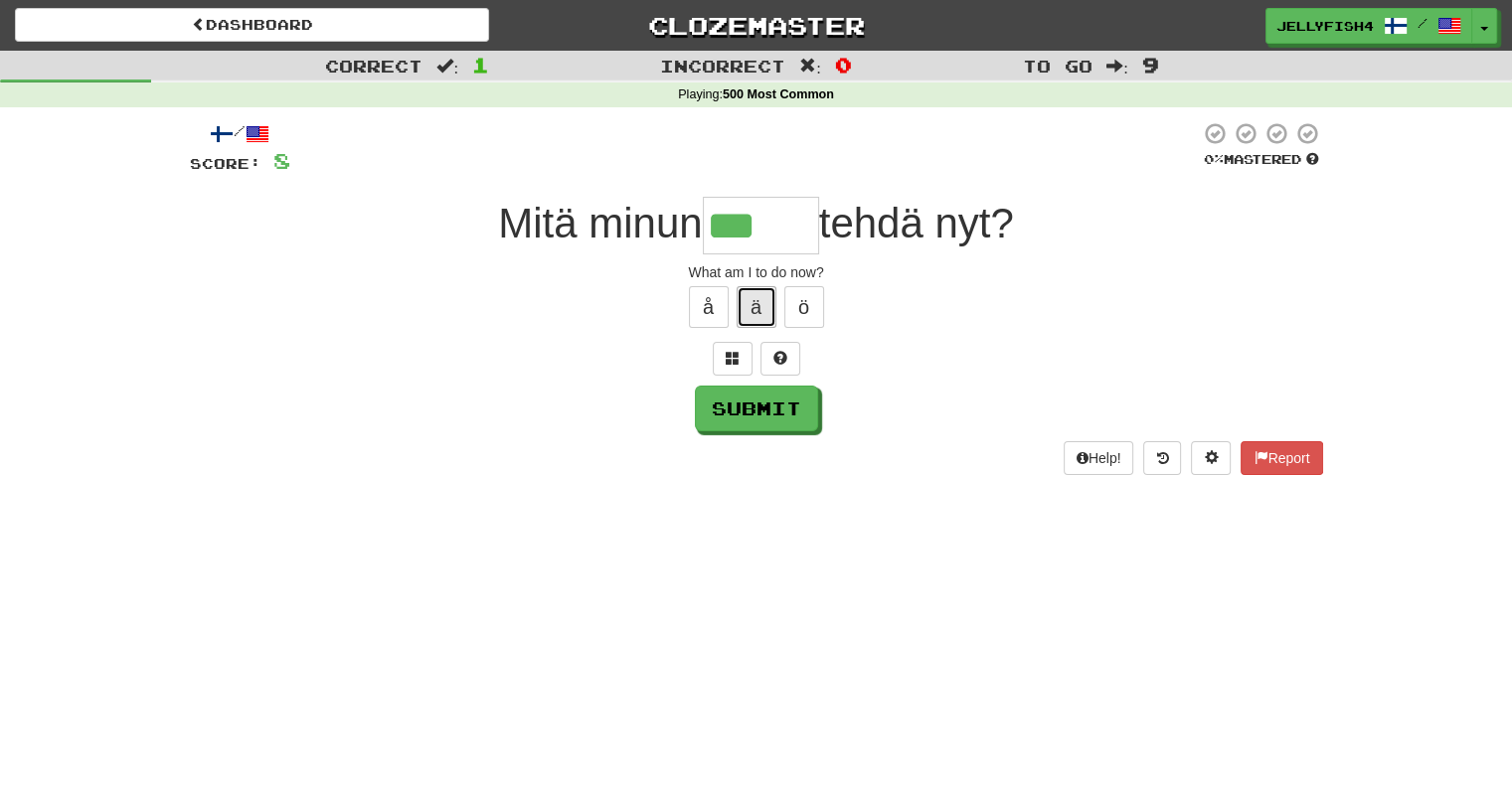 click on "ä" at bounding box center [756, 307] 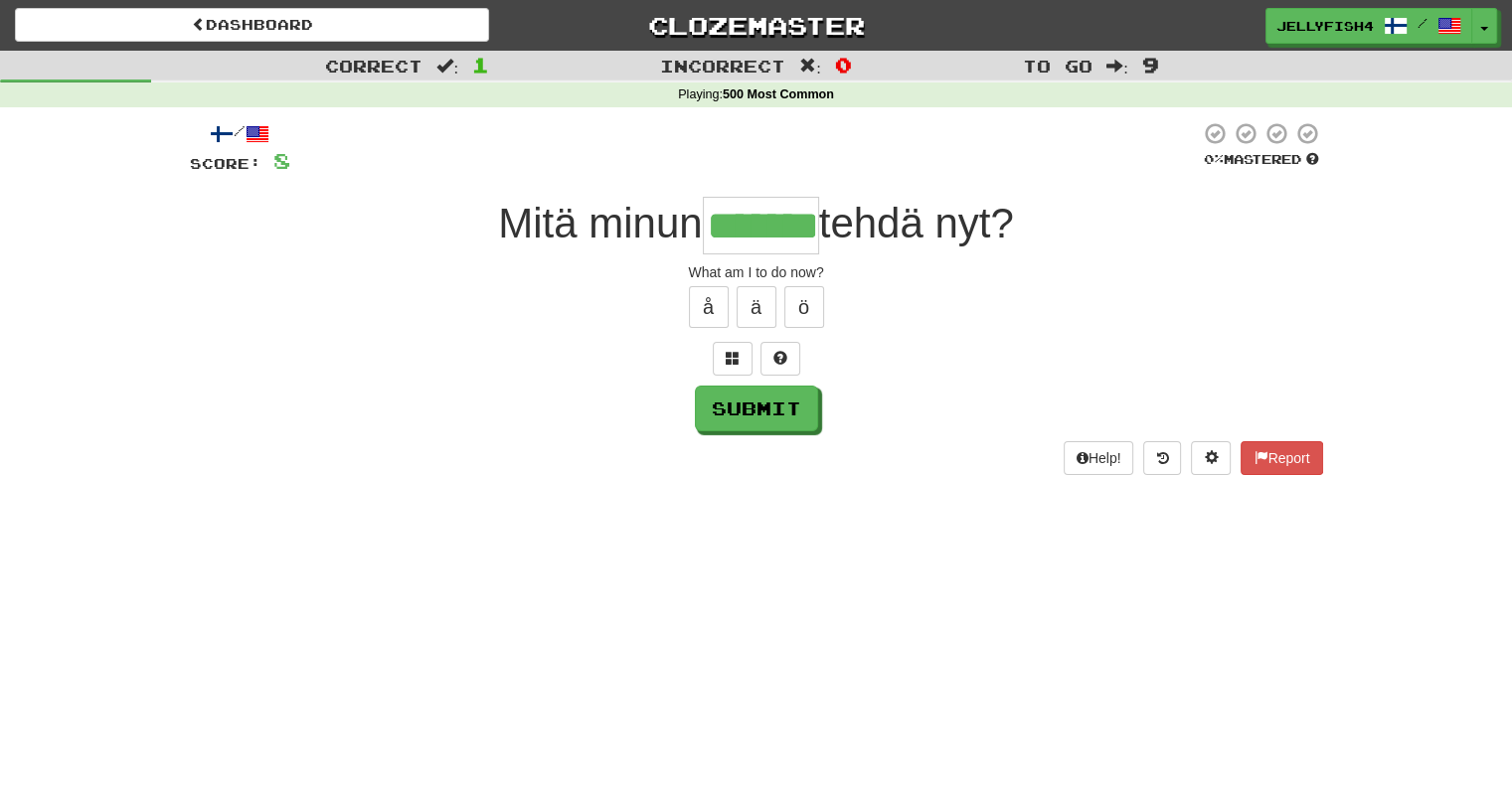 type on "*******" 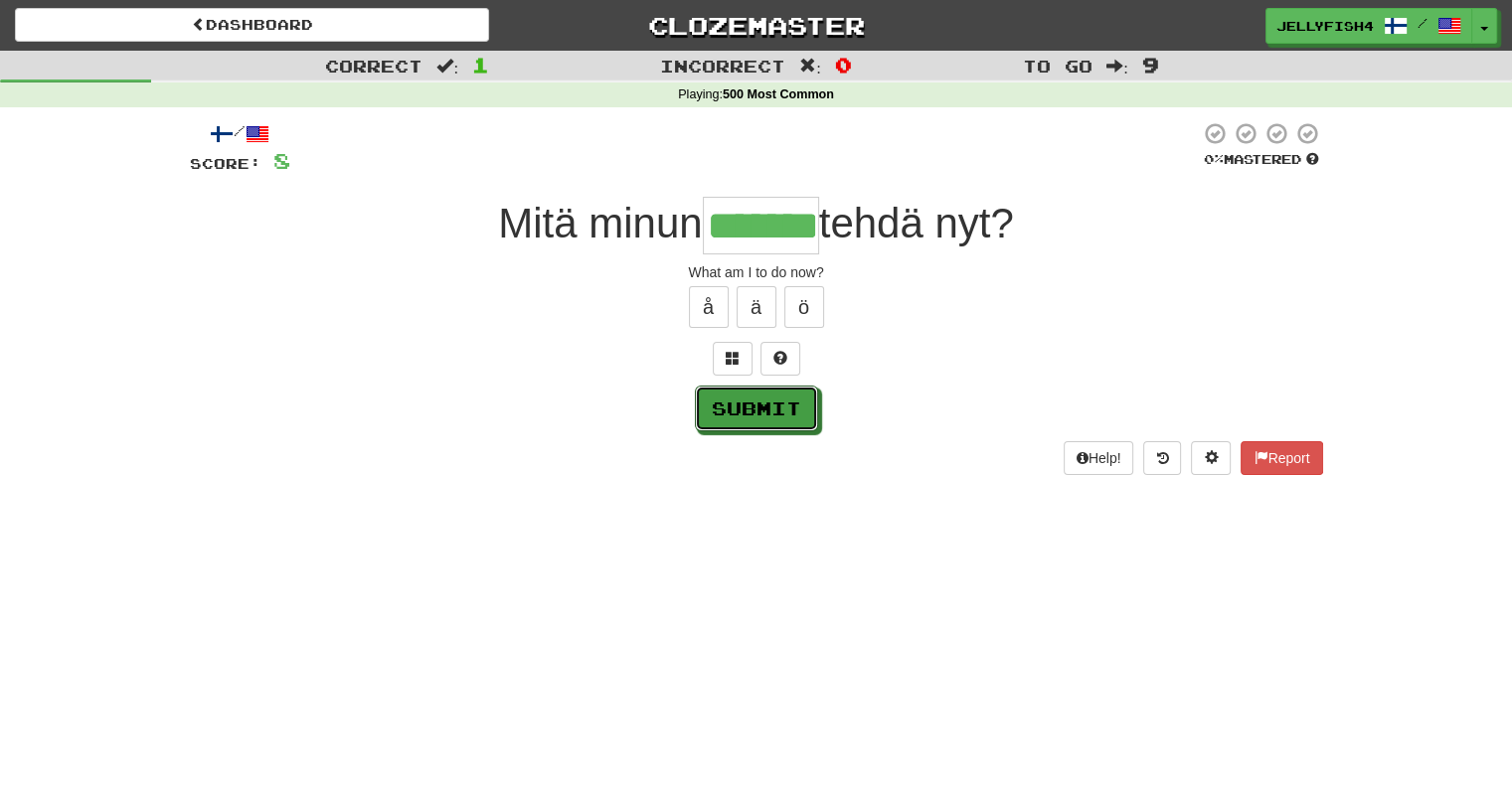 click on "Submit" at bounding box center (756, 408) 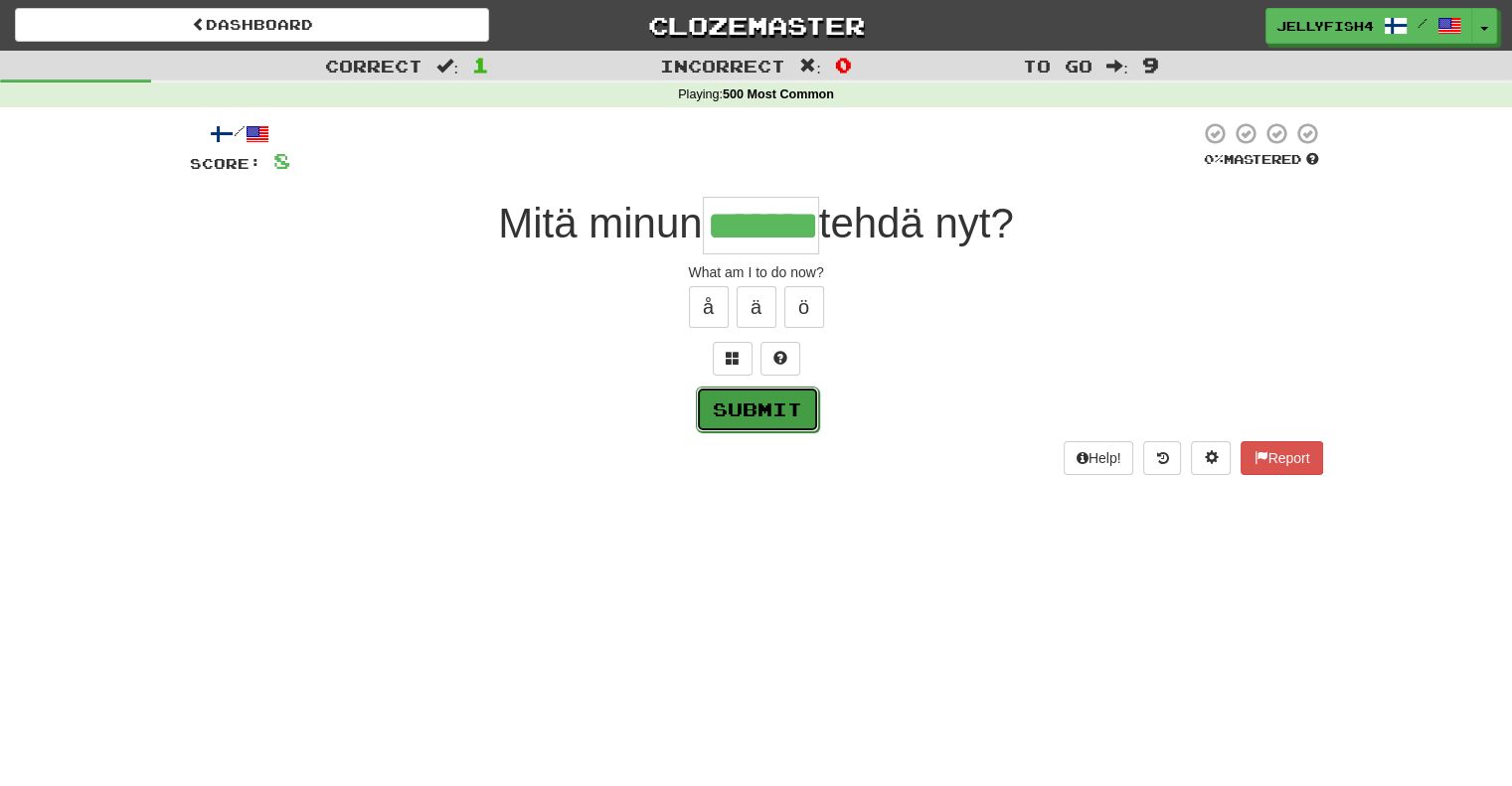 click on "Submit" at bounding box center [757, 409] 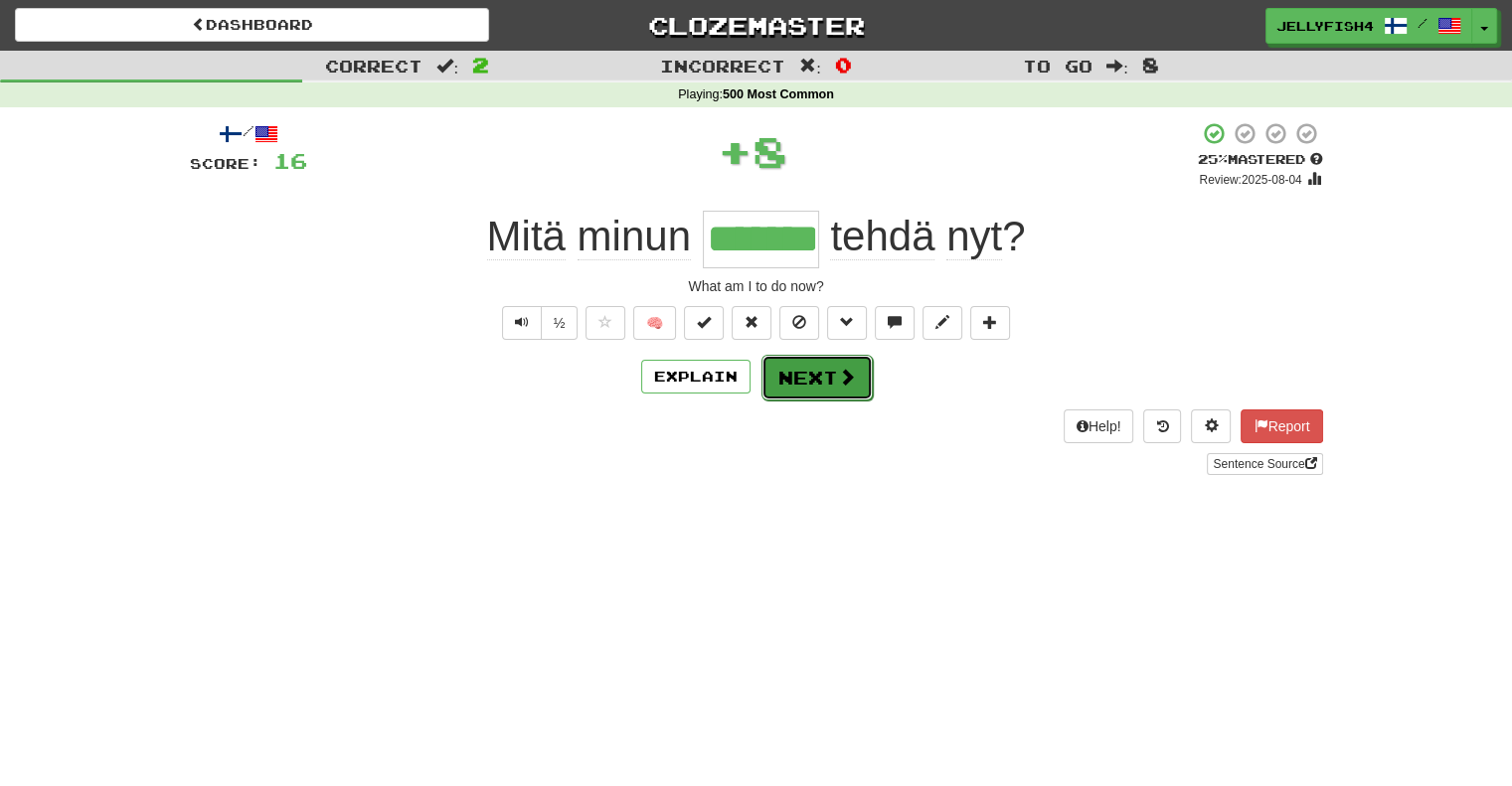 click on "Next" at bounding box center (817, 378) 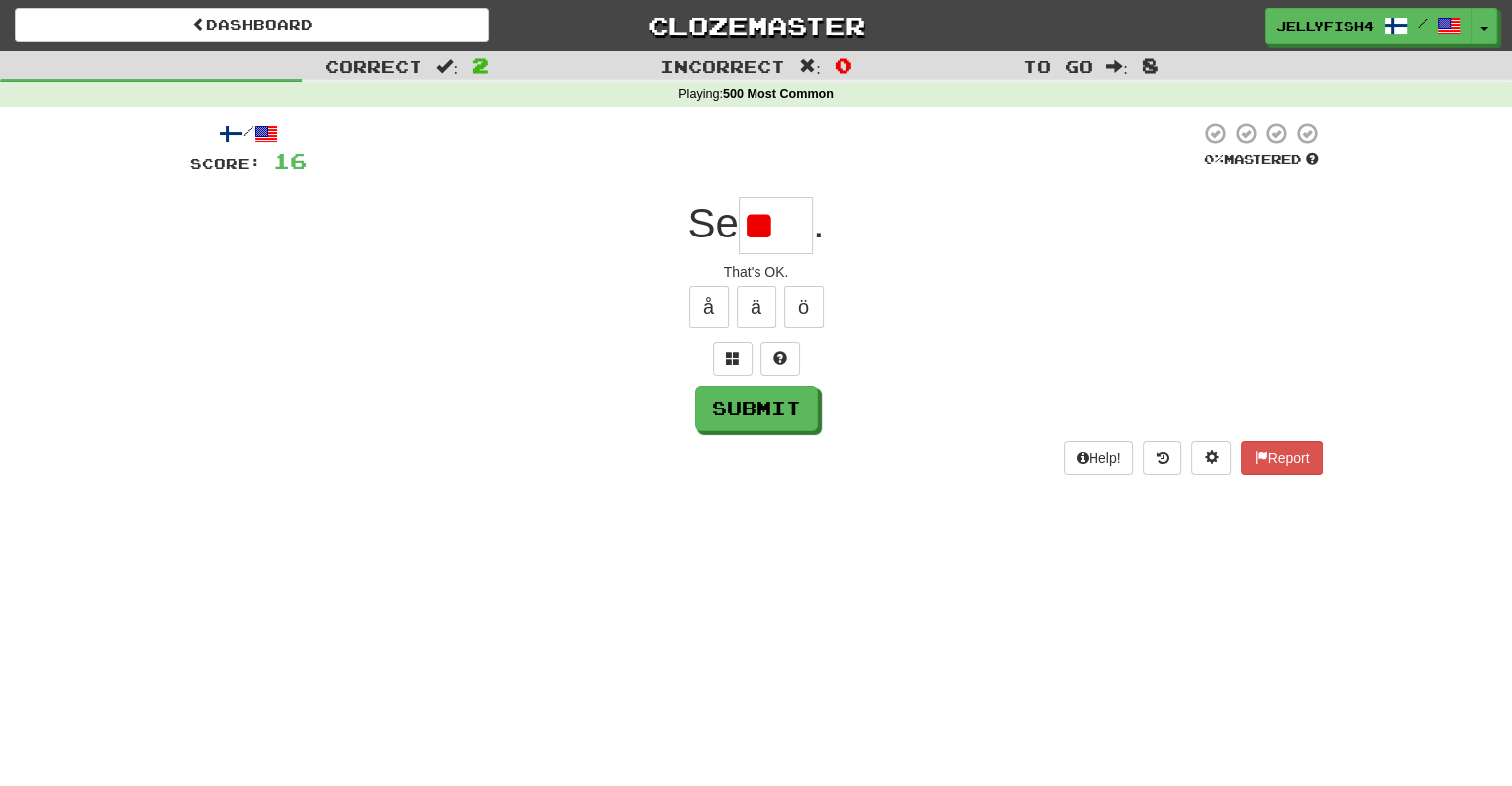 type on "*" 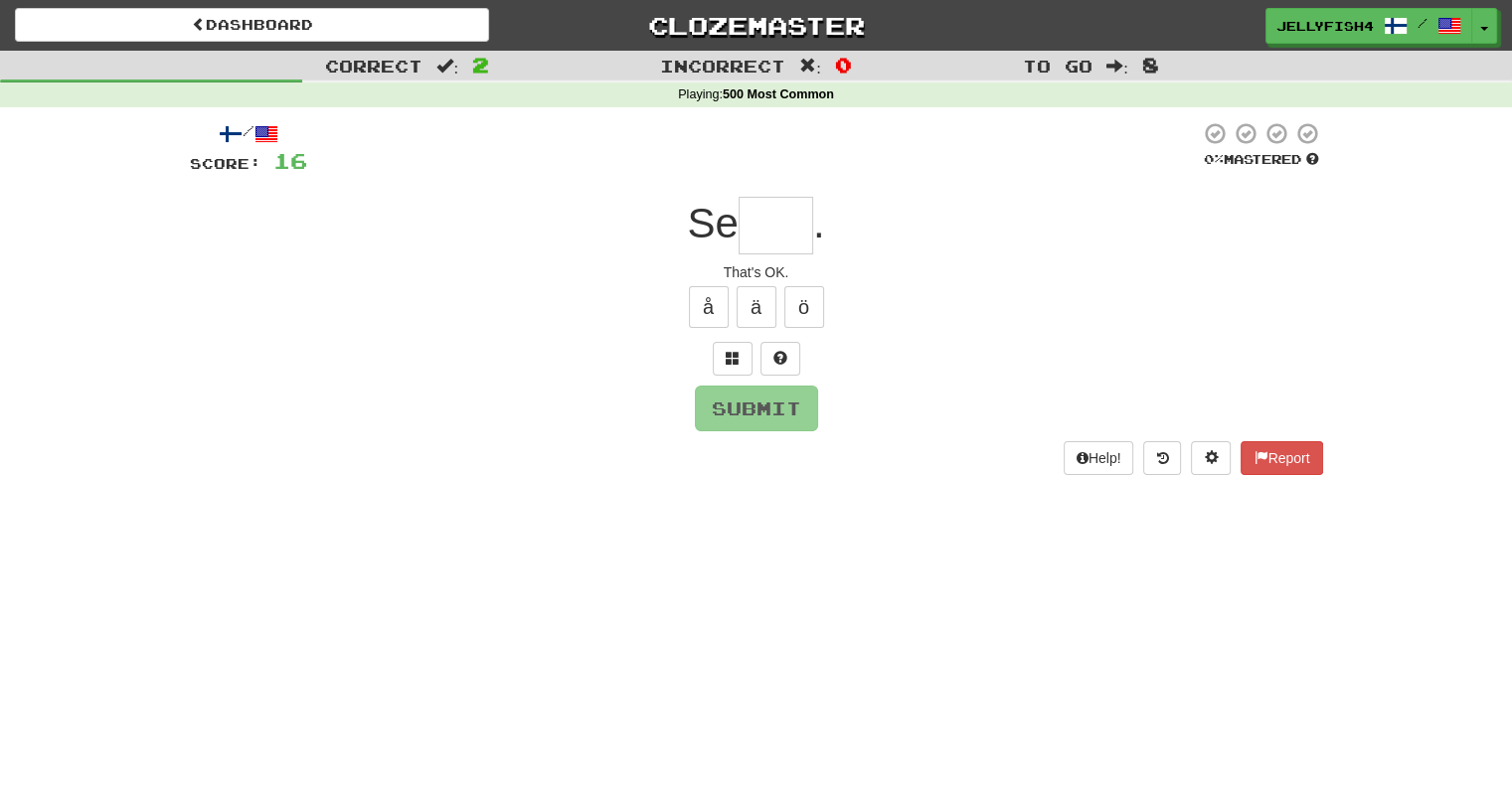 type on "*" 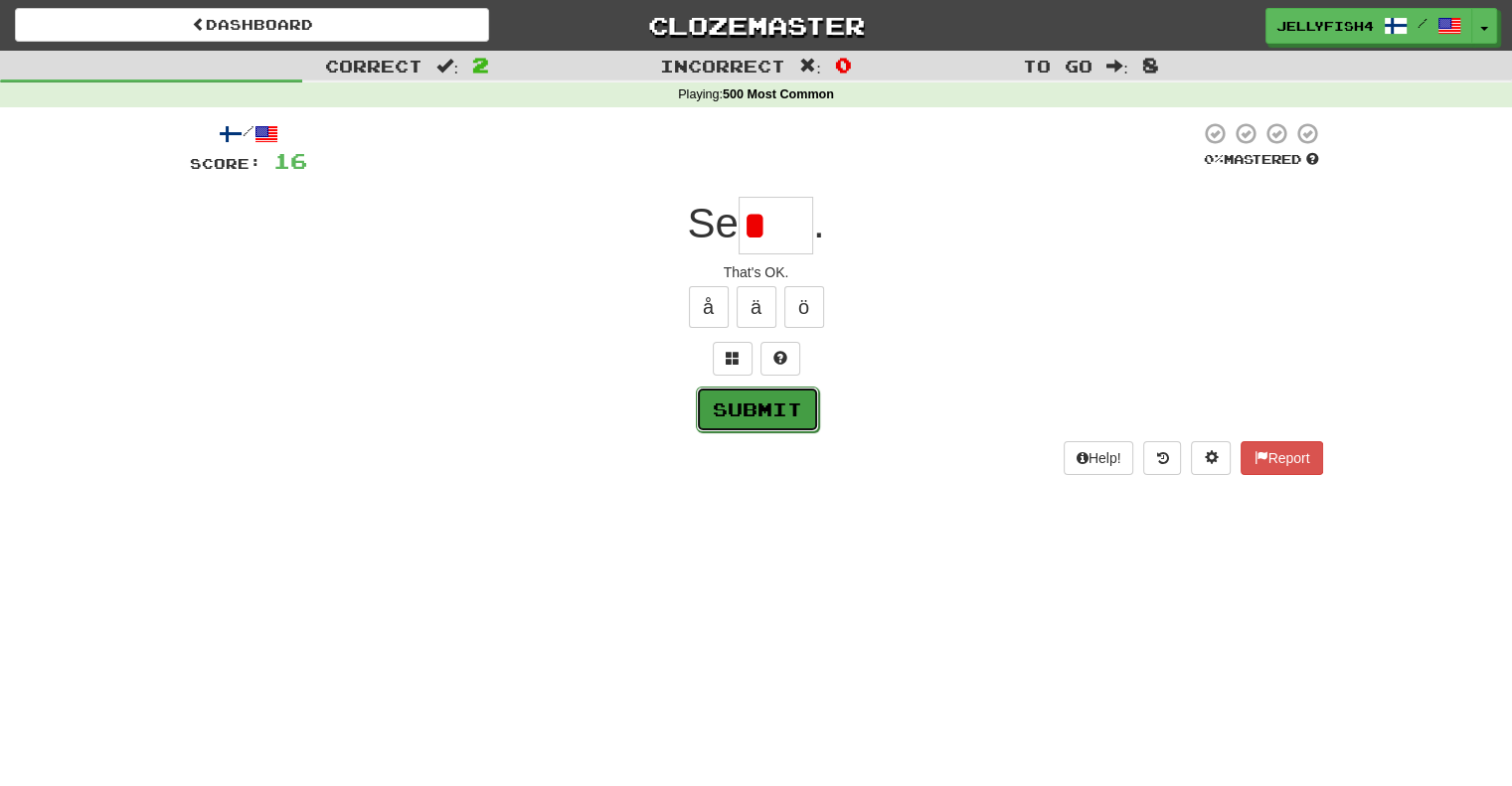 click on "Submit" at bounding box center (757, 409) 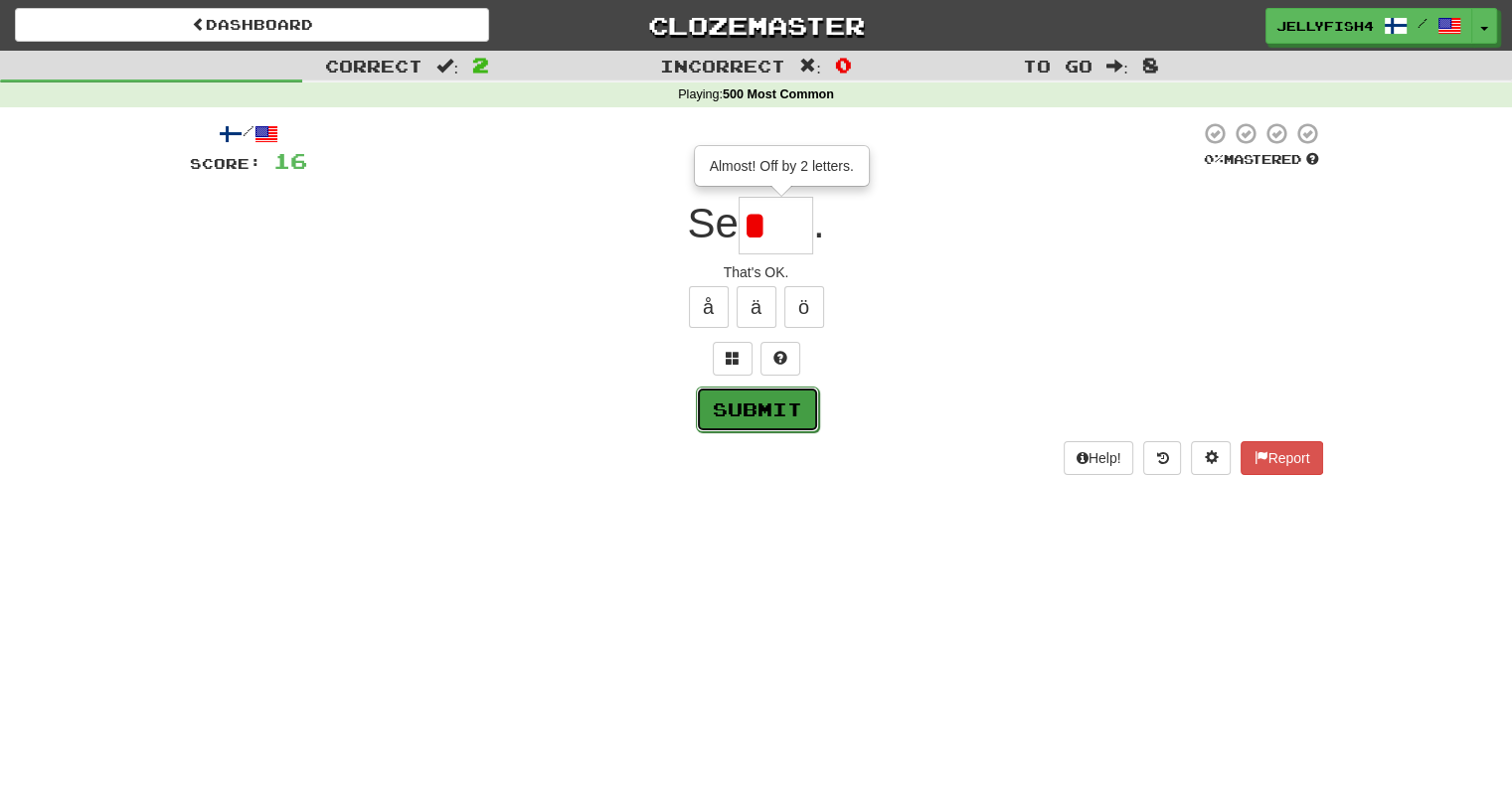 click on "Submit" at bounding box center [757, 409] 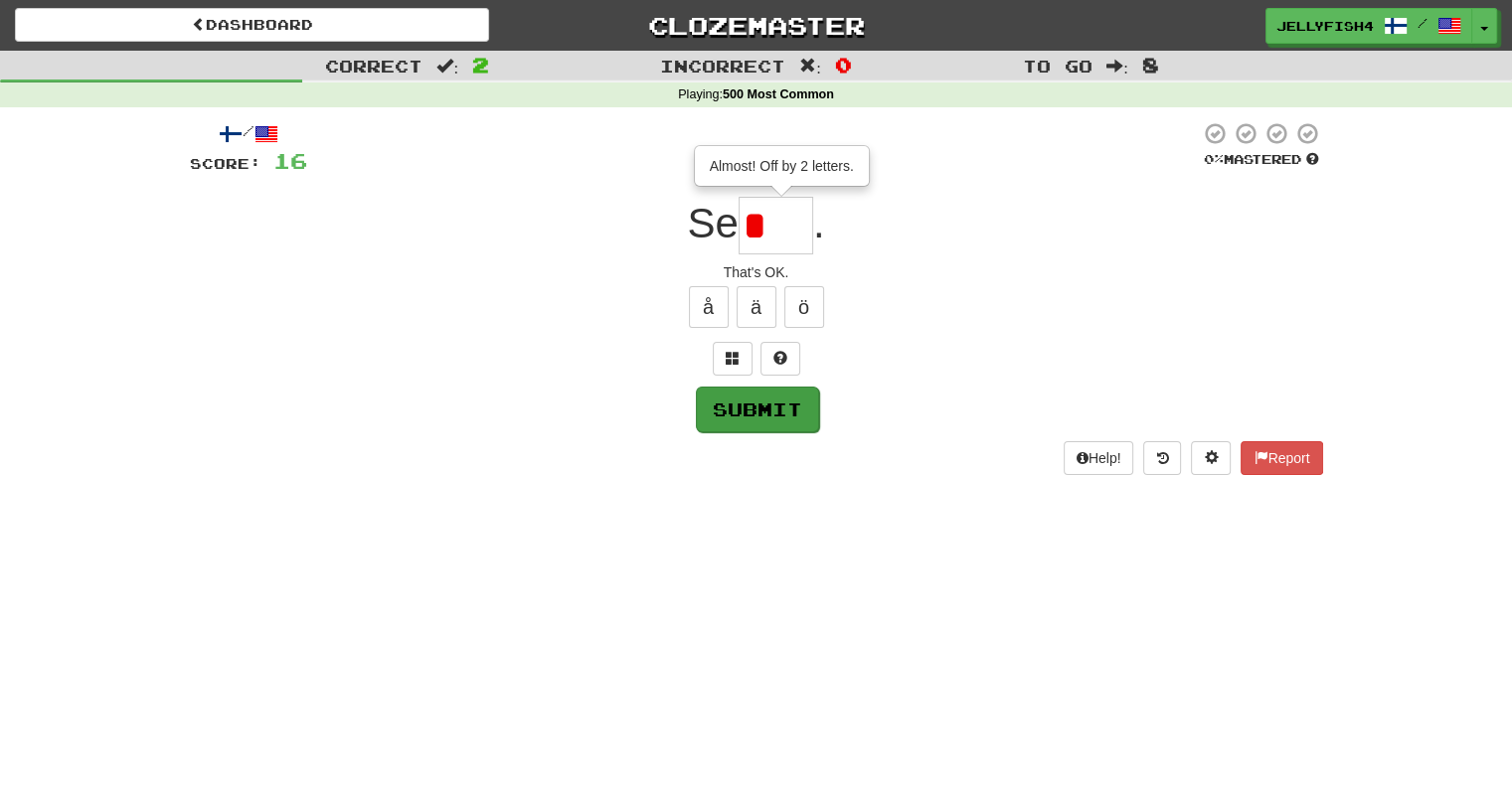 type on "***" 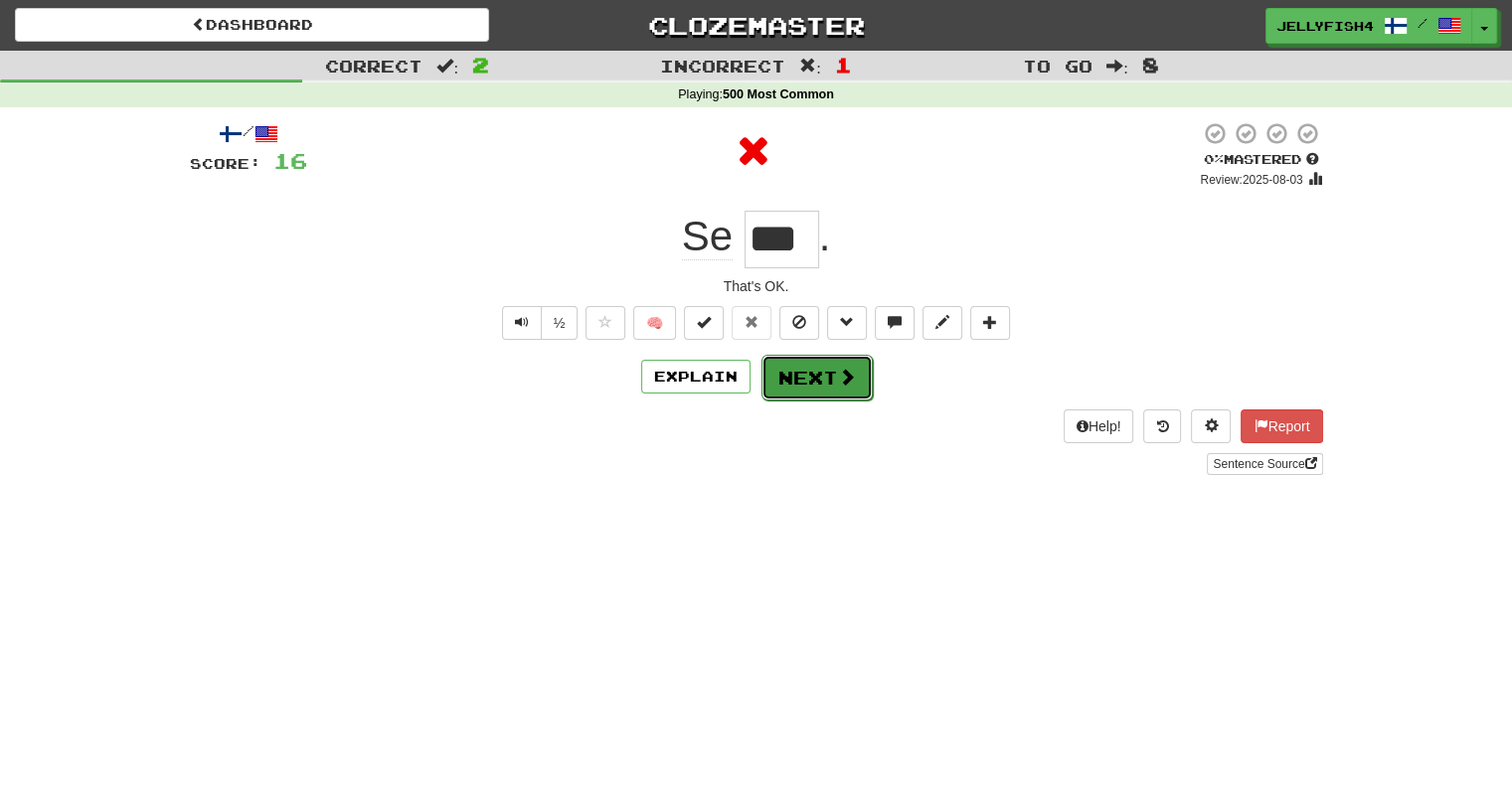 click on "Next" at bounding box center (817, 378) 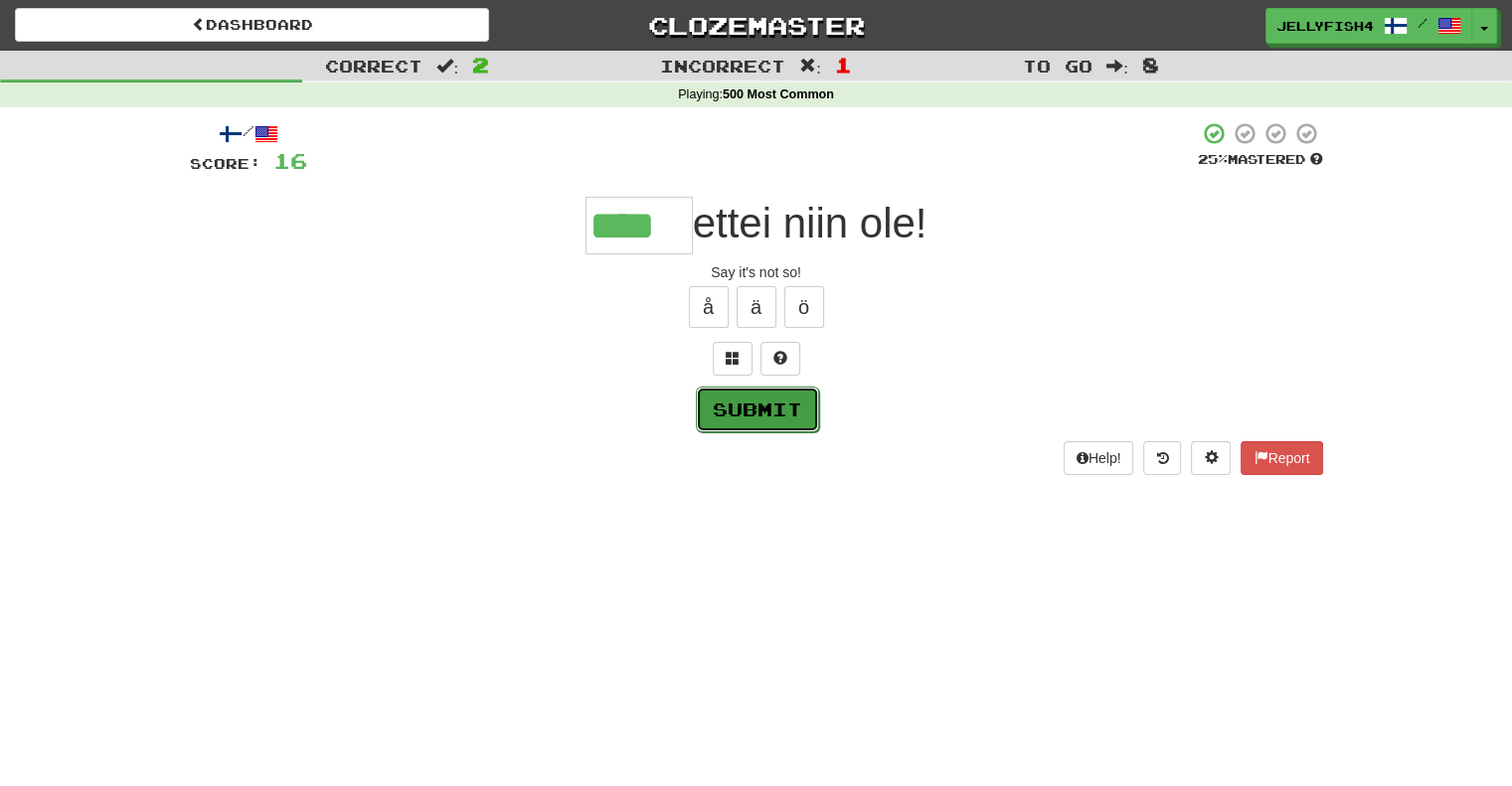 click on "Submit" at bounding box center [757, 409] 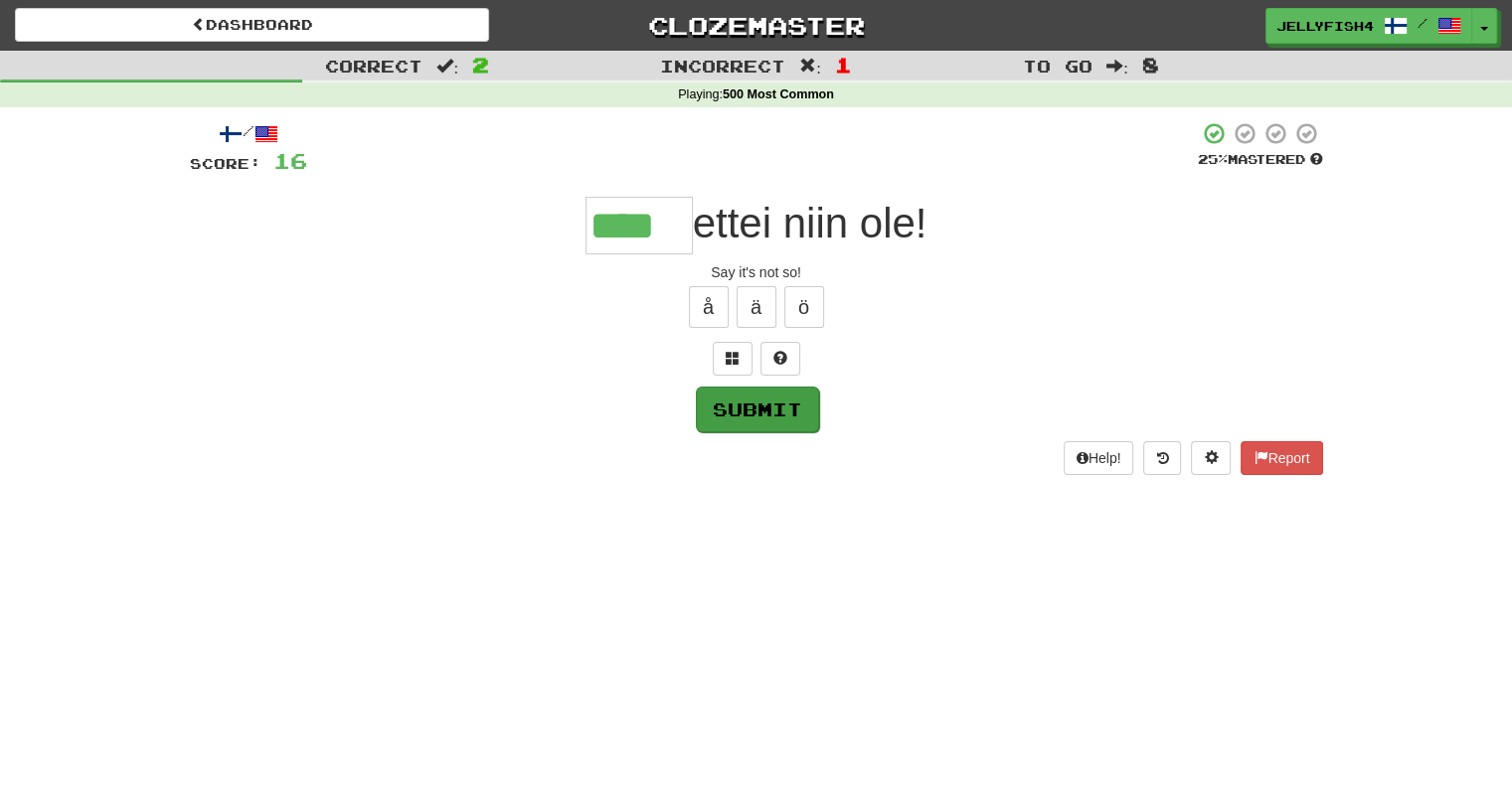 type on "****" 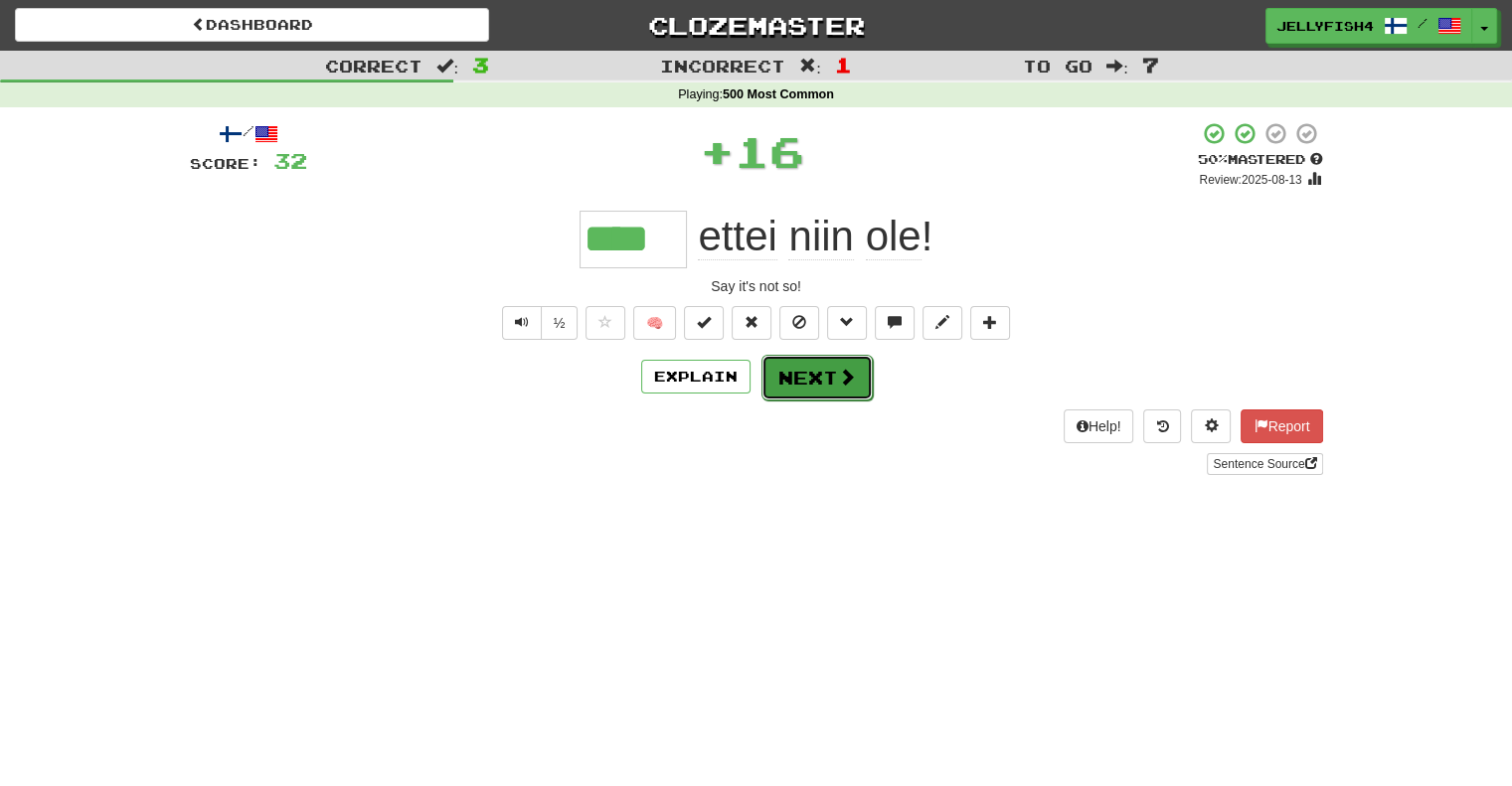 click on "Next" at bounding box center [817, 378] 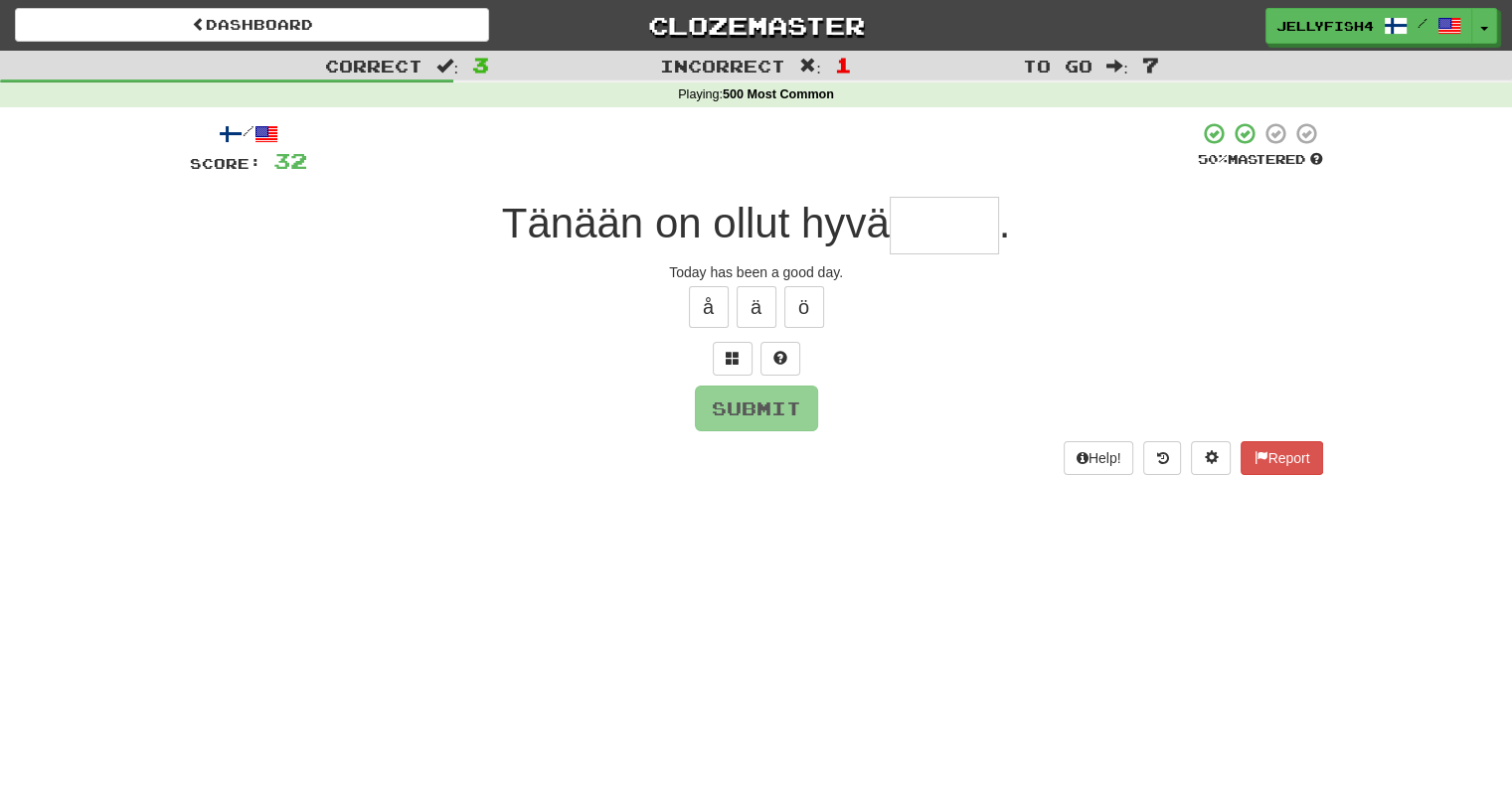 click at bounding box center (944, 226) 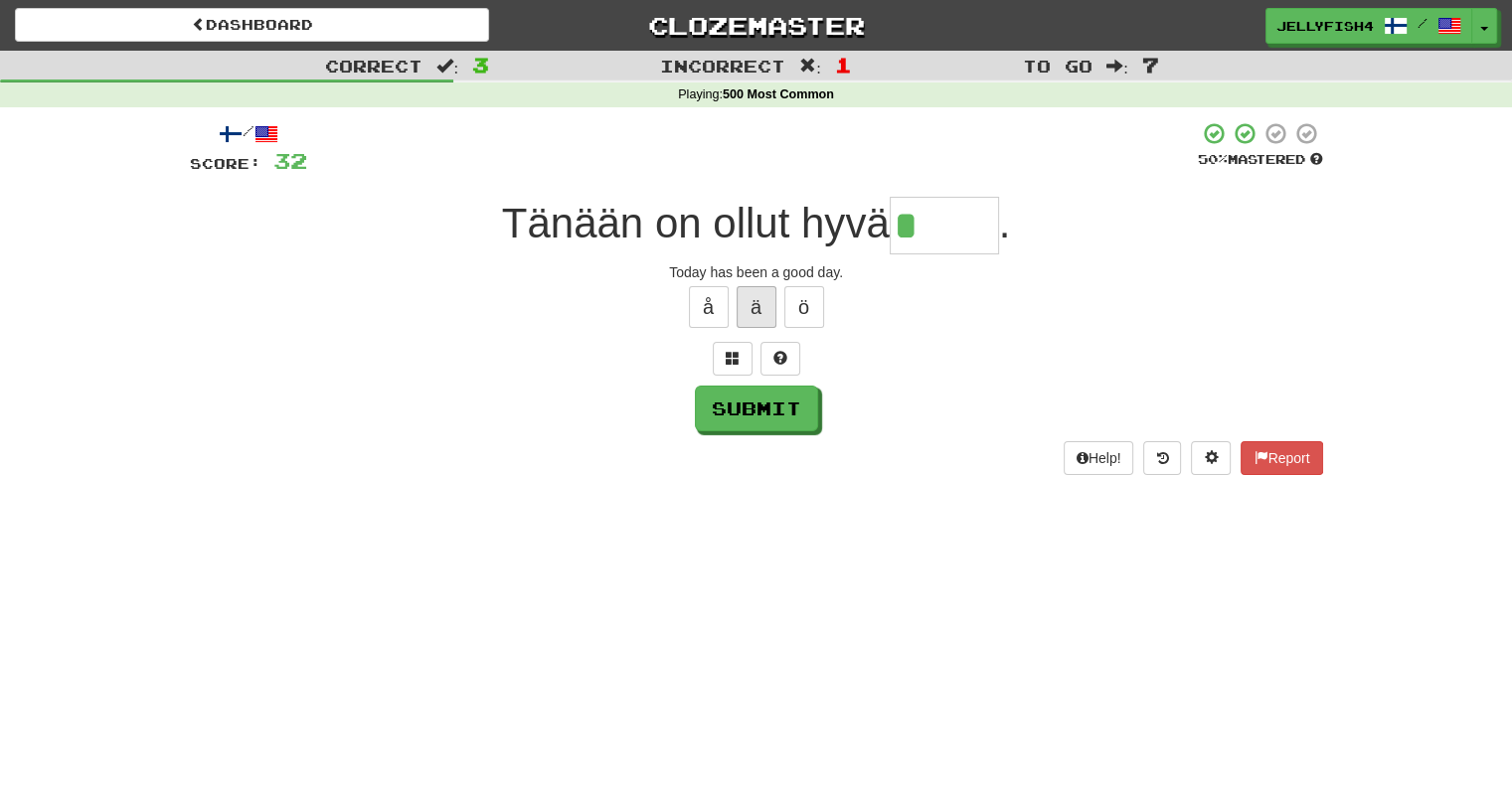click on "ä" at bounding box center (756, 307) 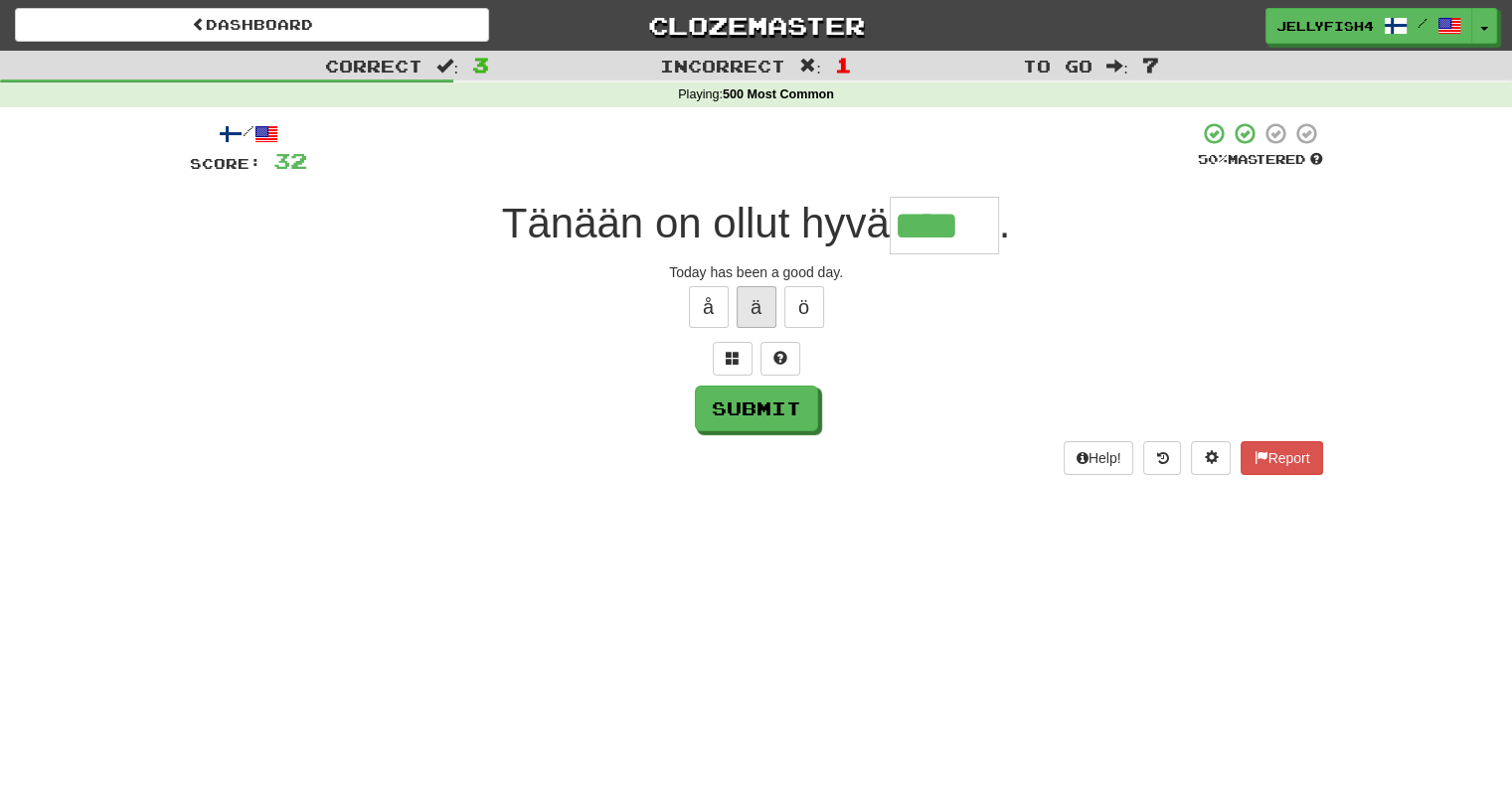 click on "ä" at bounding box center [756, 307] 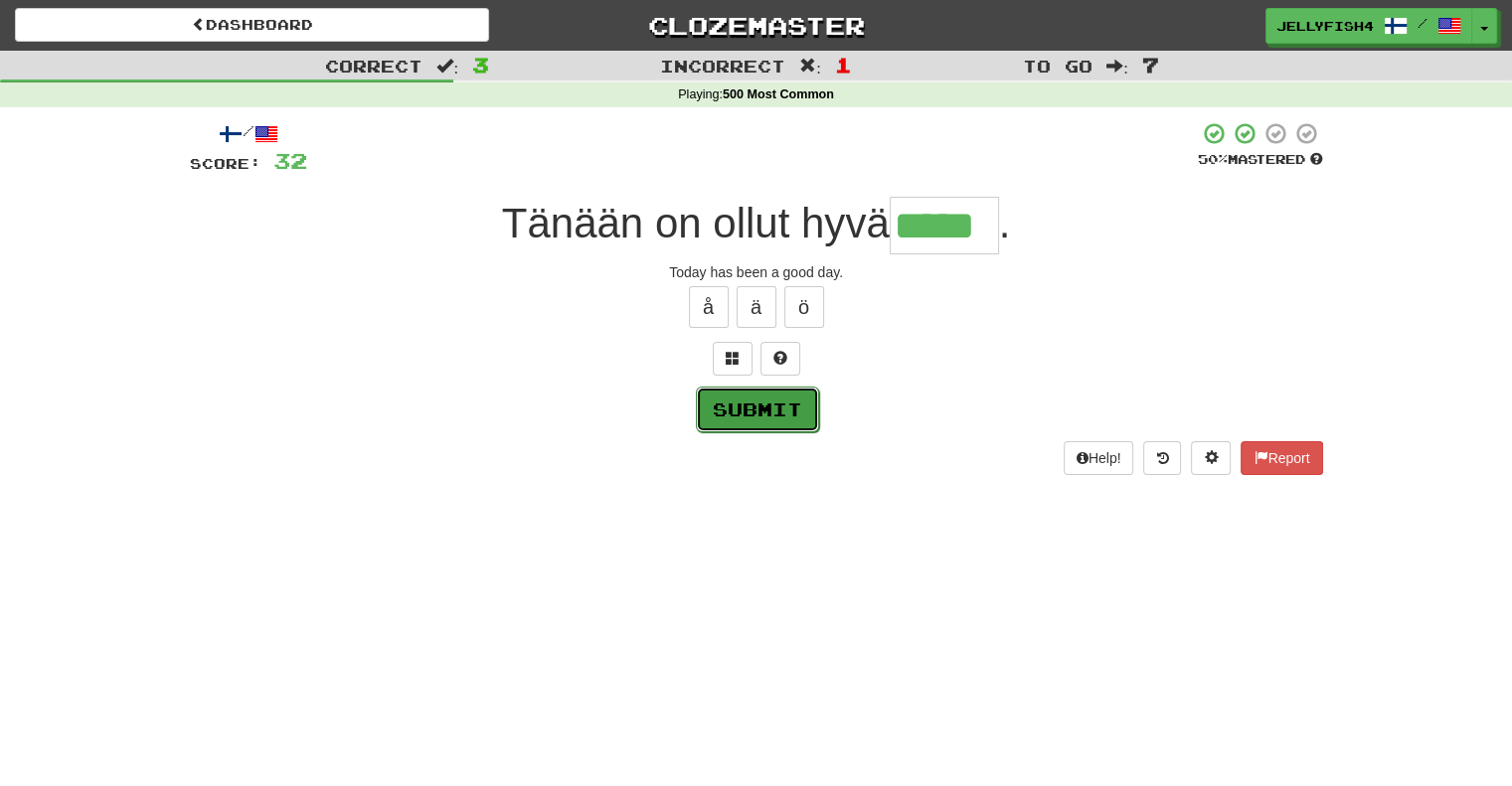 click on "Submit" at bounding box center [757, 409] 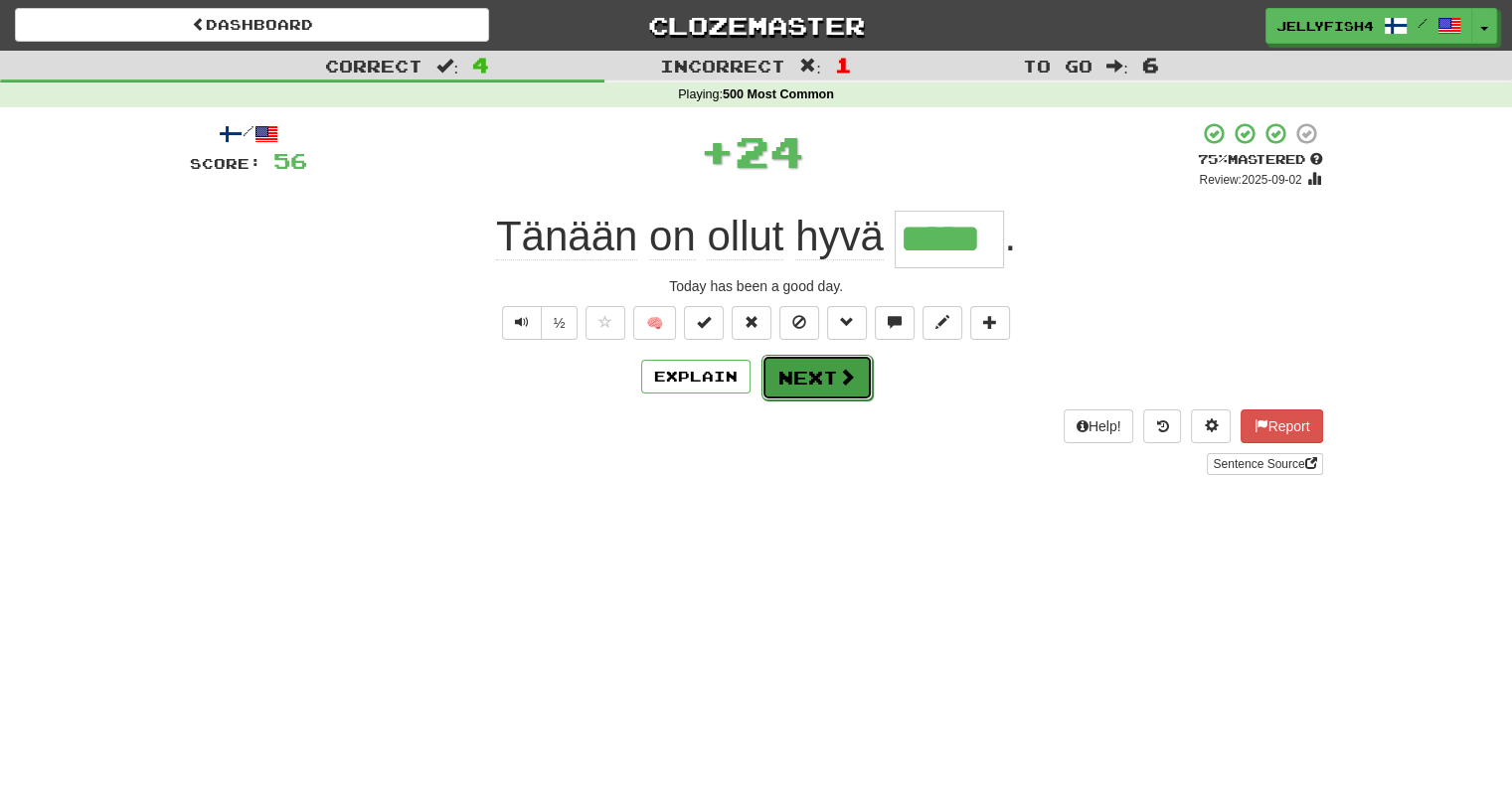 click on "Next" at bounding box center [817, 378] 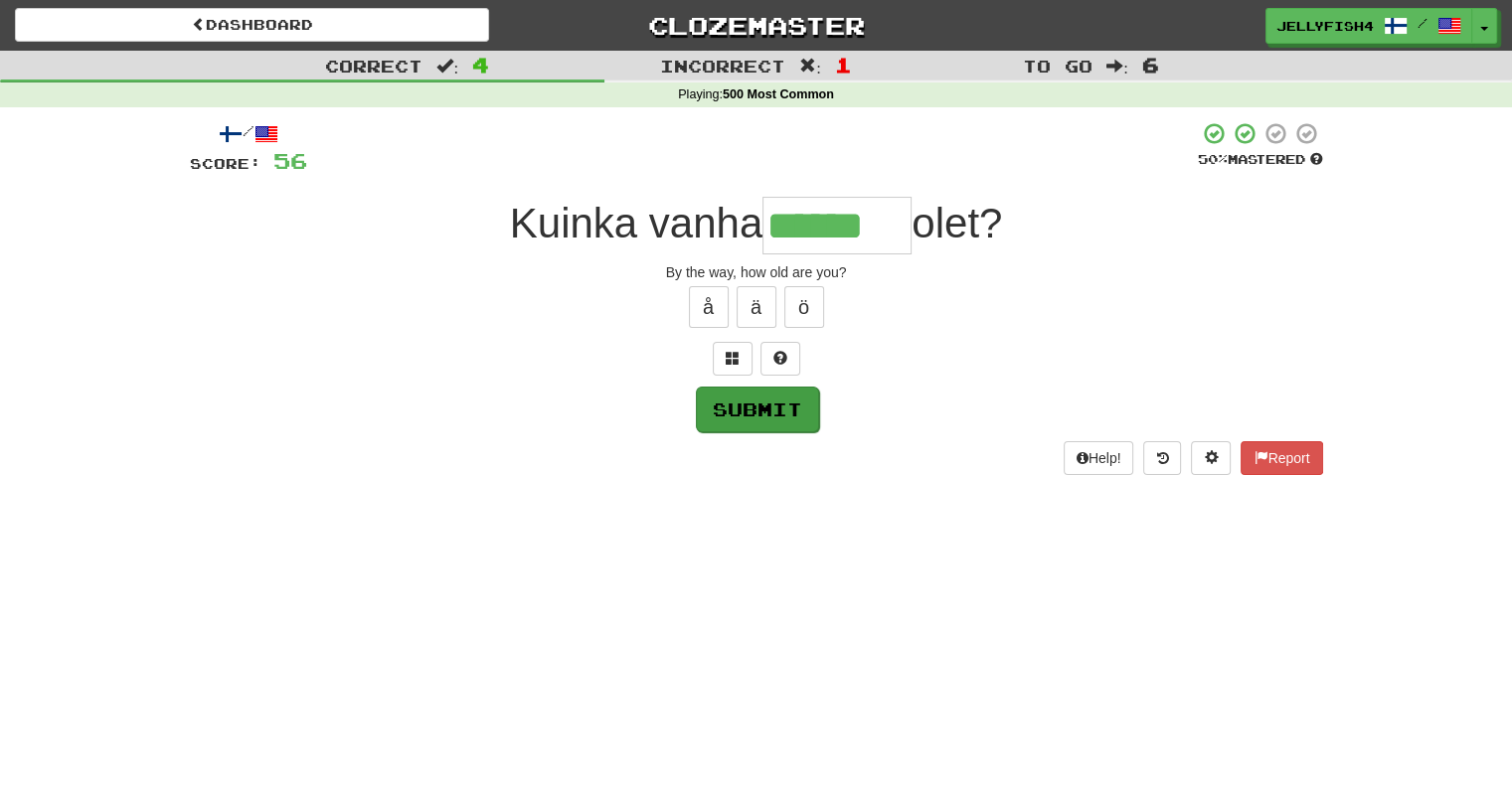 type on "******" 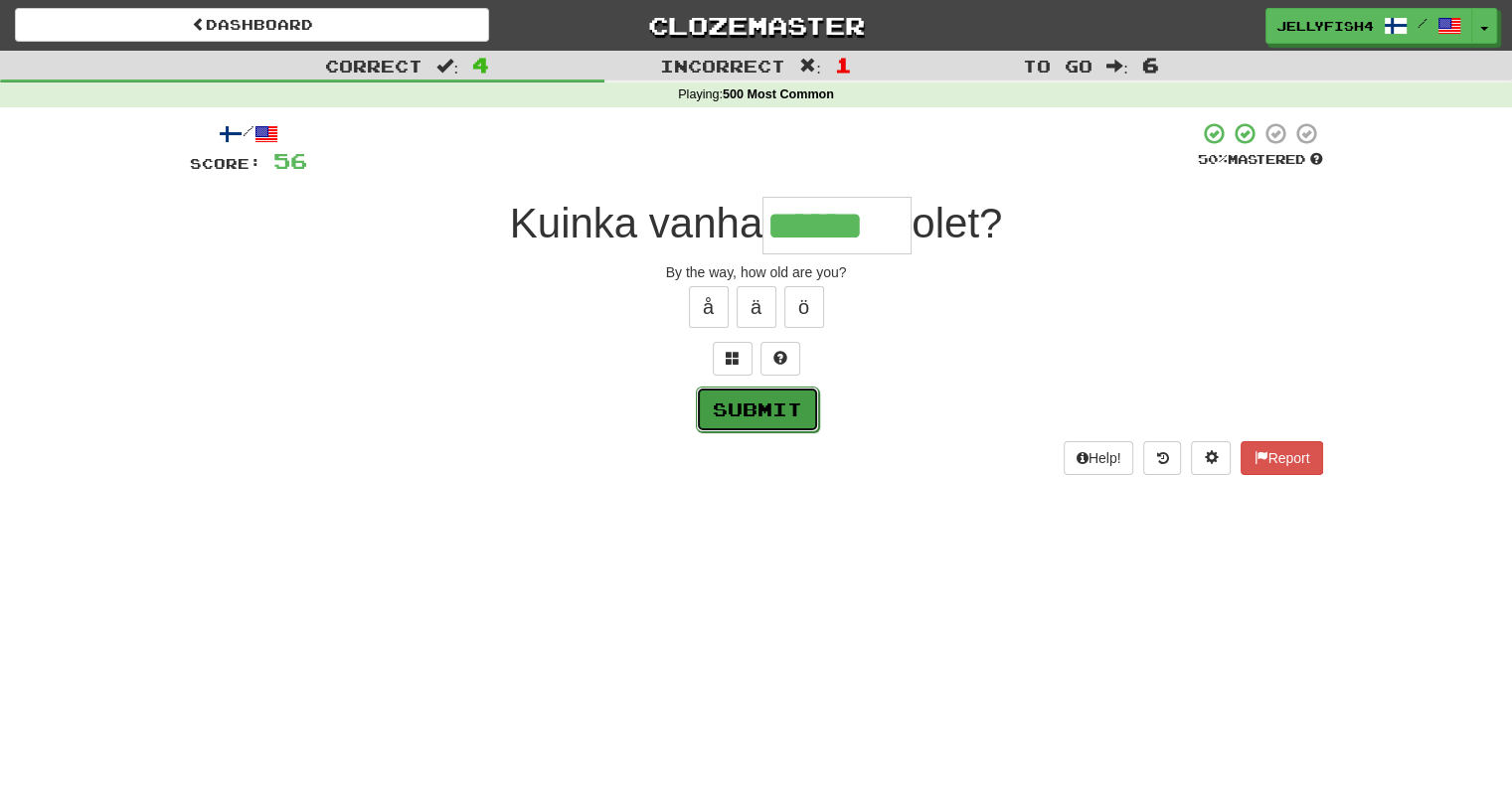 click on "Submit" at bounding box center [757, 409] 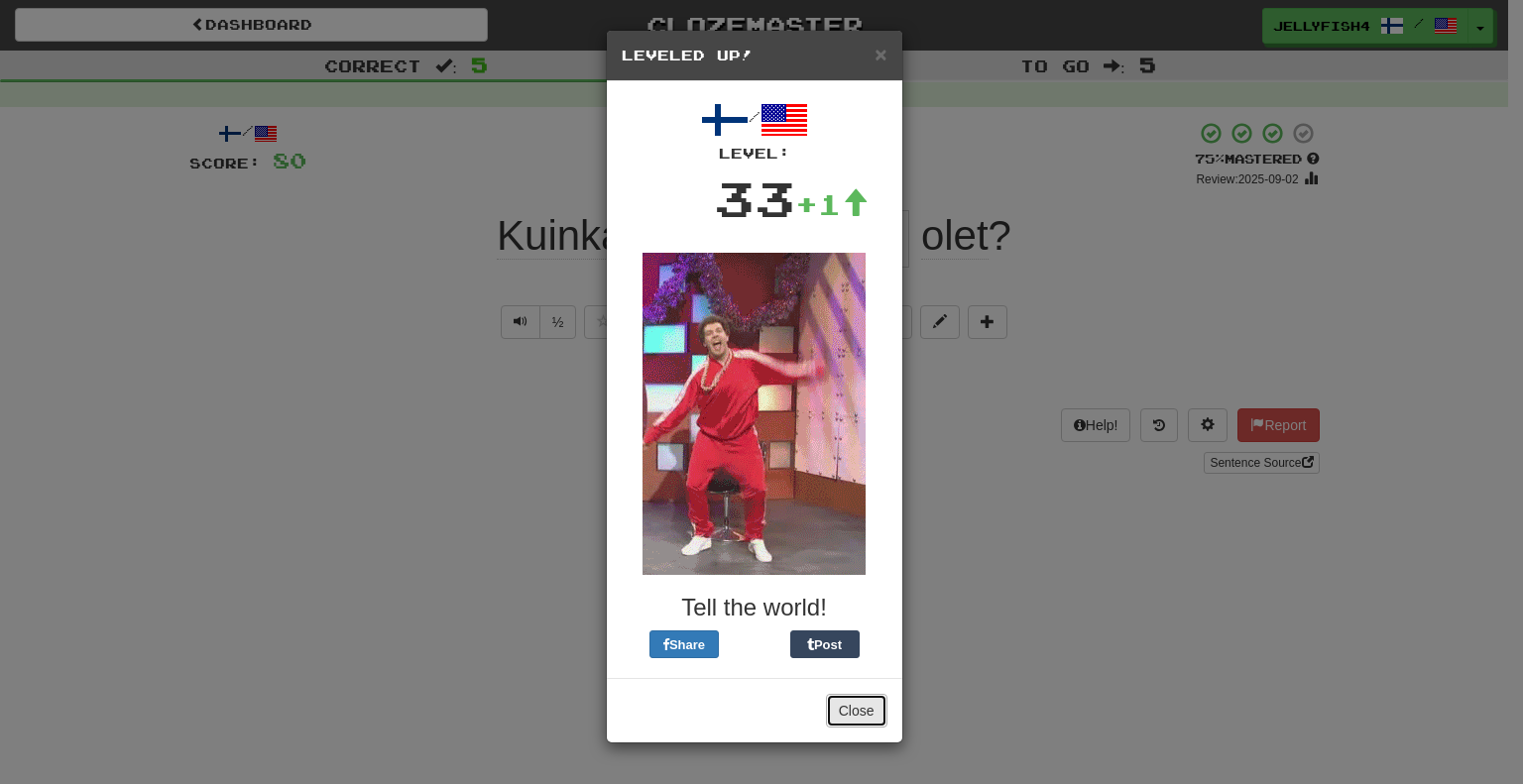 click on "Close" at bounding box center [857, 711] 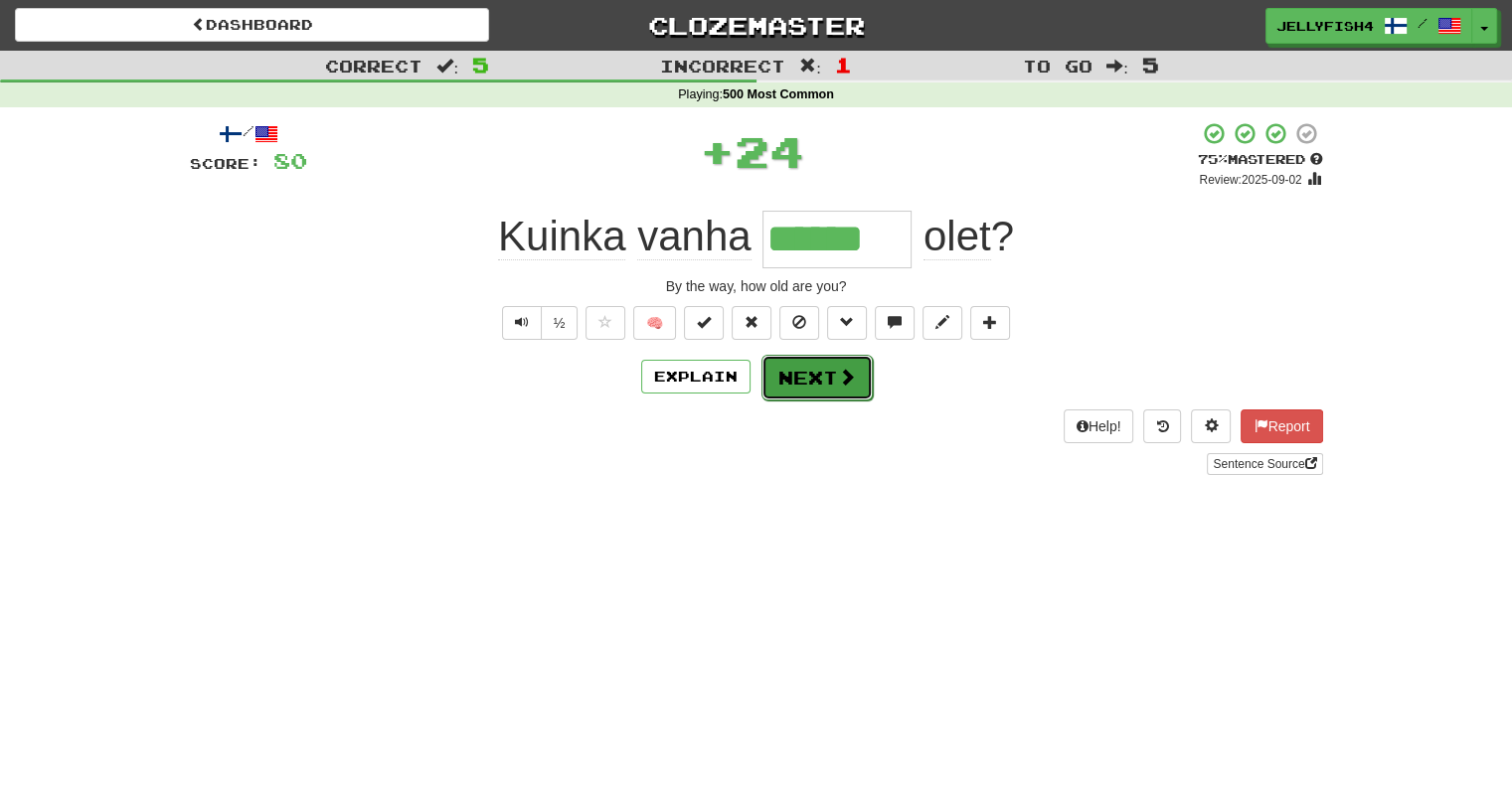 click on "Next" at bounding box center [817, 378] 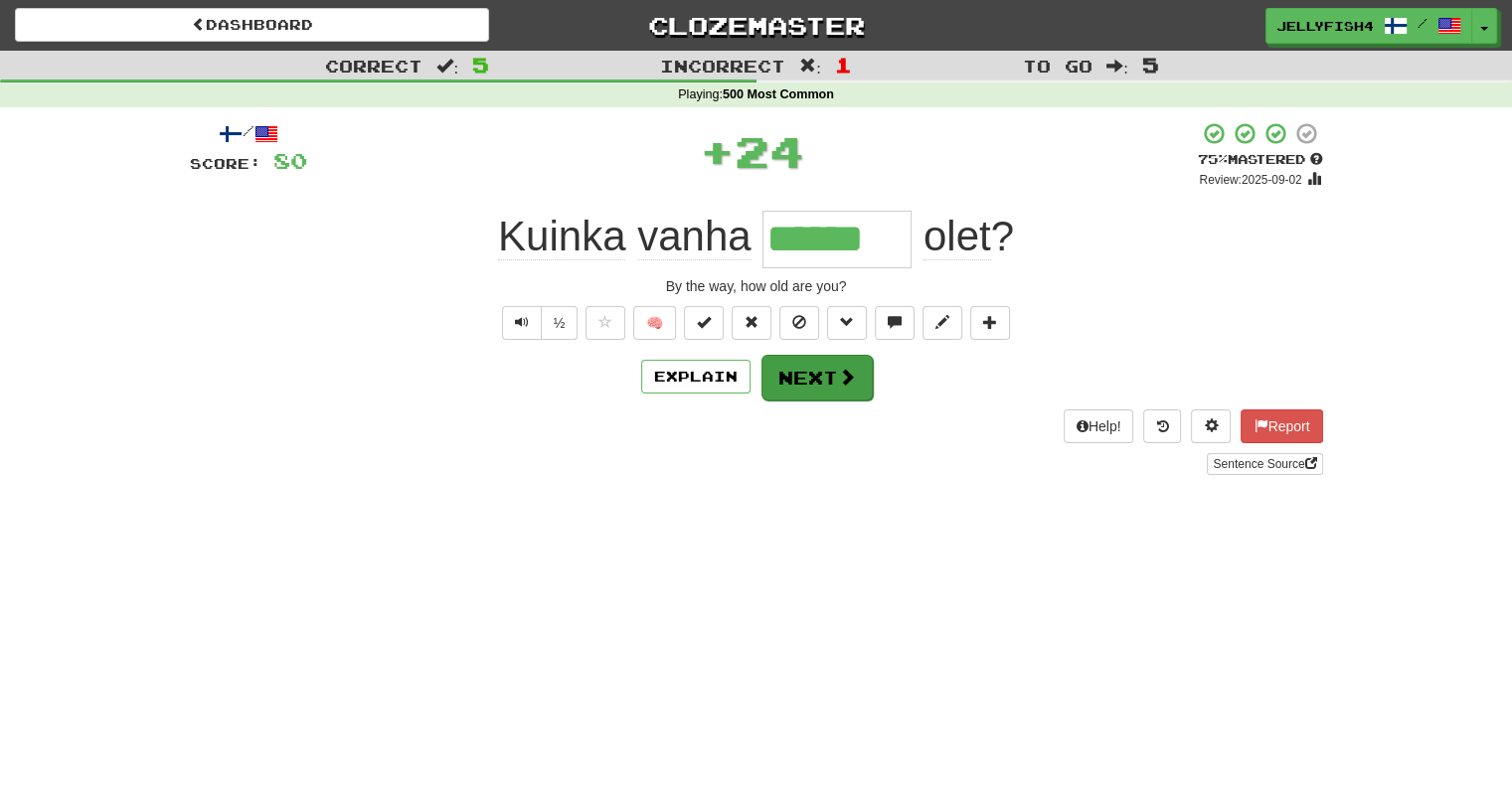 type 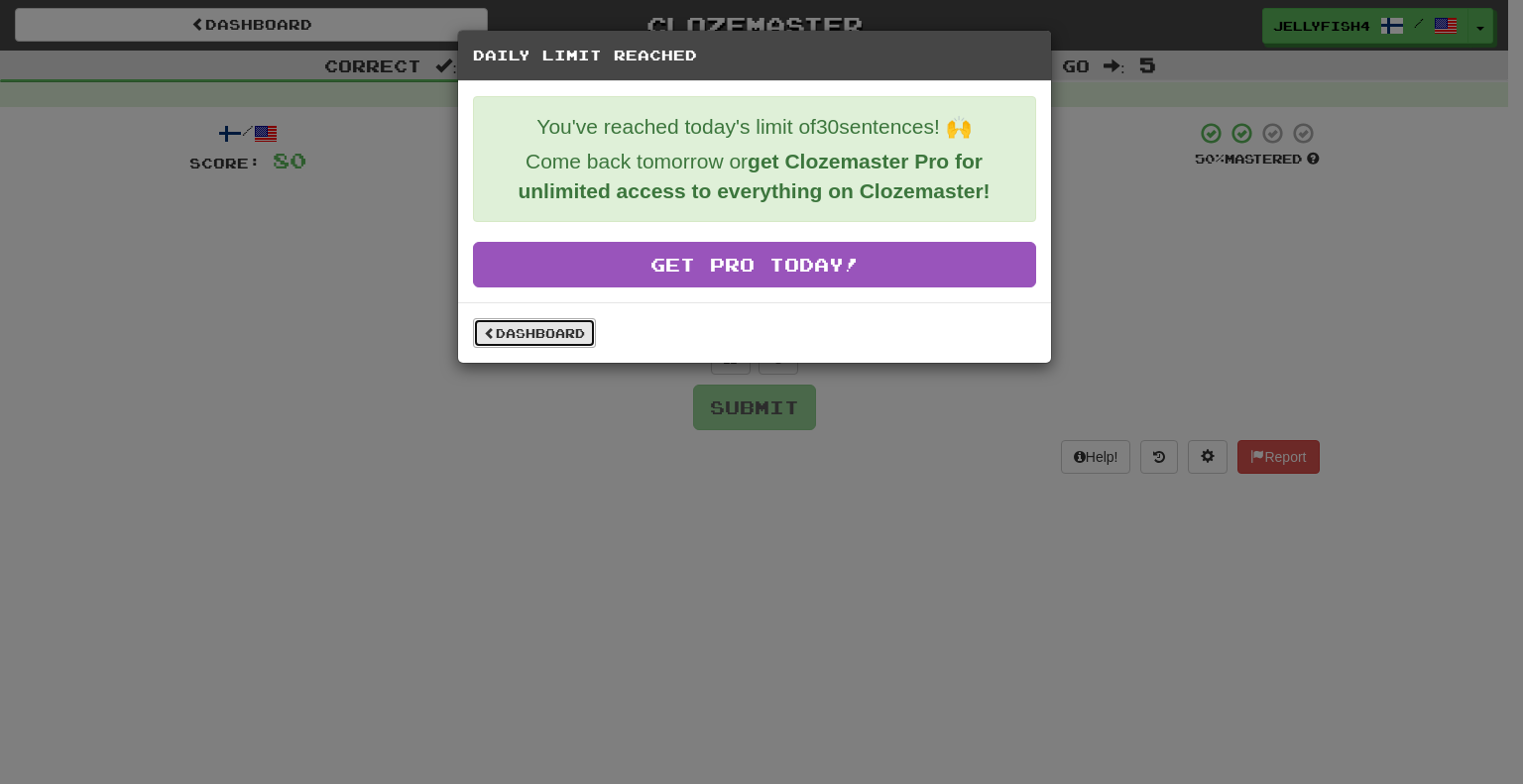 click on "Dashboard" at bounding box center [534, 333] 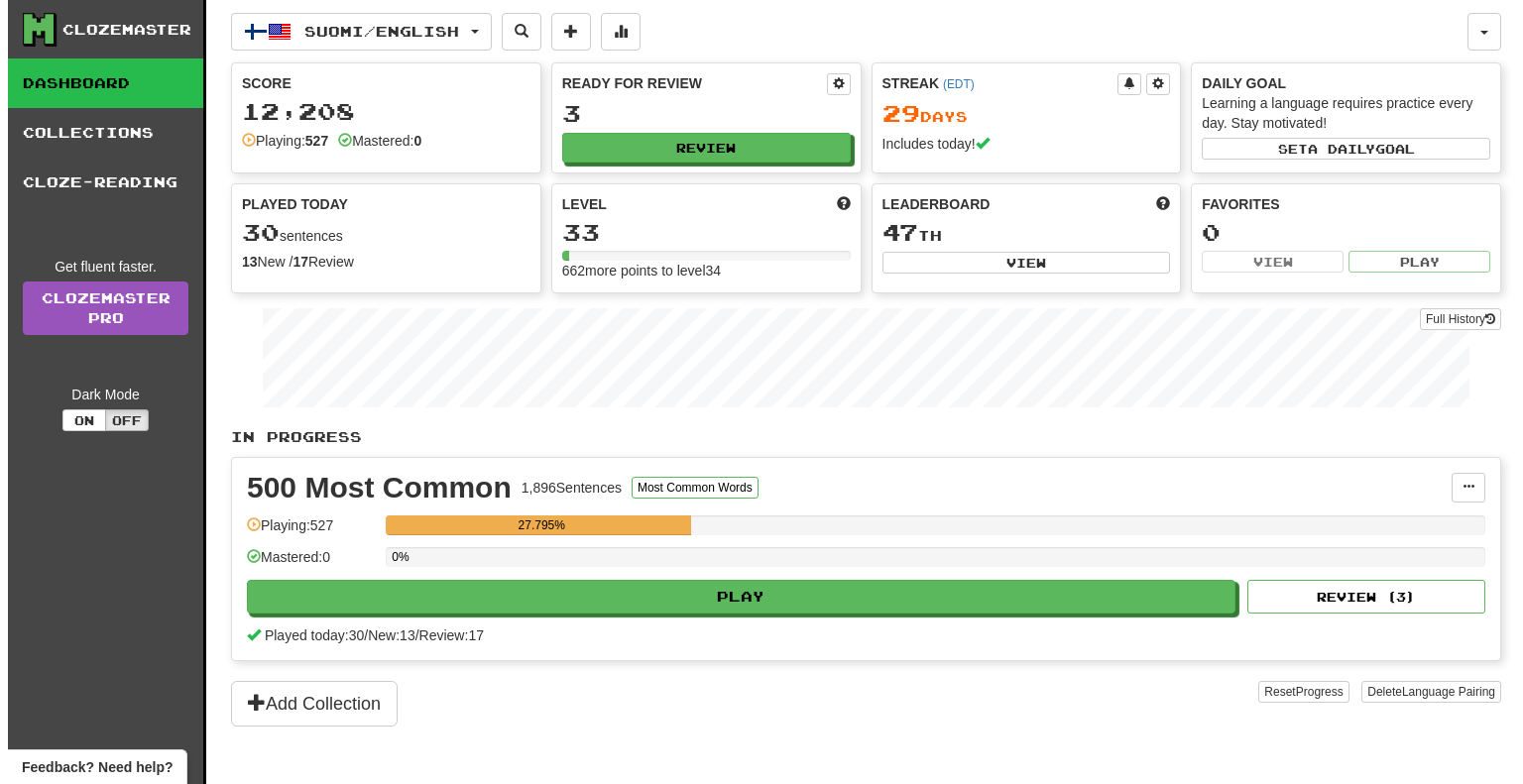 scroll, scrollTop: 0, scrollLeft: 0, axis: both 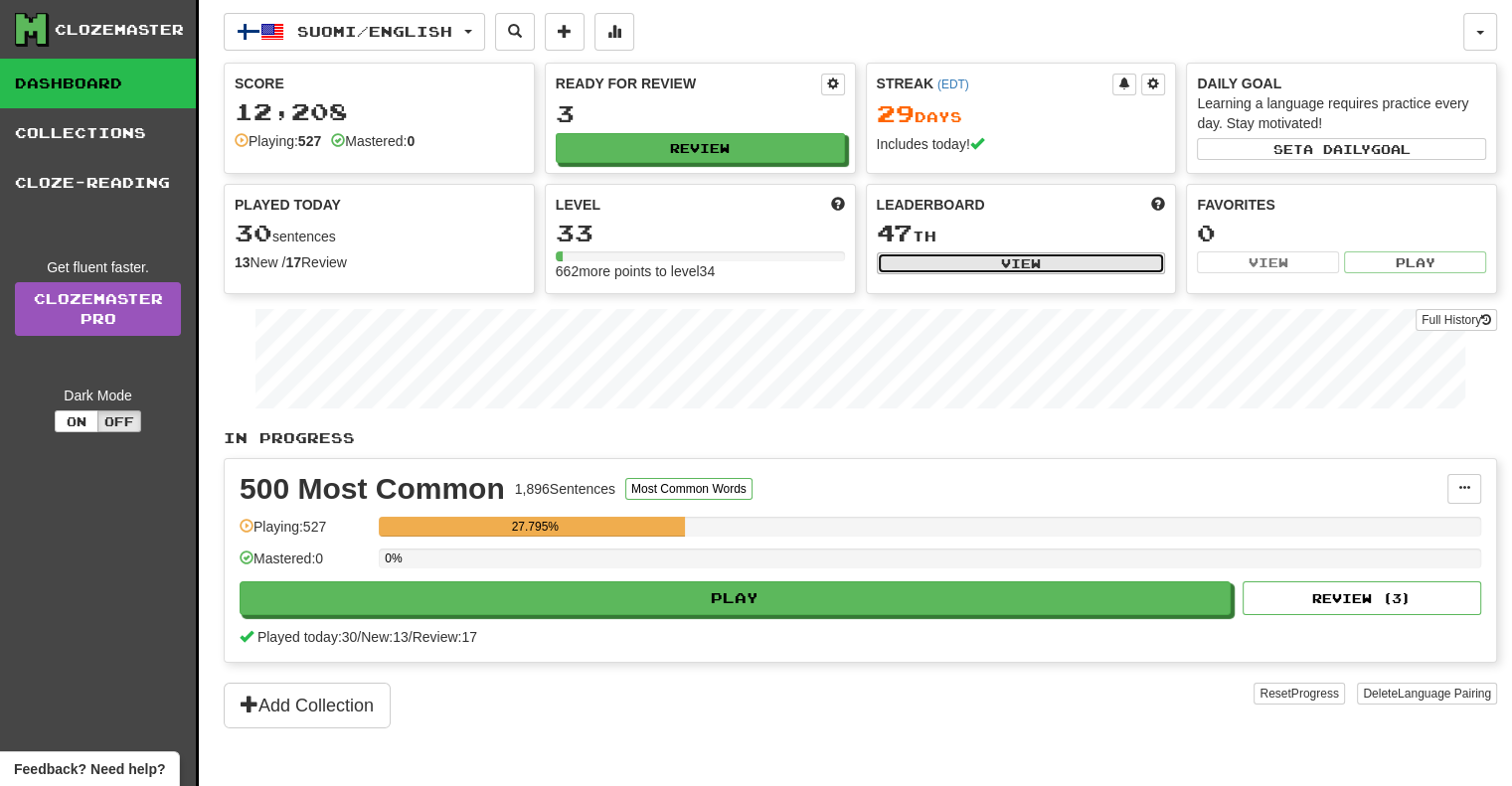click on "View" at bounding box center [1021, 263] 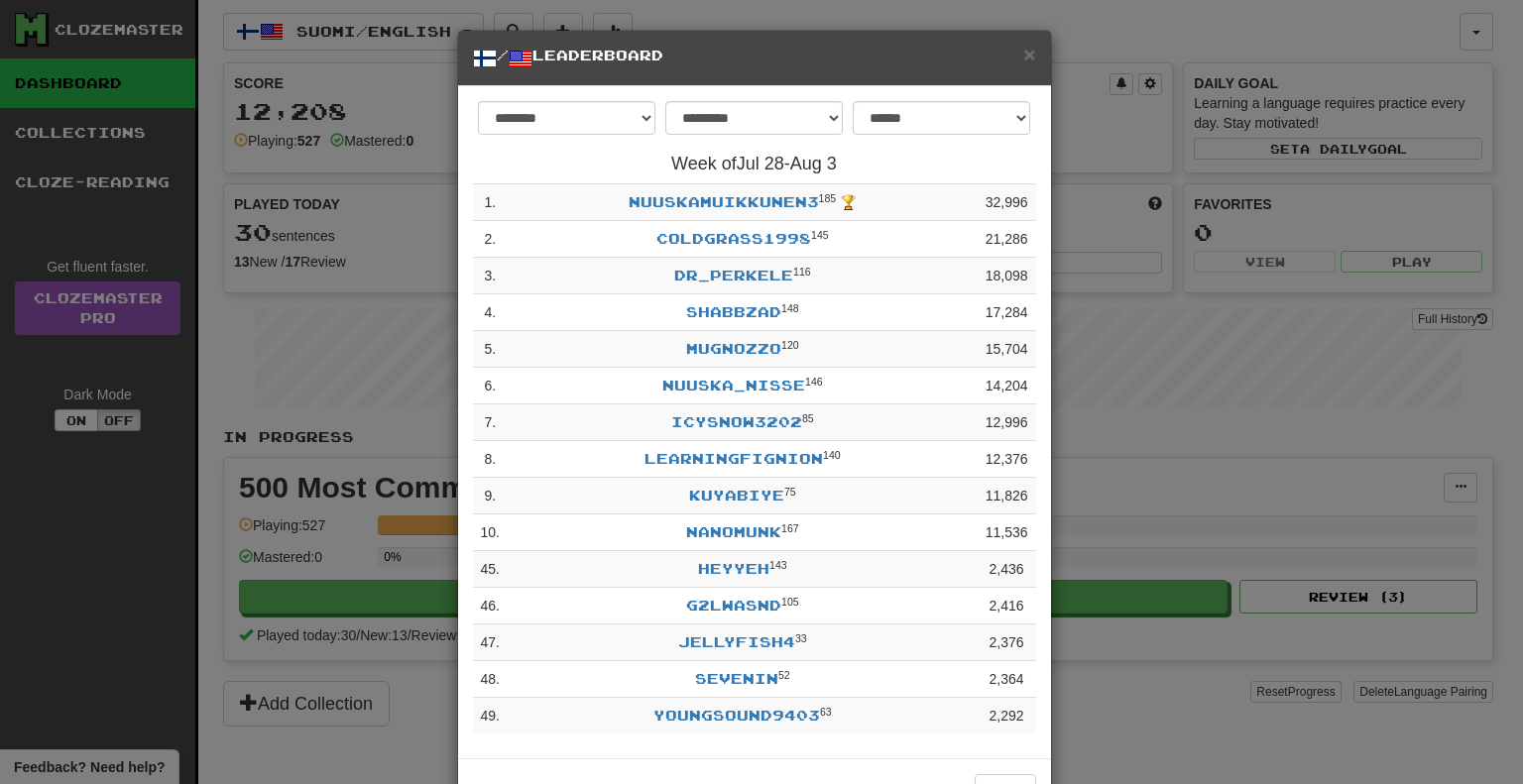 scroll, scrollTop: 77, scrollLeft: 0, axis: vertical 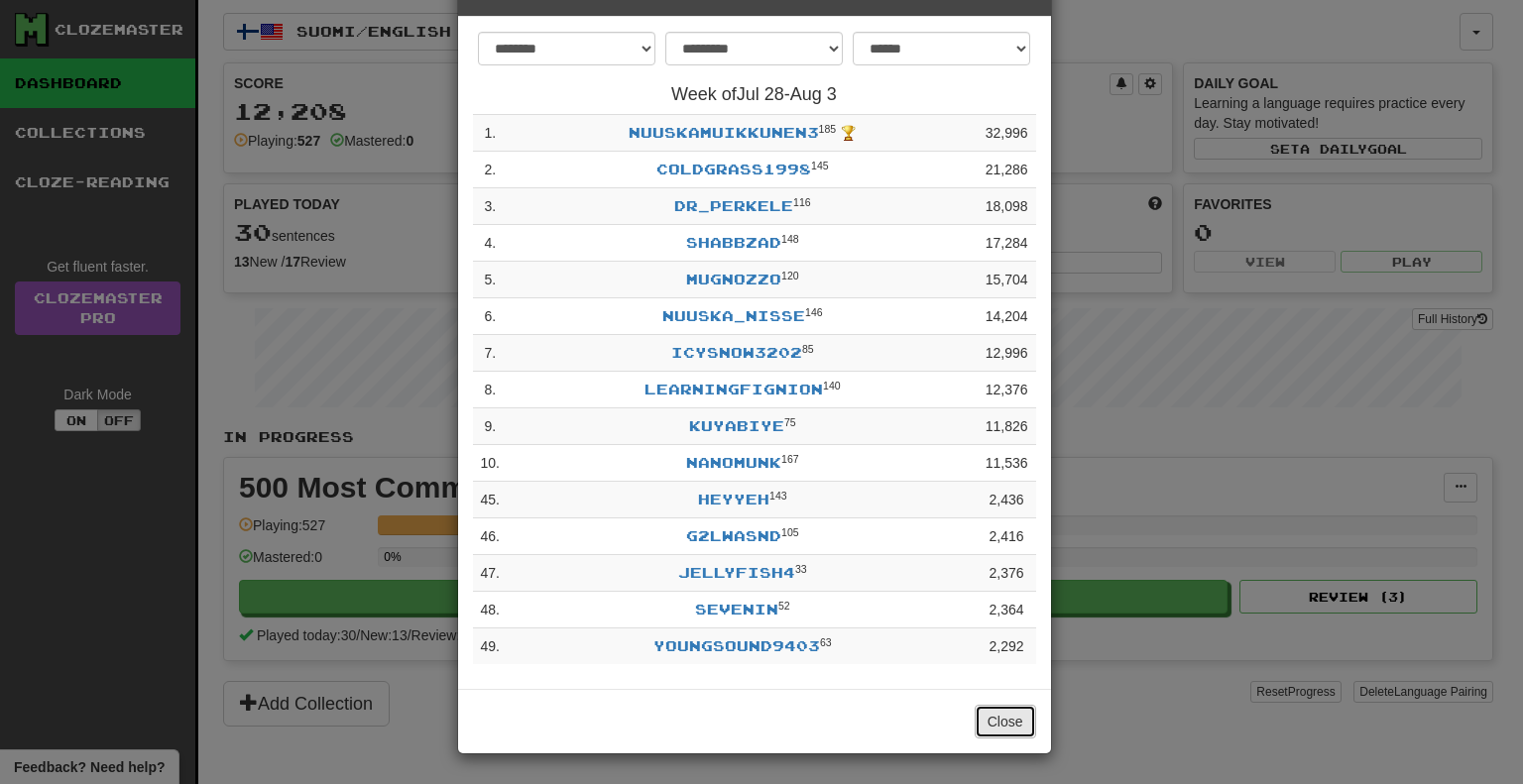click on "Close" at bounding box center [1005, 722] 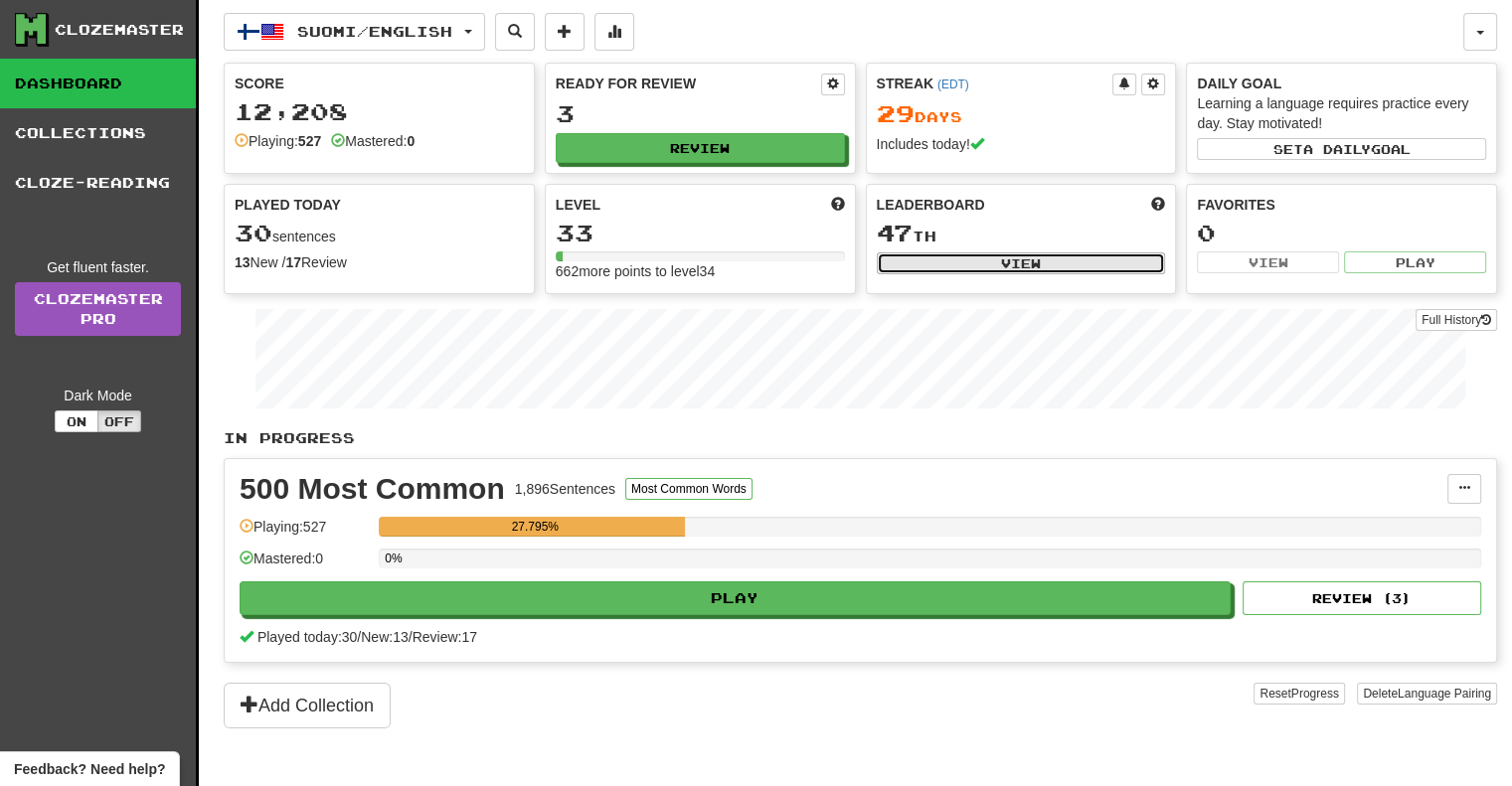 click on "View" at bounding box center [1021, 263] 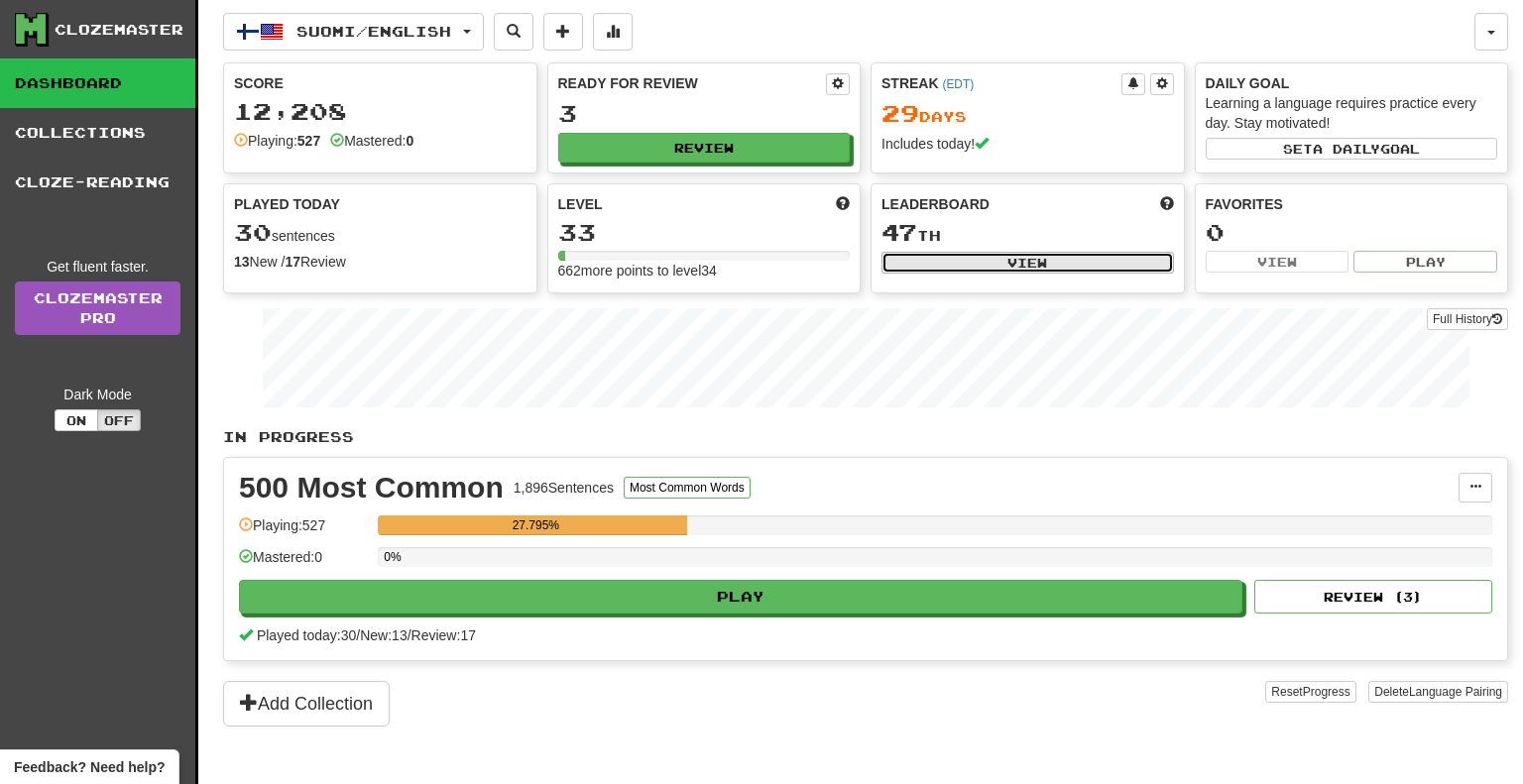 select on "**********" 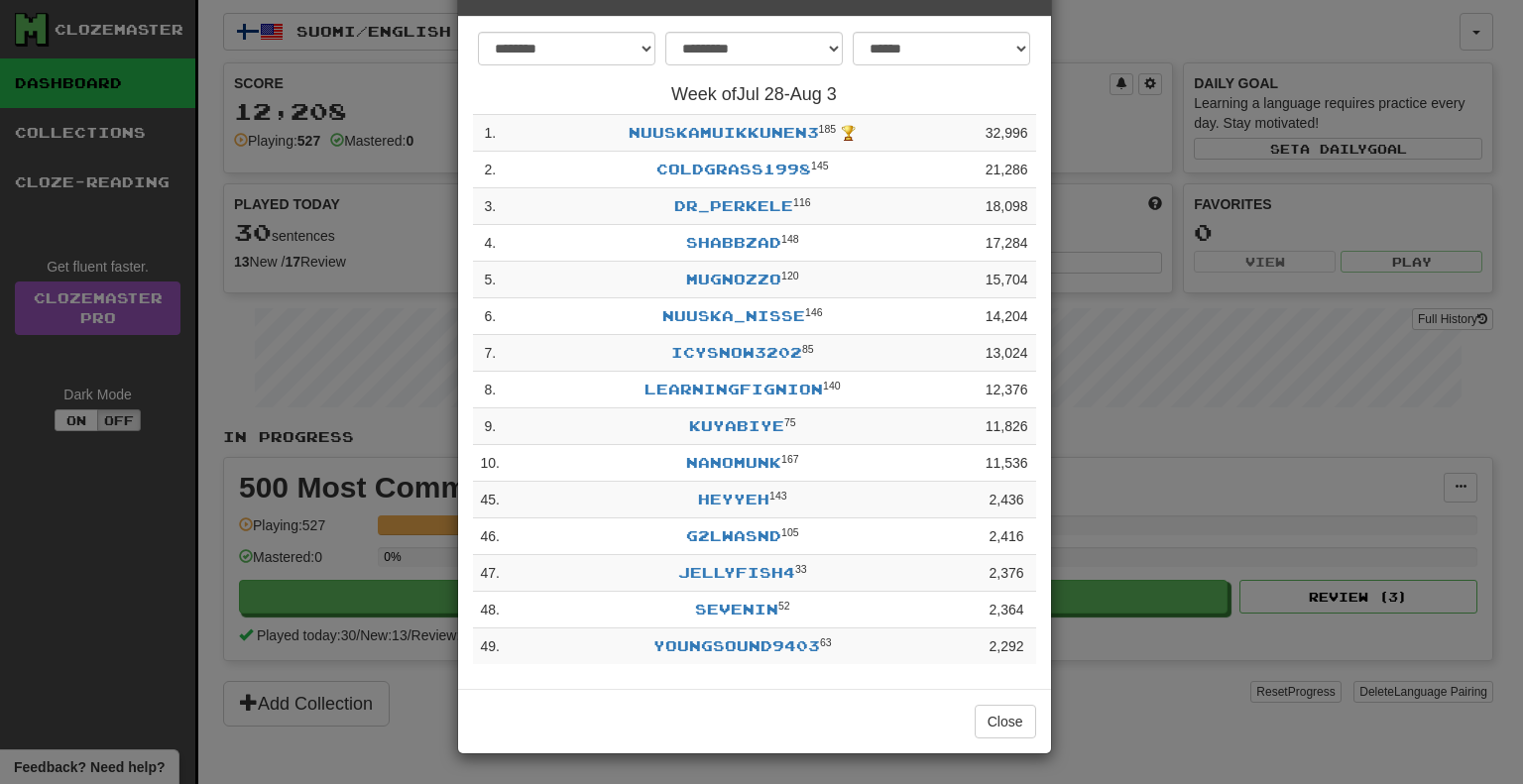 scroll, scrollTop: 0, scrollLeft: 0, axis: both 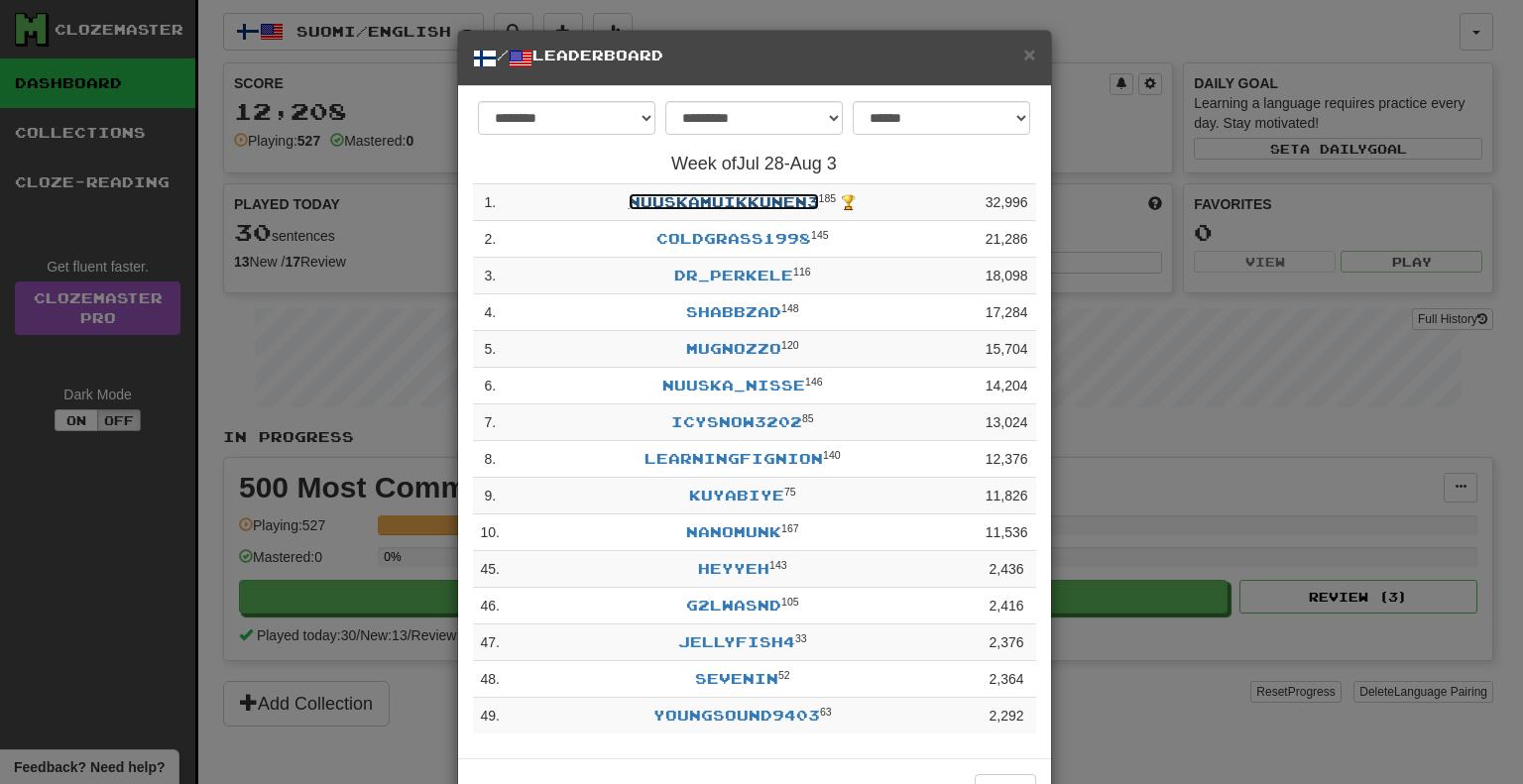 click on "nuuskamuikkunen3" at bounding box center (724, 201) 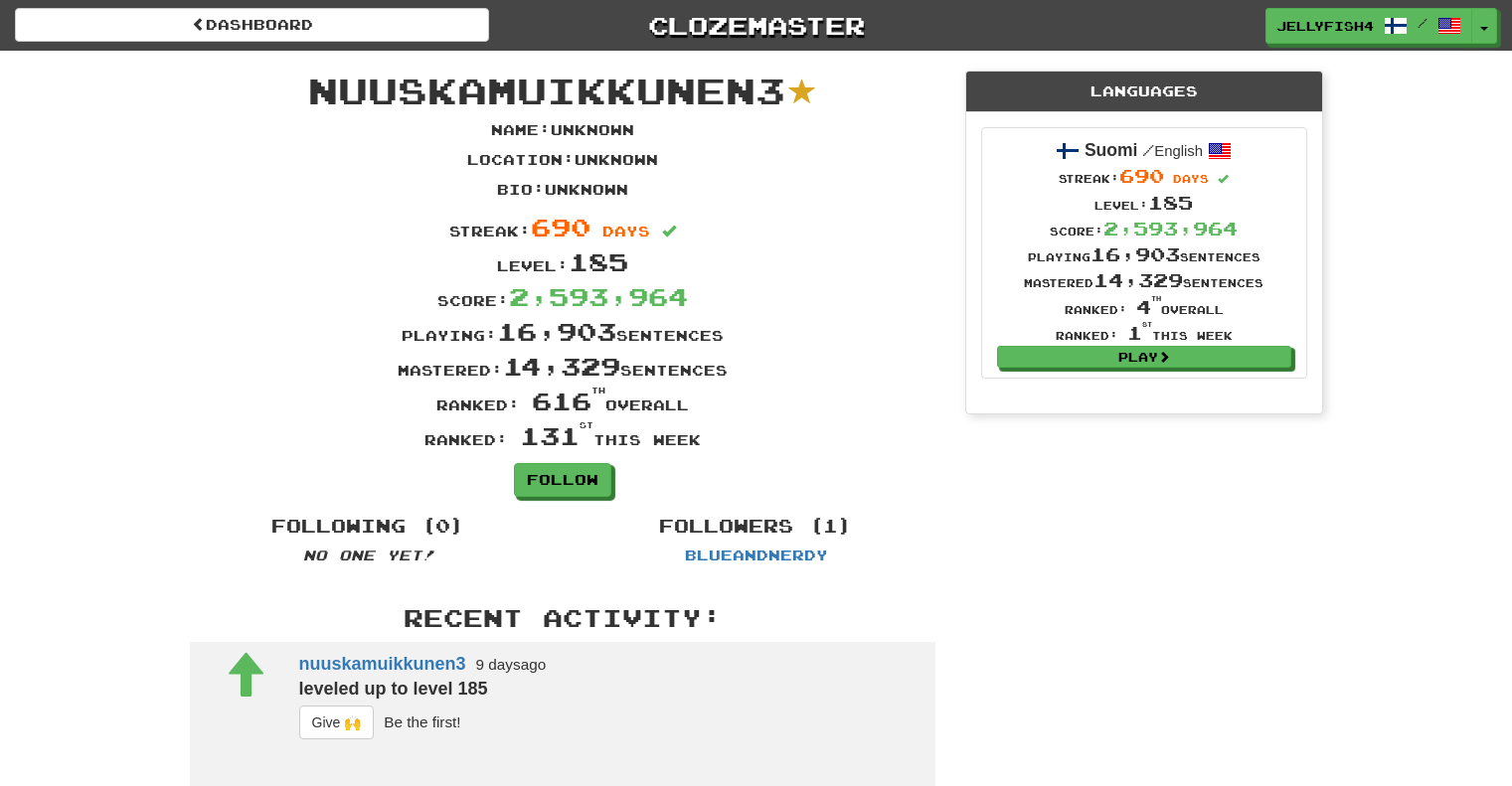 scroll, scrollTop: 0, scrollLeft: 0, axis: both 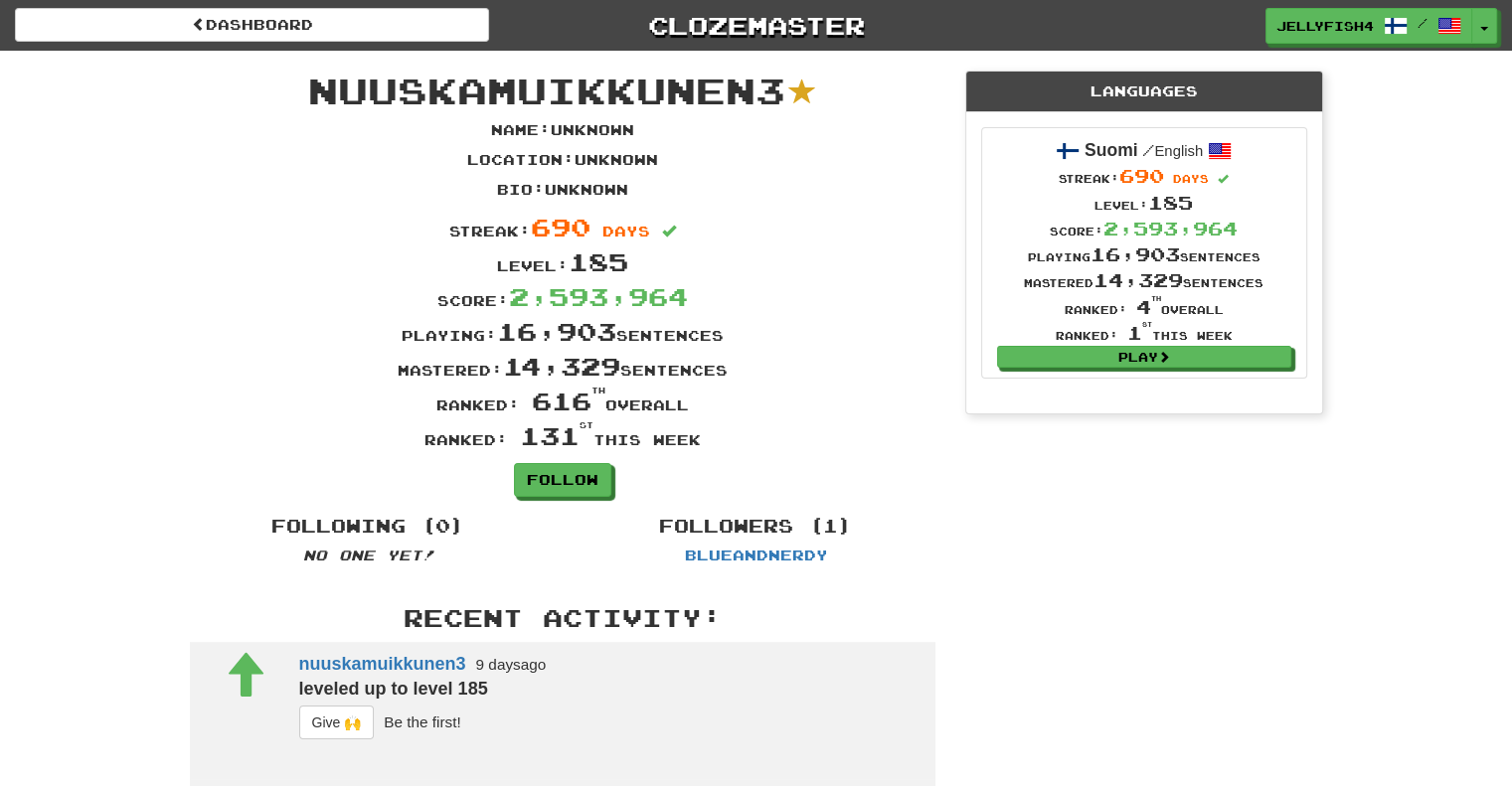 click on "185" at bounding box center [598, 261] 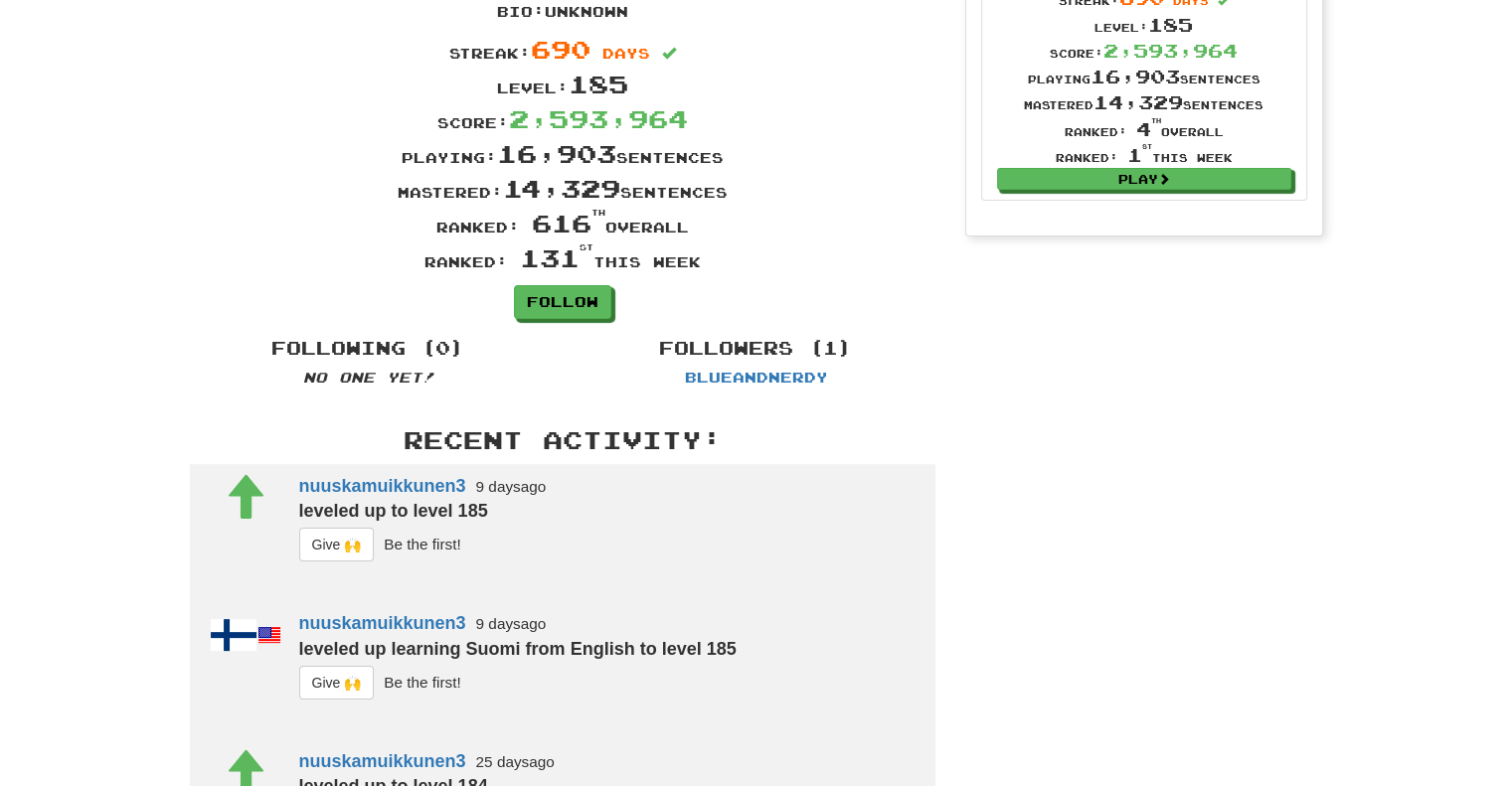 scroll, scrollTop: 0, scrollLeft: 0, axis: both 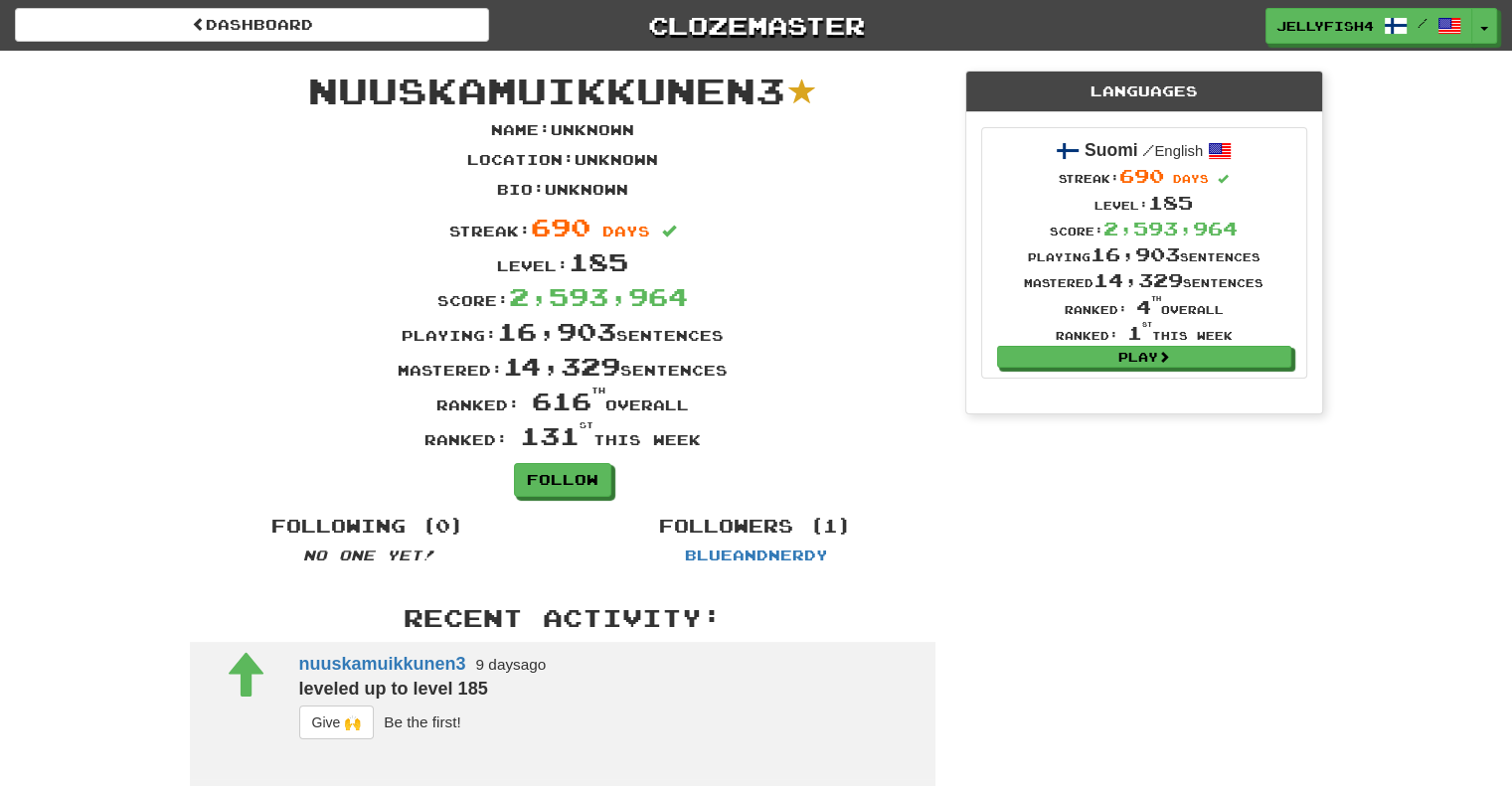 click on "Dashboard
Clozemaster
[USERNAME]
/
Toggle Dropdown
Dashboard
Leaderboard
Activity Feed
Notifications
Profile
Discussions
Suomi
/
English
Streak:
[NUMBER]
Review:
[NUMBER]
Points Today: [NUMBER]
Languages
Account
Logout
[USERNAME]
/
Toggle Dropdown
Dashboard
Leaderboard
Activity Feed
Notifications
Profile
Discussions
Suomi
/
English
Streak:
[NUMBER]
Review:
[NUMBER]
Points Today: [NUMBER]
Languages
Account
Logout
clozemaster" at bounding box center (756, 22) 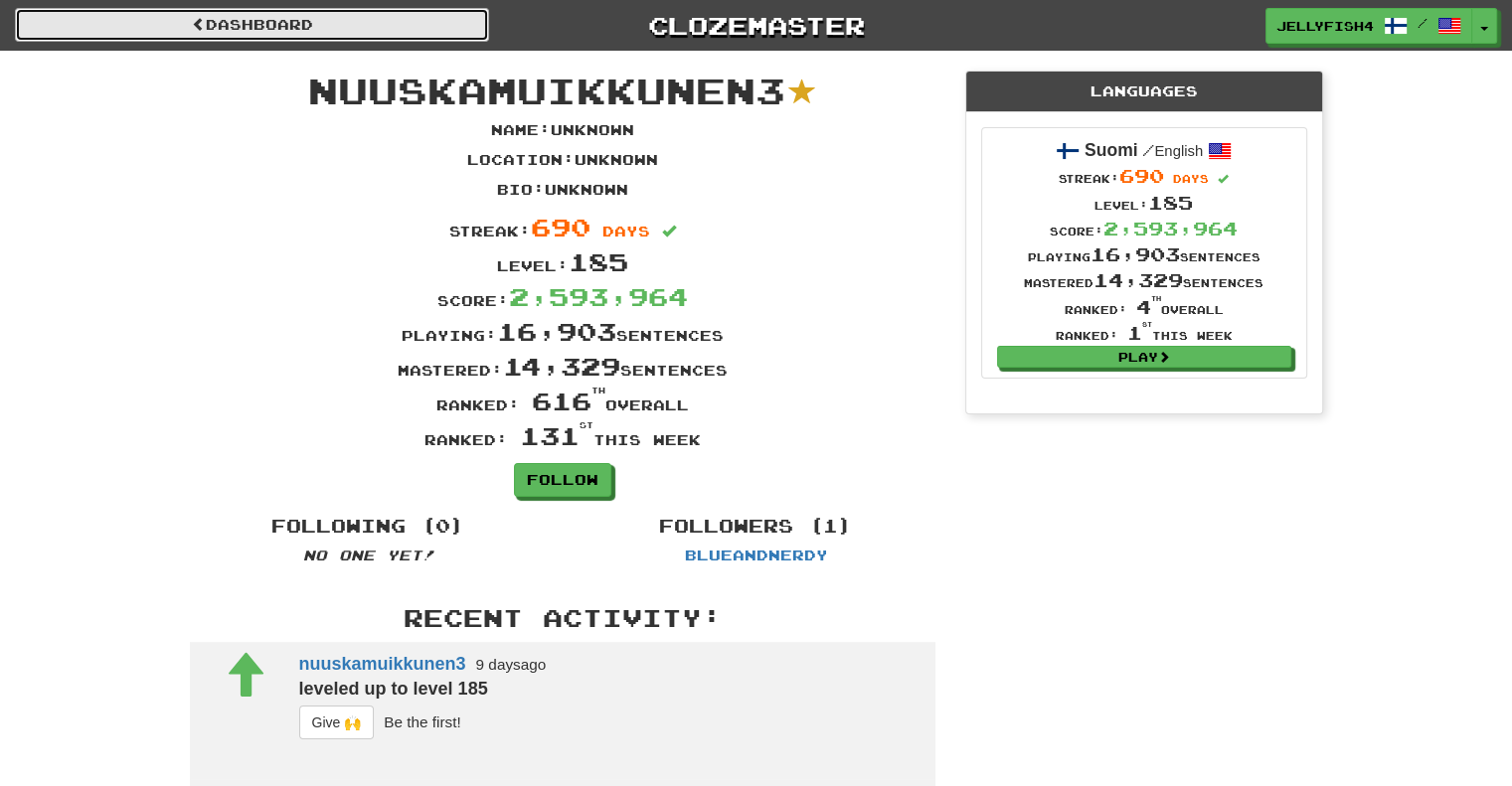 click at bounding box center (199, 24) 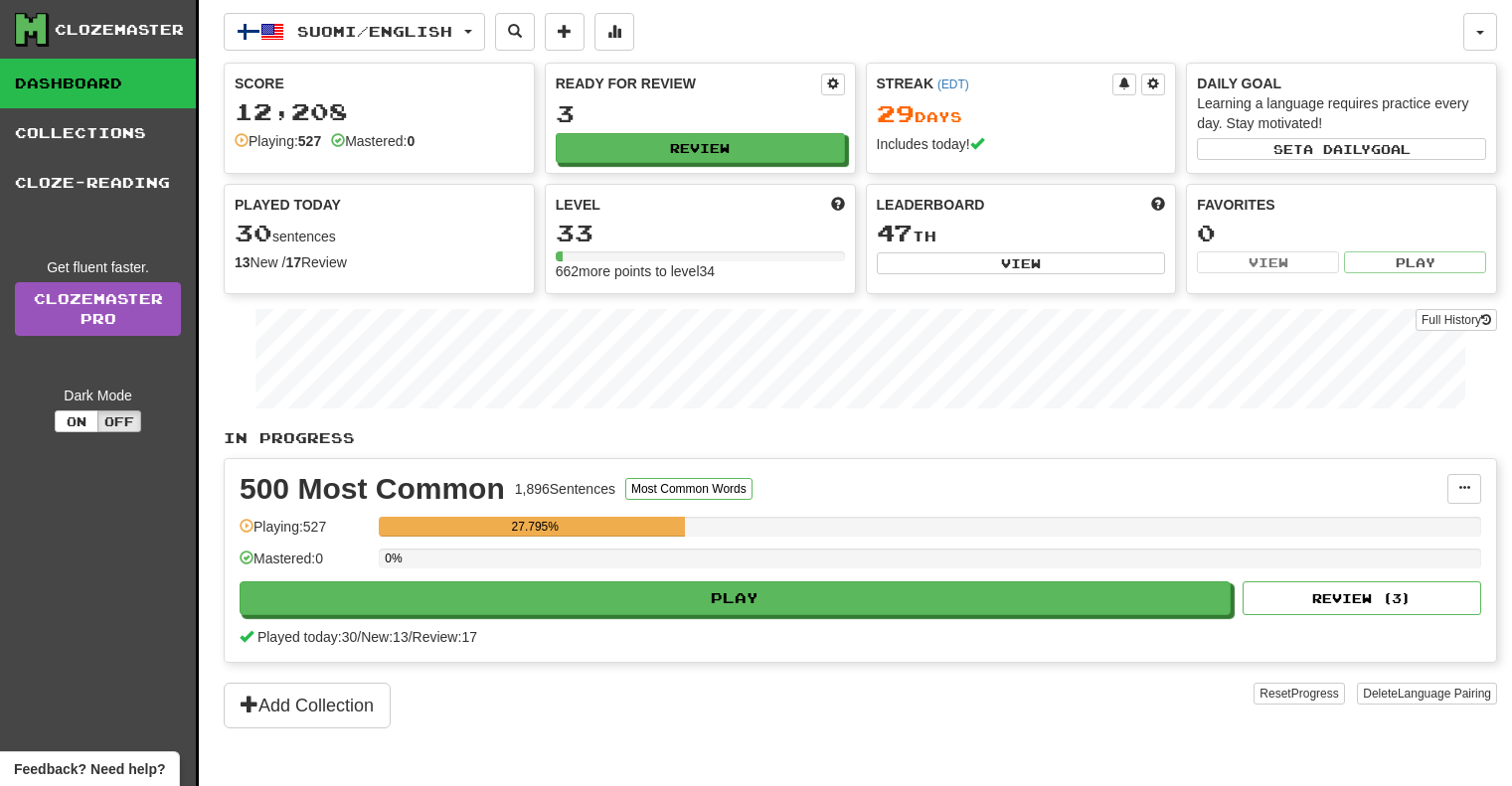 scroll, scrollTop: 0, scrollLeft: 0, axis: both 